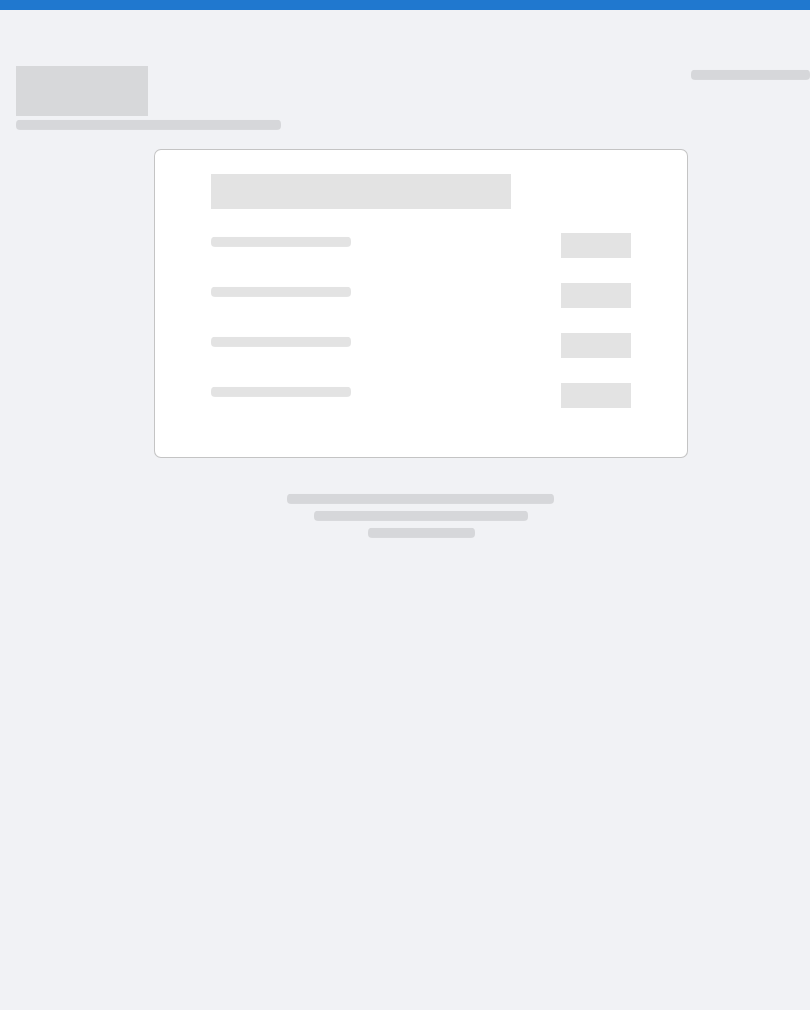 scroll, scrollTop: 0, scrollLeft: 0, axis: both 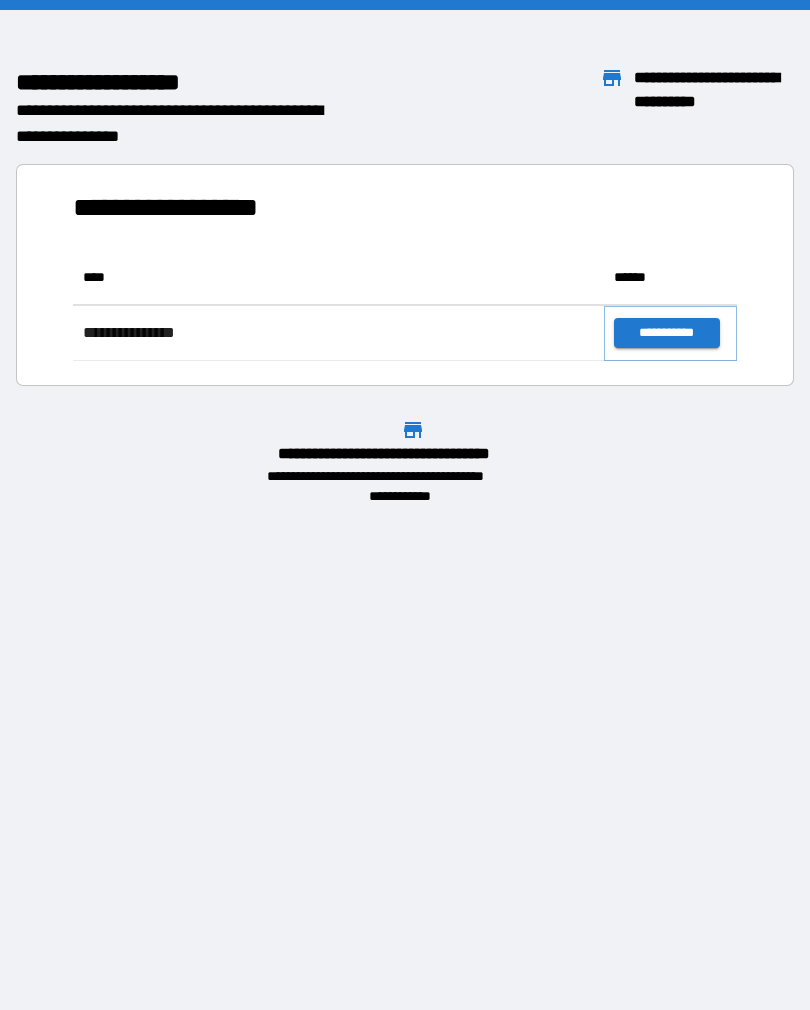 click on "**********" at bounding box center [666, 333] 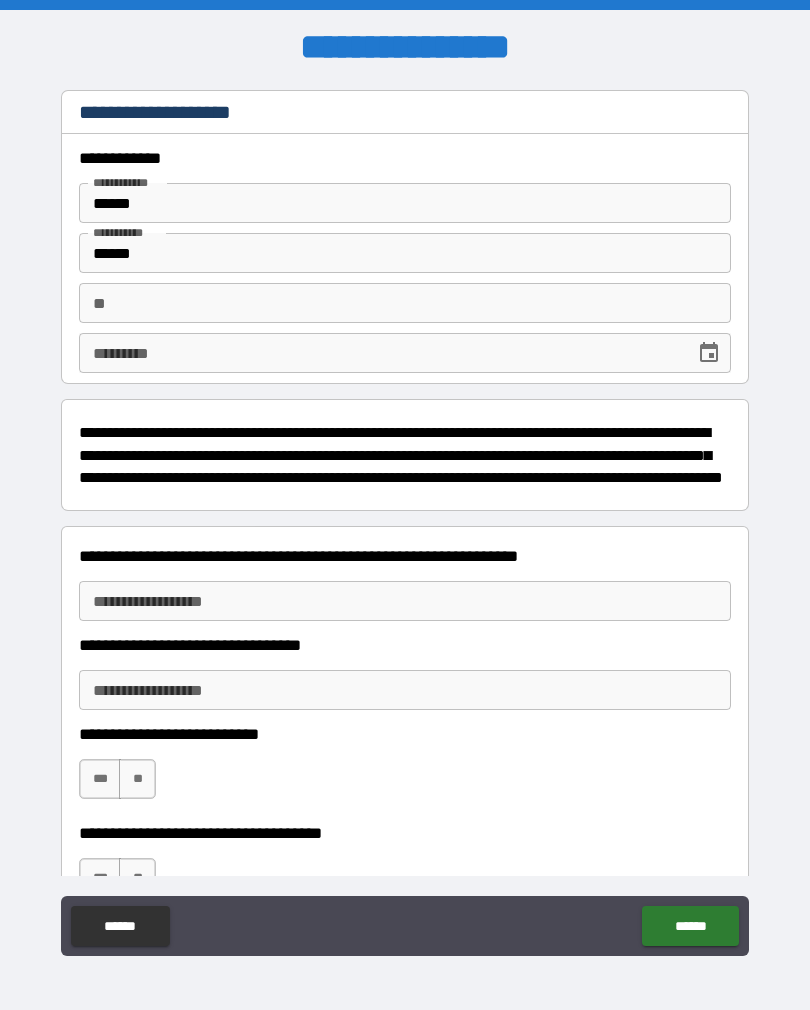 click on "**" at bounding box center (405, 303) 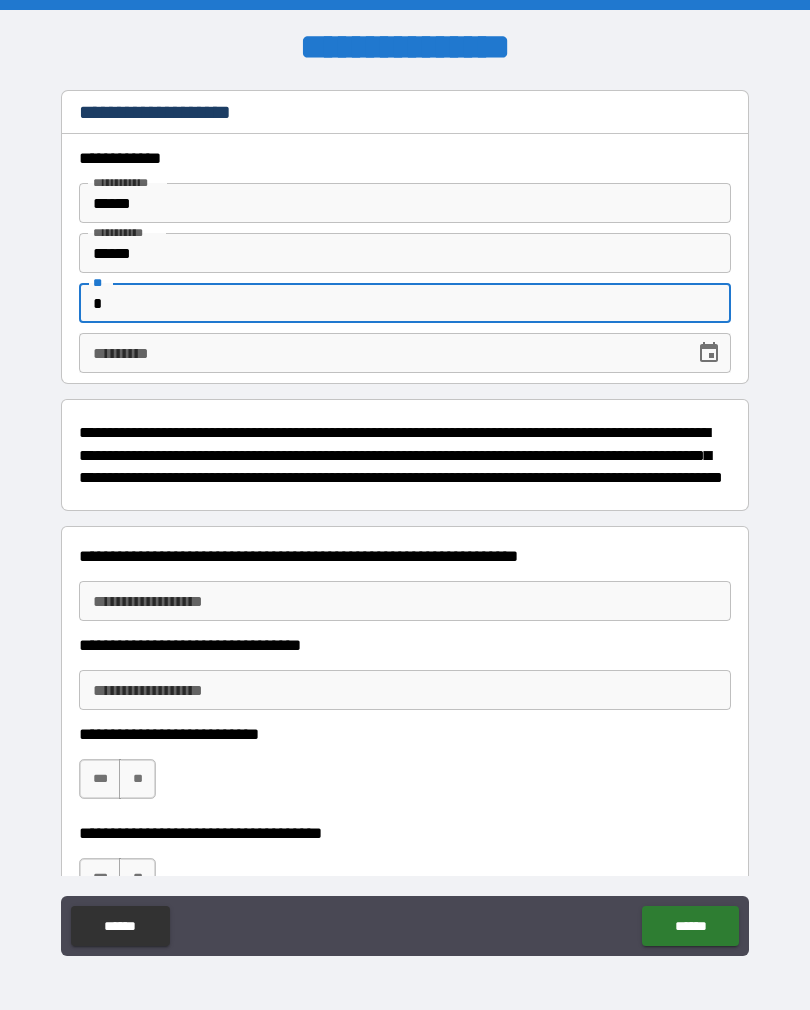 type on "*" 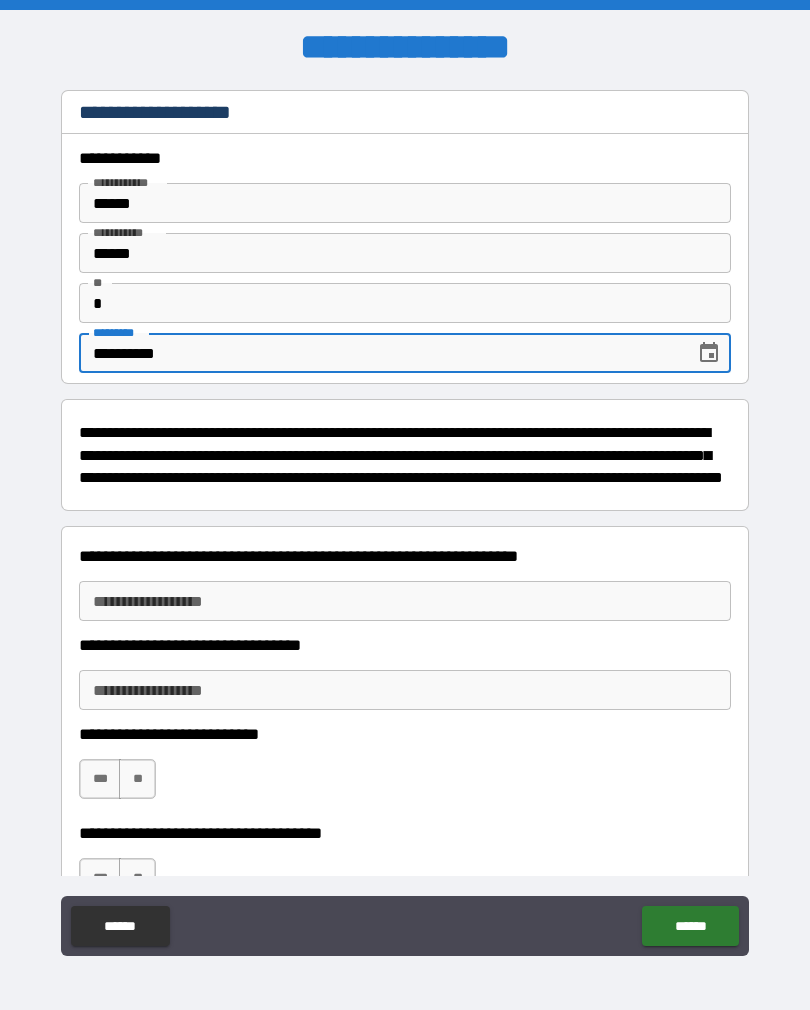 type on "**********" 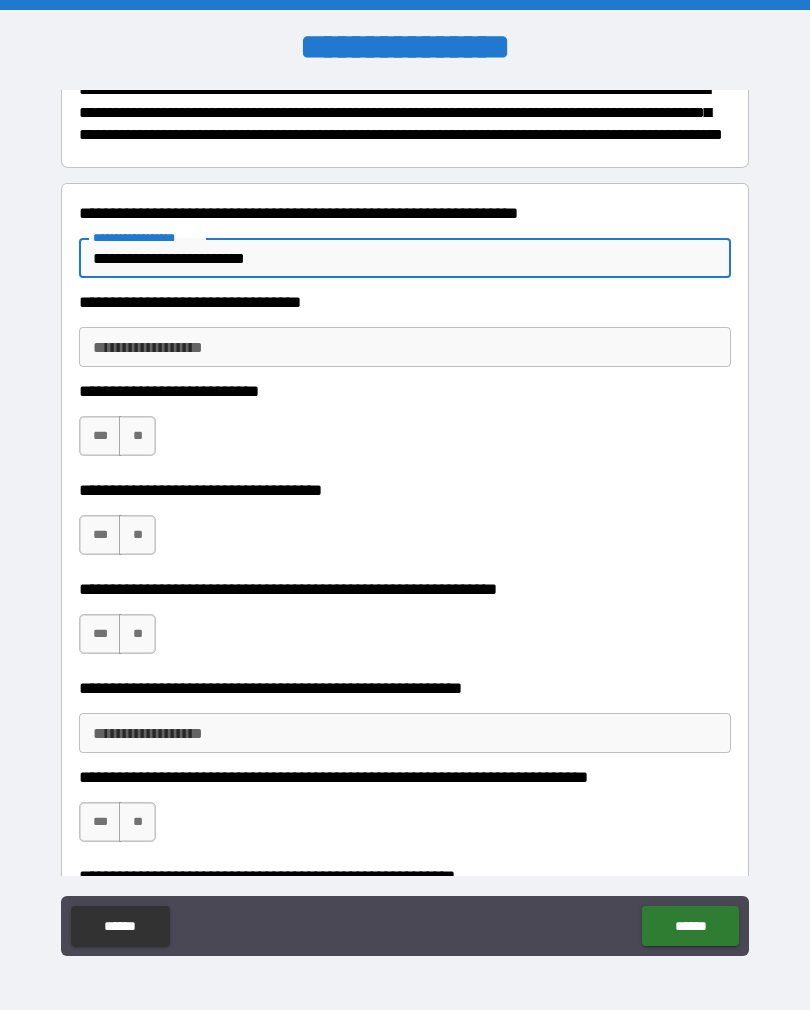 scroll, scrollTop: 339, scrollLeft: 0, axis: vertical 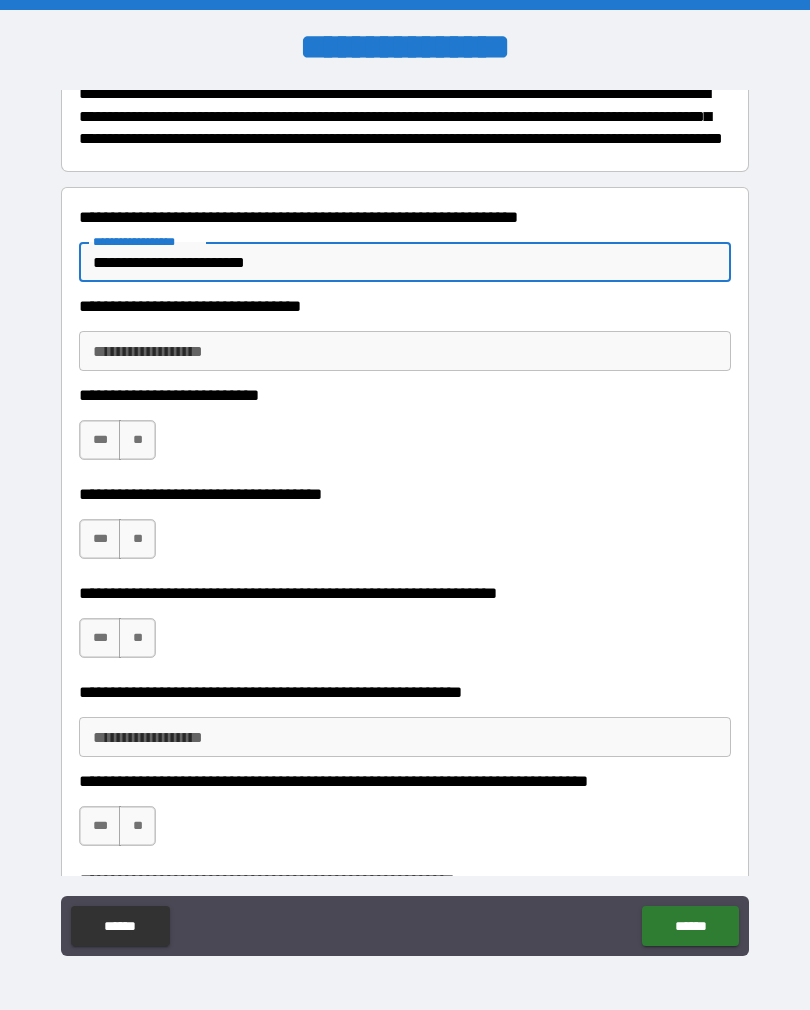 type on "**********" 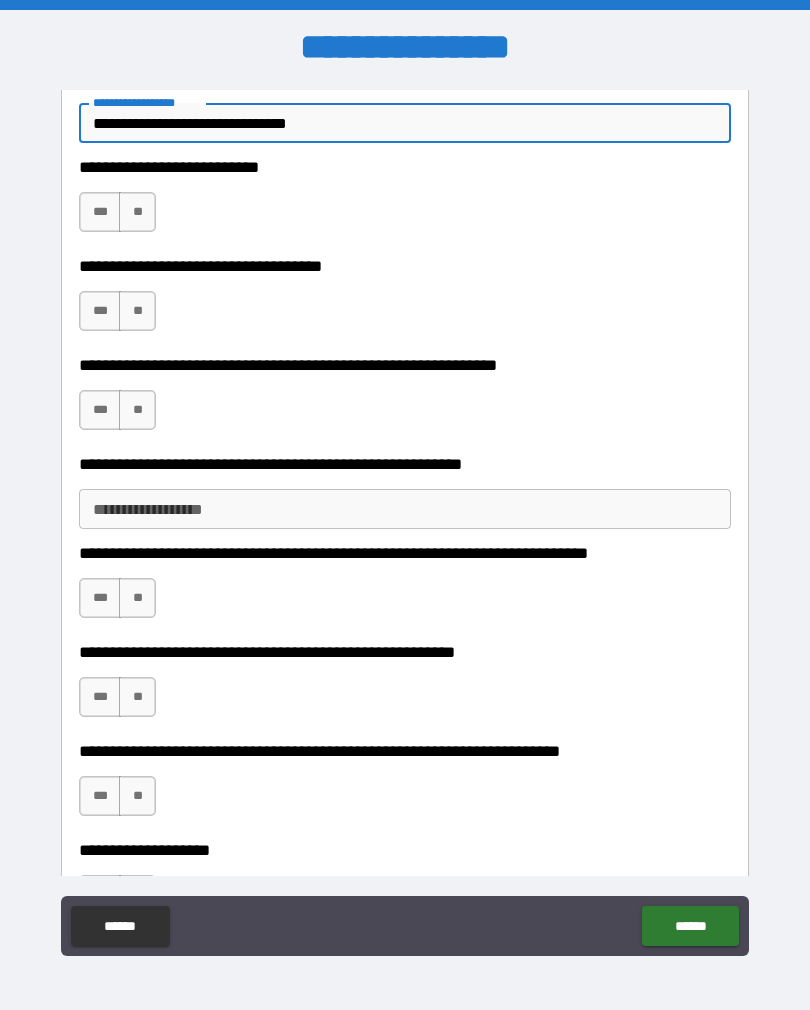 scroll, scrollTop: 565, scrollLeft: 0, axis: vertical 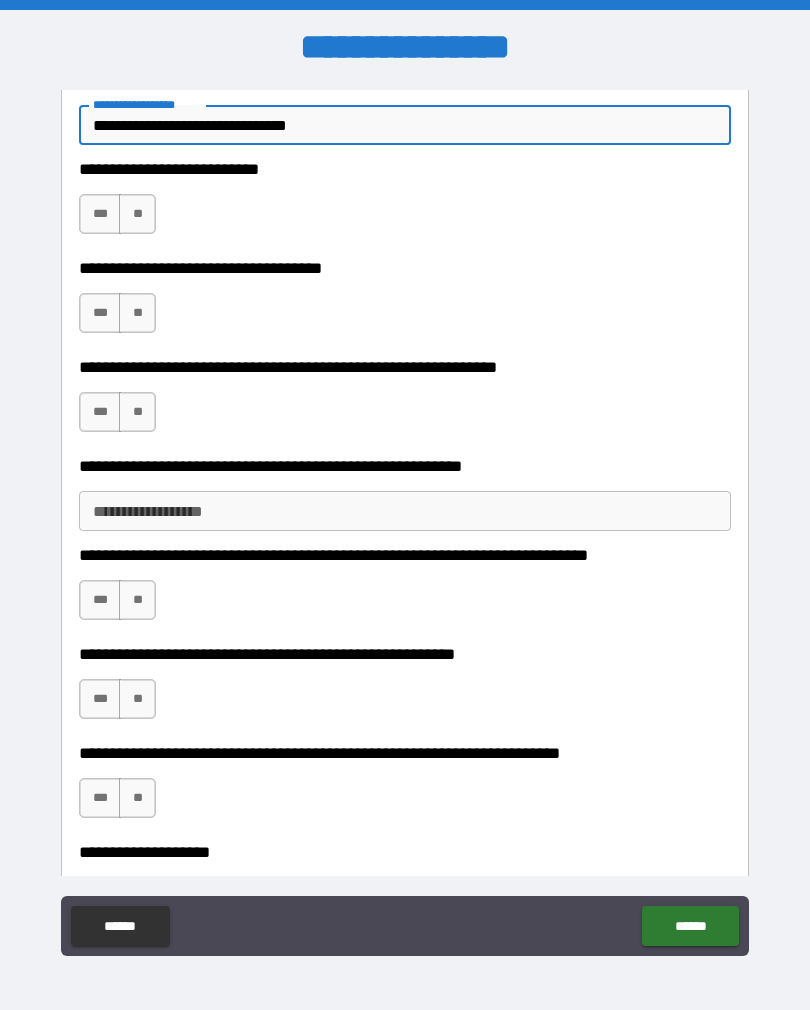 type on "**********" 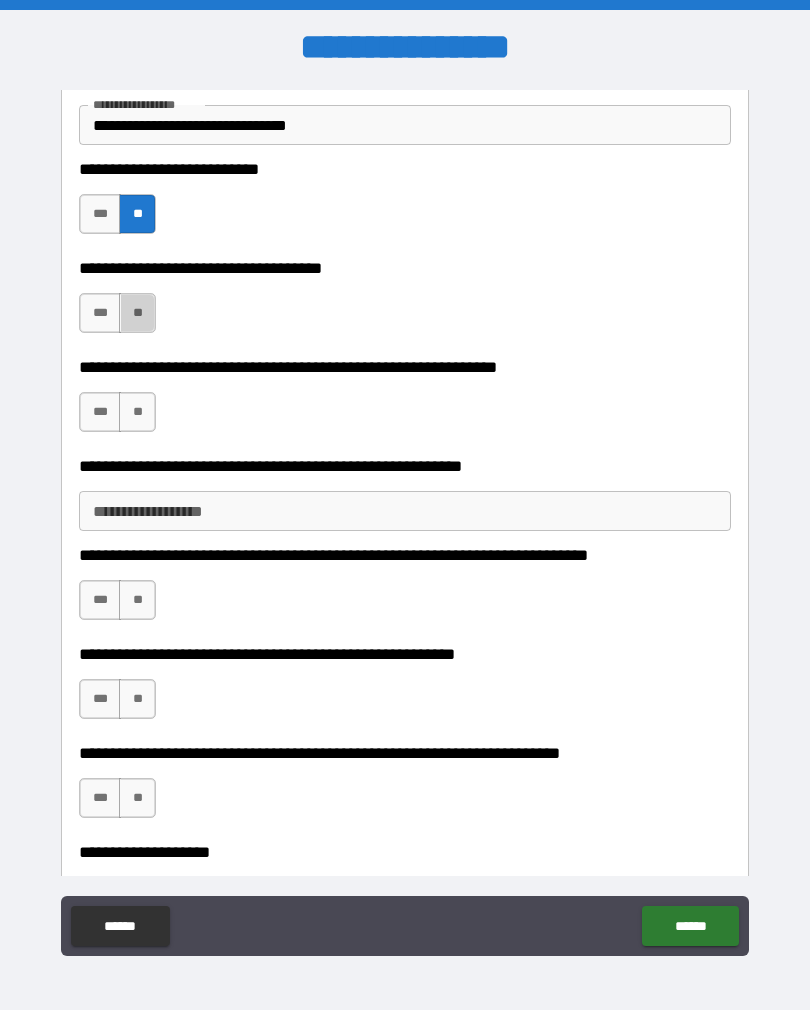 click on "**" at bounding box center [137, 313] 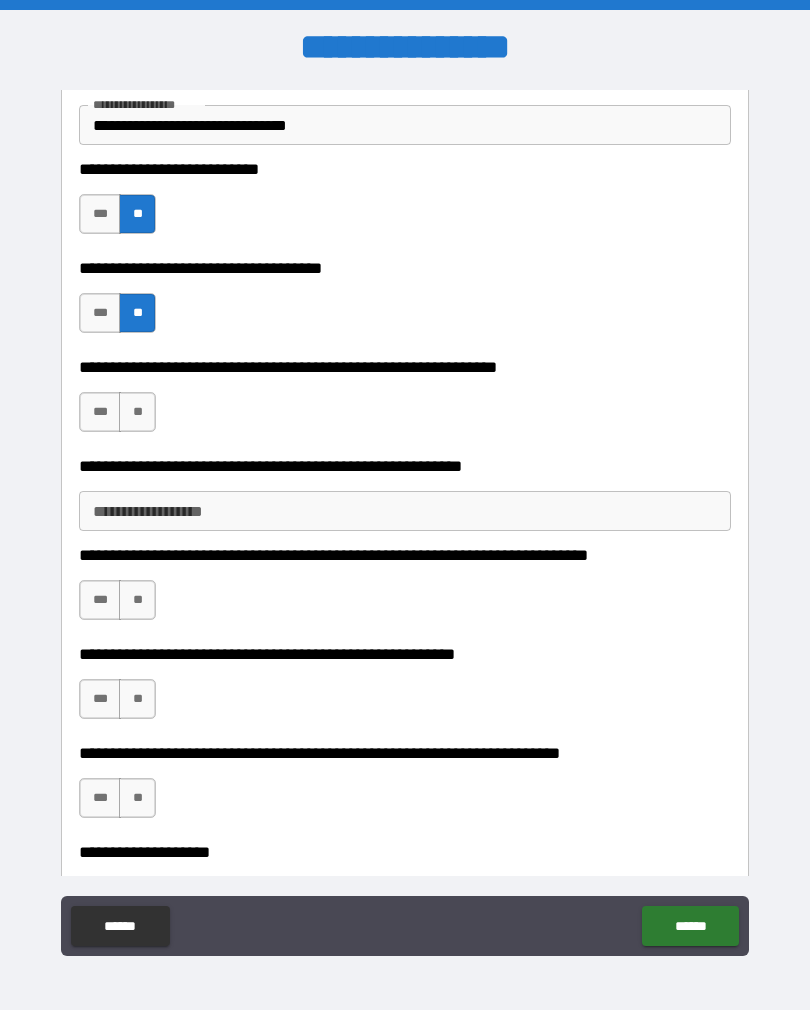 click on "**" at bounding box center [137, 412] 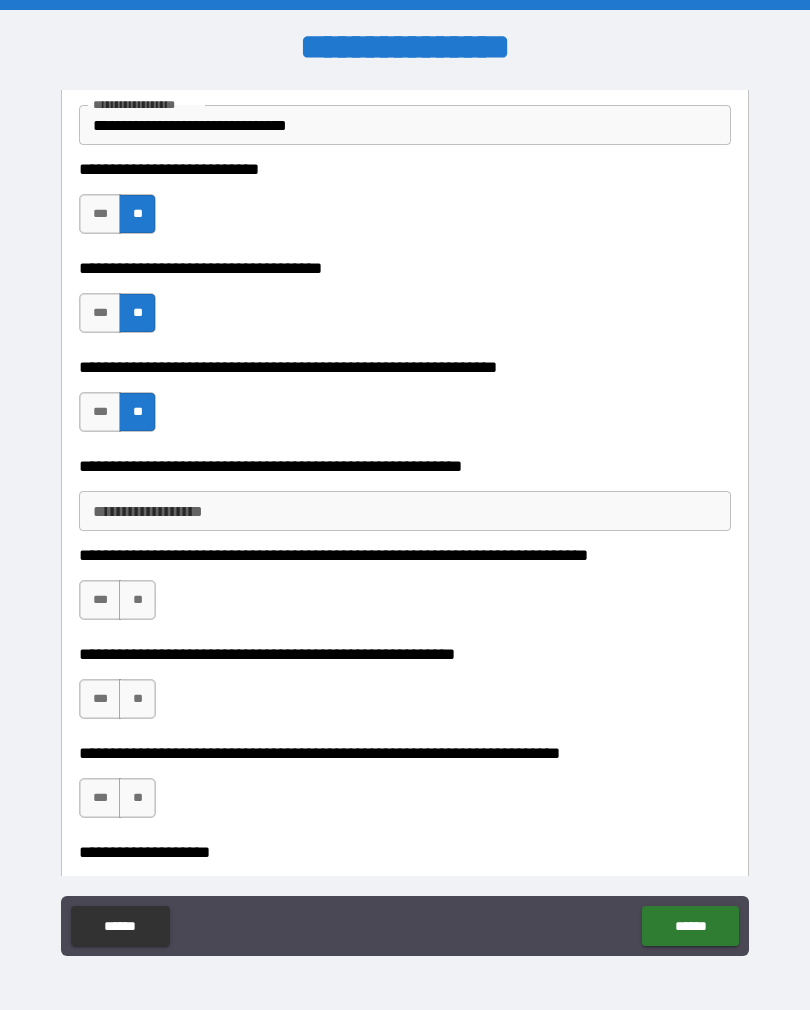 click on "**" at bounding box center [137, 600] 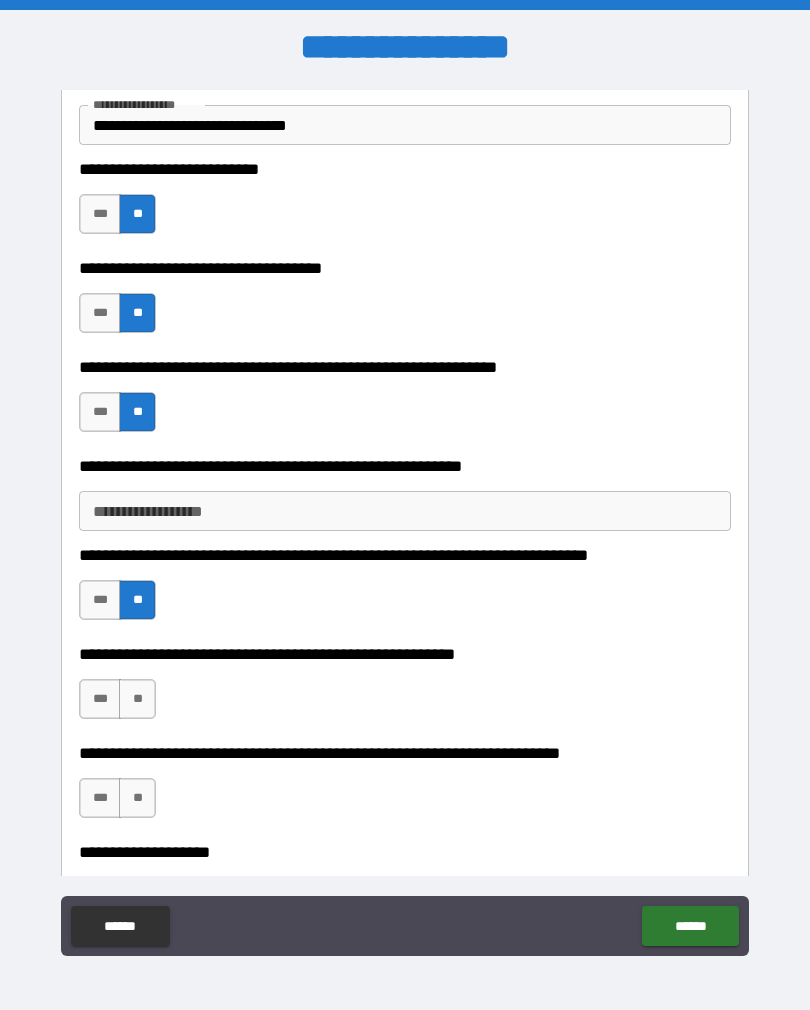 click on "**" at bounding box center (137, 699) 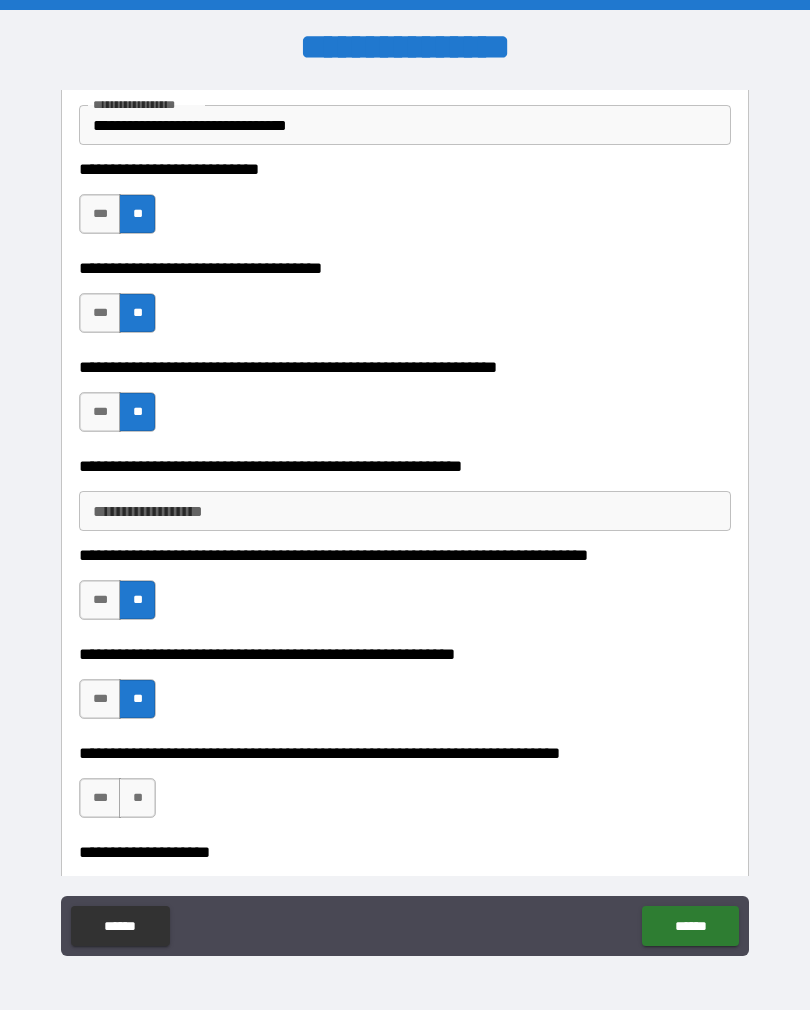 click on "**" at bounding box center (137, 798) 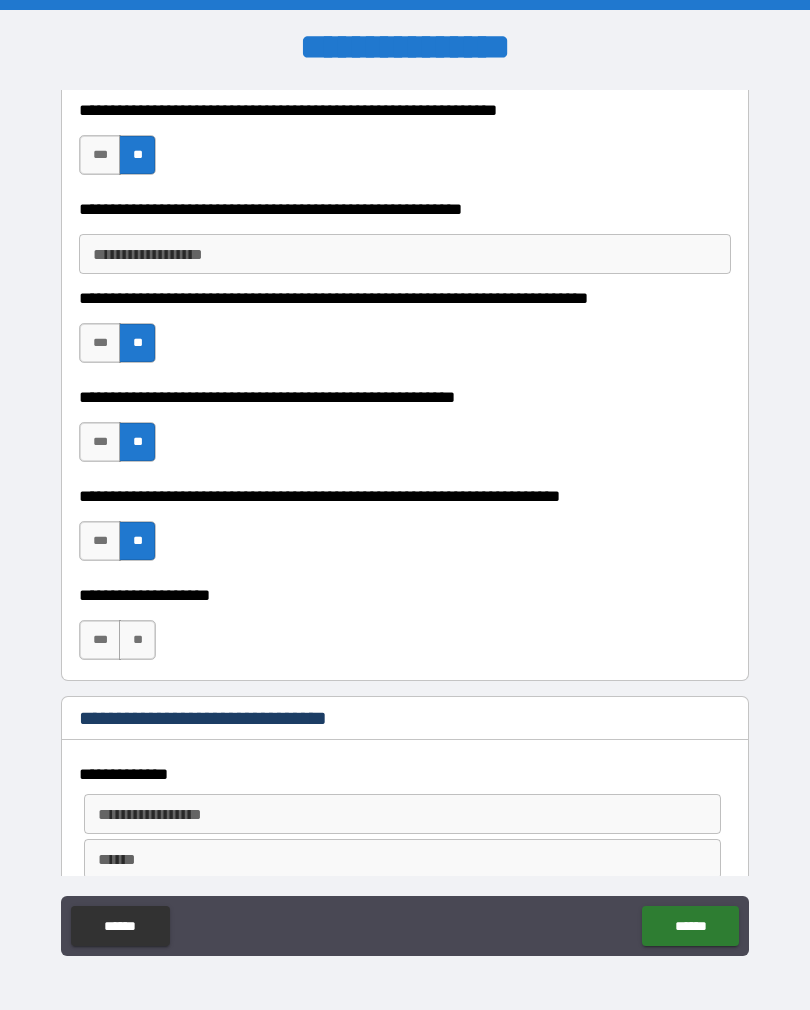 scroll, scrollTop: 888, scrollLeft: 0, axis: vertical 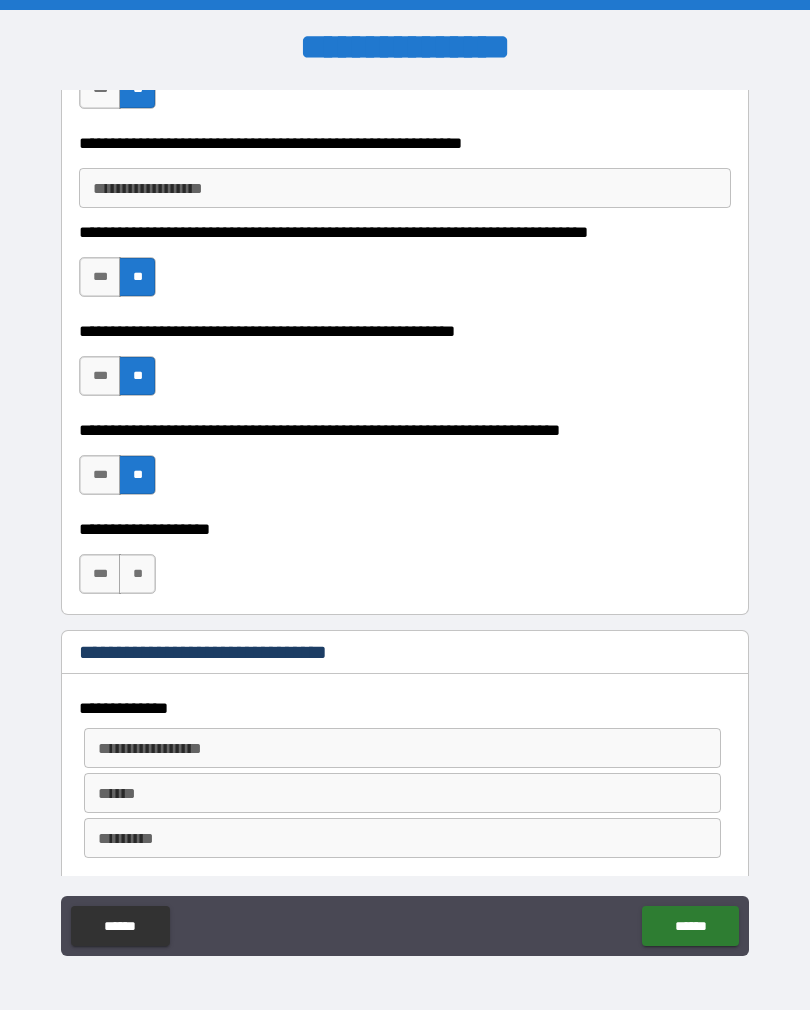 click on "**" at bounding box center (137, 574) 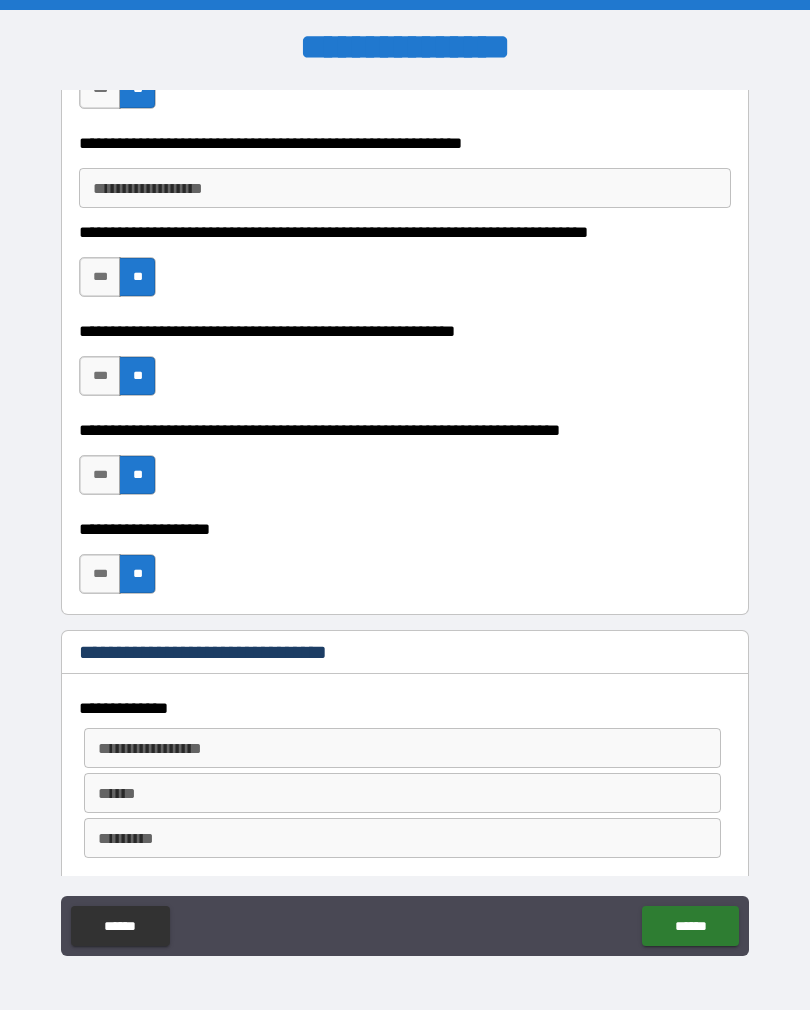 click on "**********" at bounding box center (402, 748) 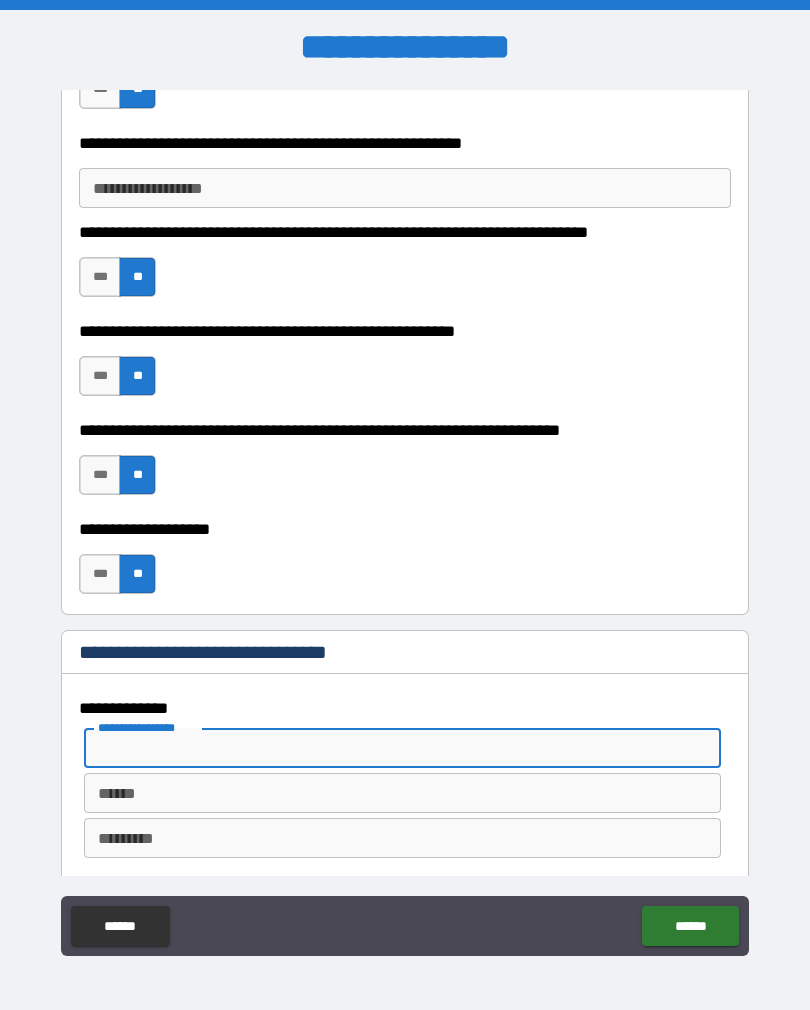 scroll, scrollTop: 31, scrollLeft: 0, axis: vertical 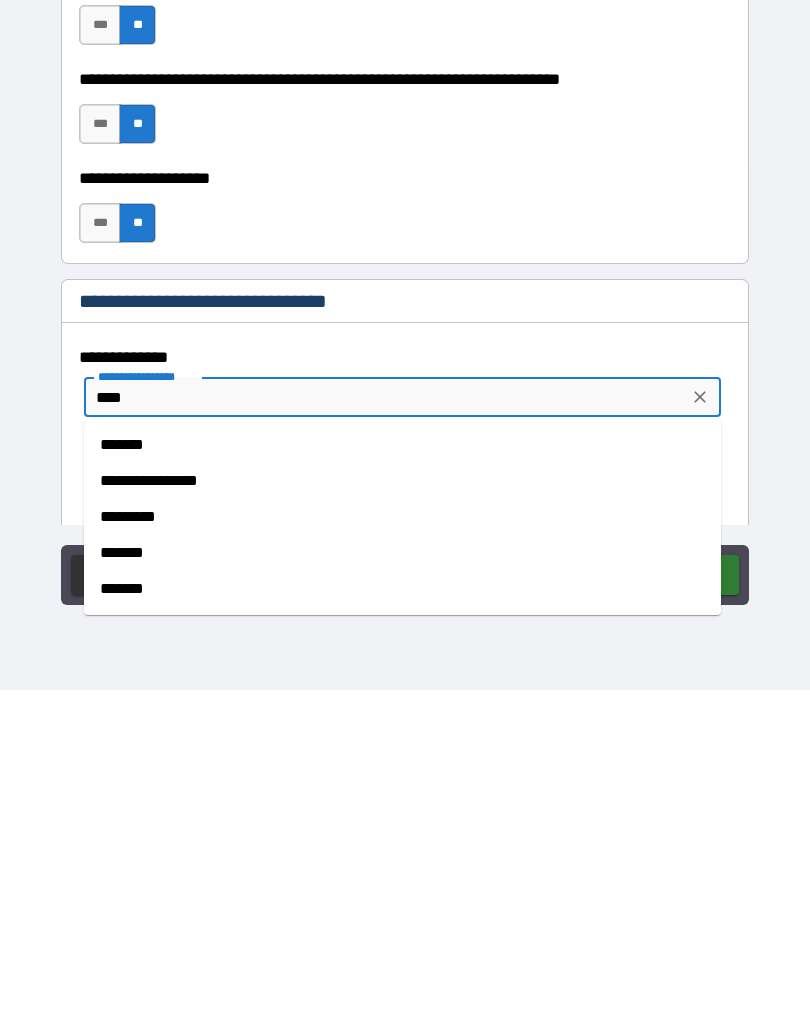 click on "*********" at bounding box center (402, 837) 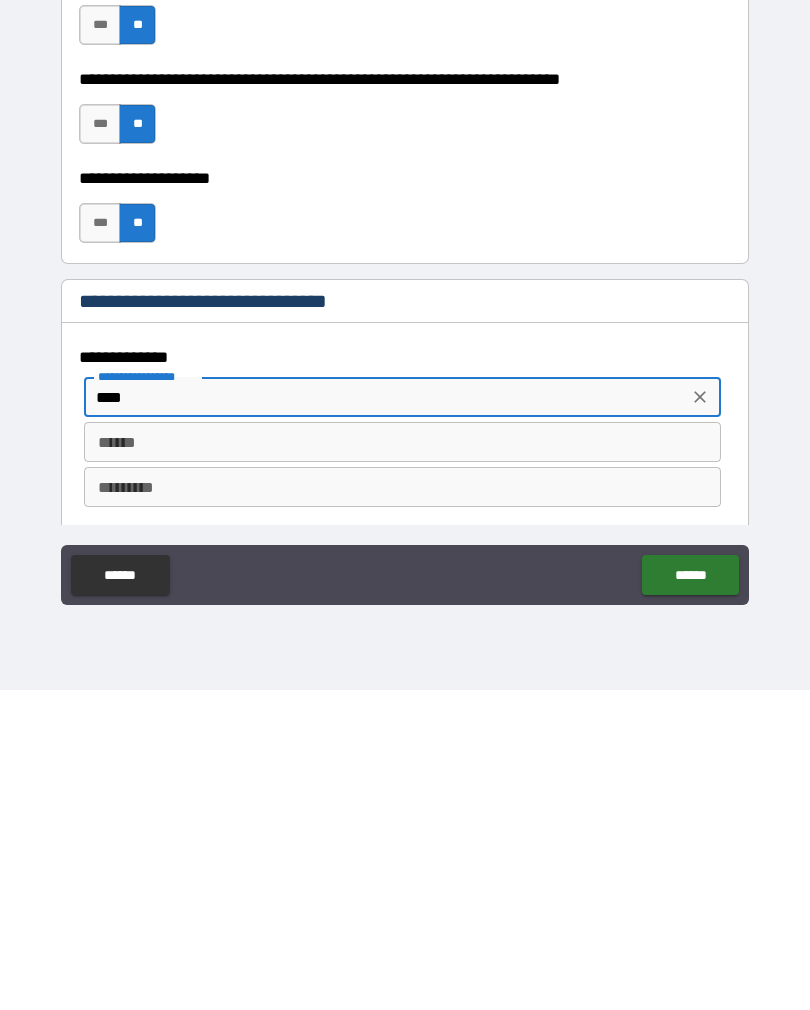 type on "*********" 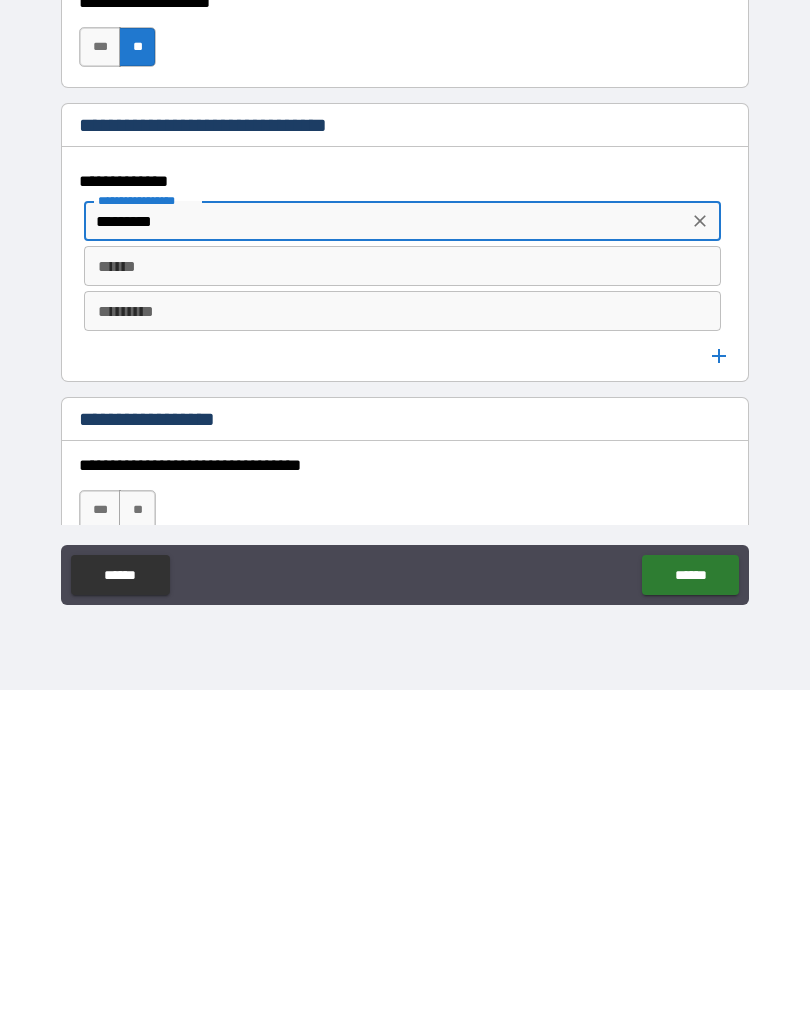 scroll, scrollTop: 1071, scrollLeft: 0, axis: vertical 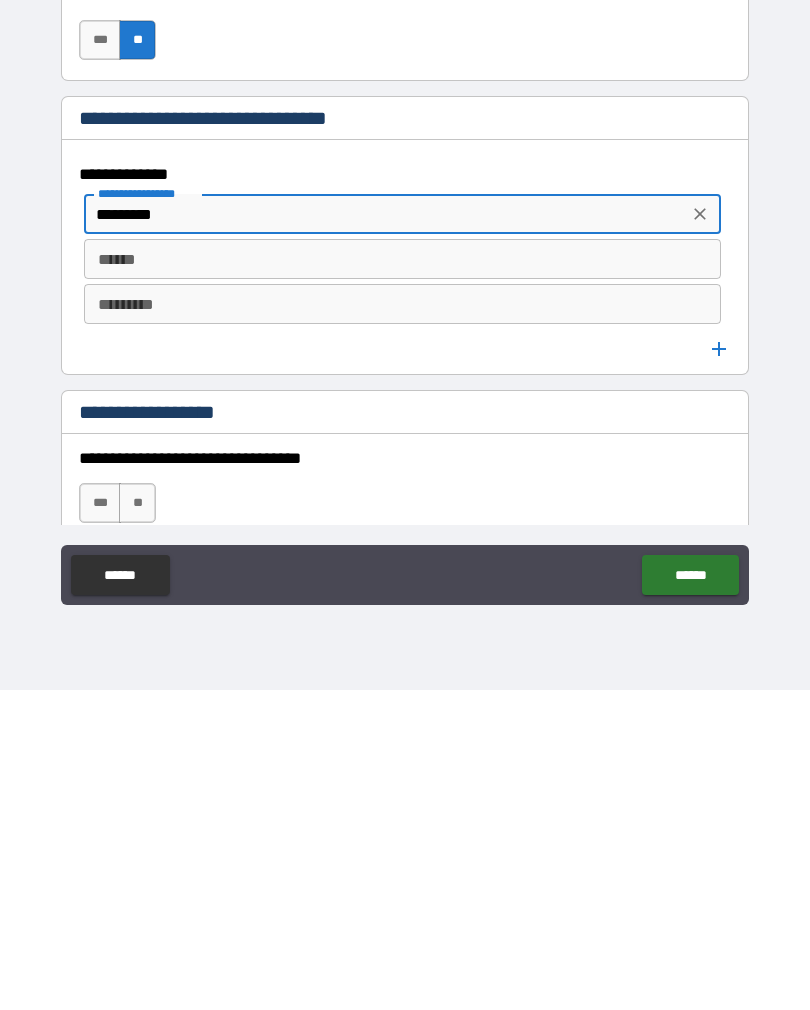 click 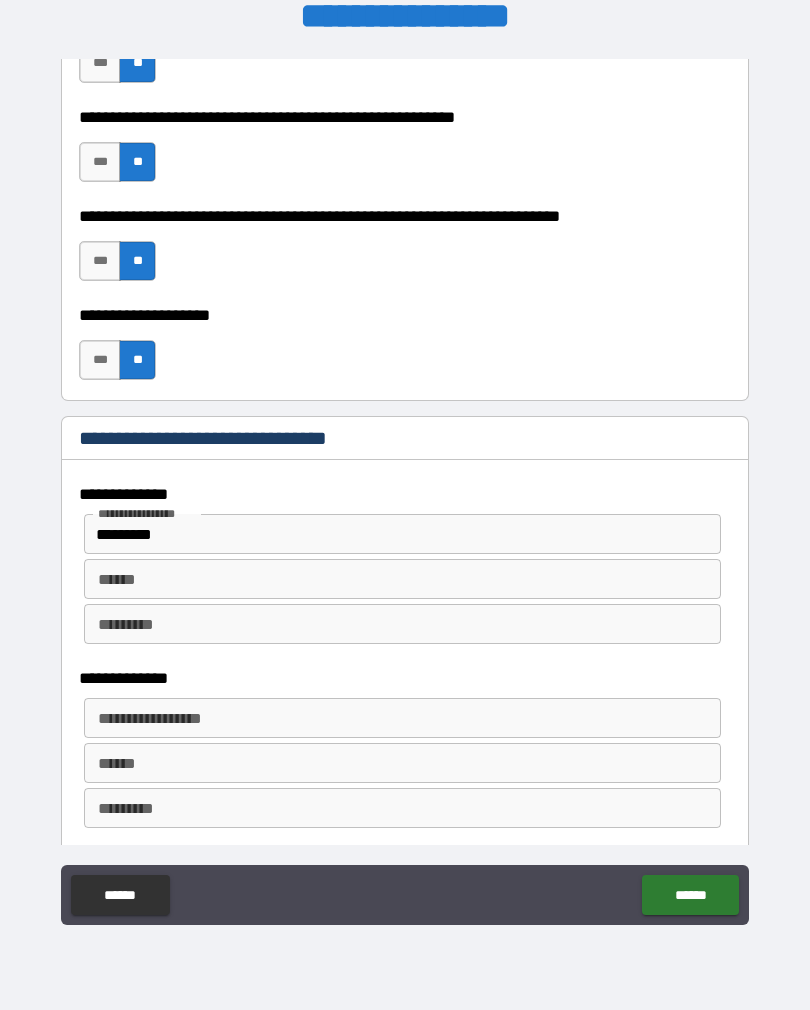click on "**********" at bounding box center (401, 718) 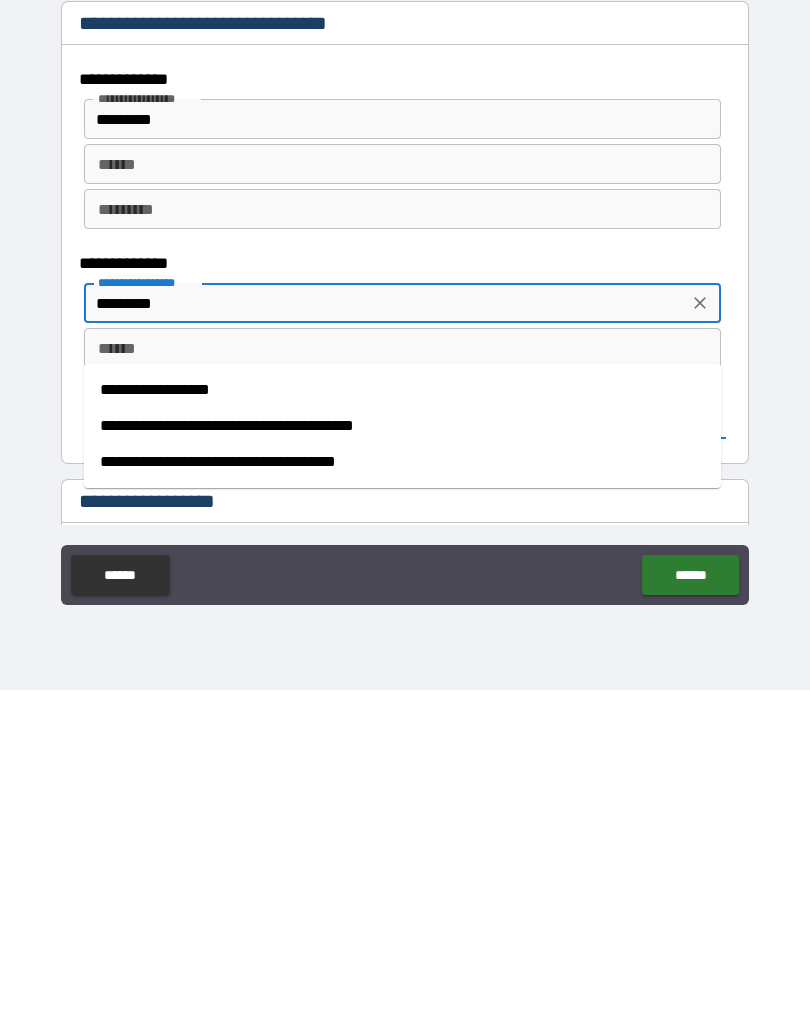 scroll, scrollTop: 1268, scrollLeft: 0, axis: vertical 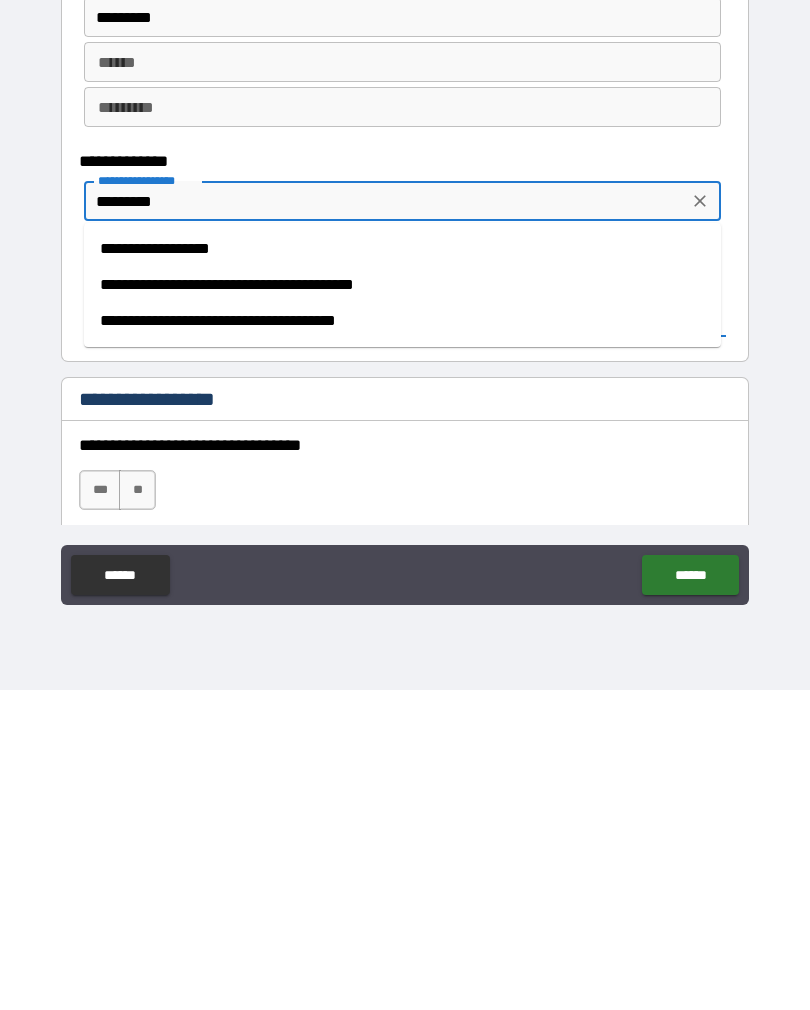 type on "********" 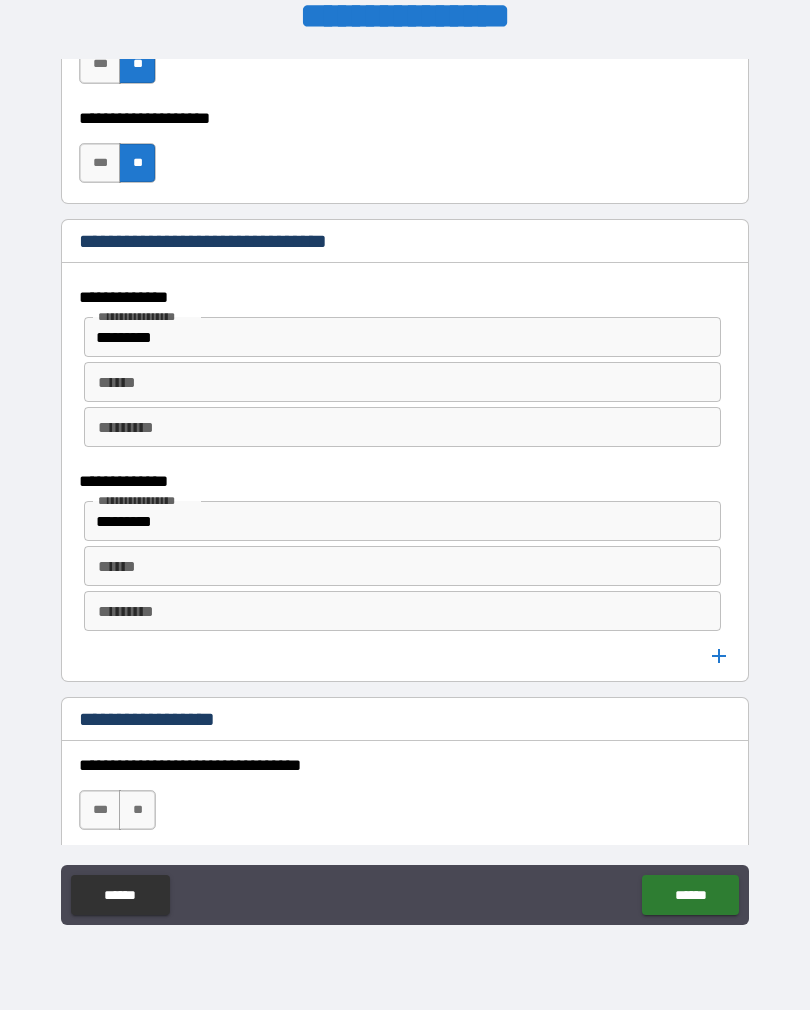 click at bounding box center (719, 656) 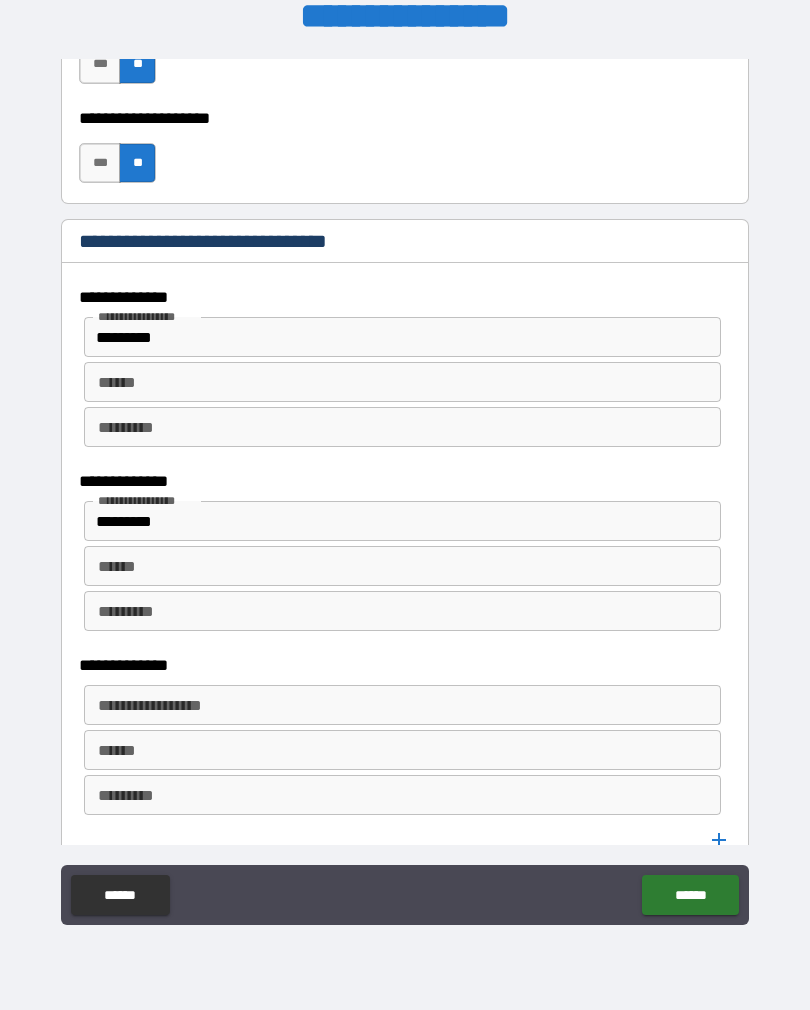 click on "**********" at bounding box center [402, 705] 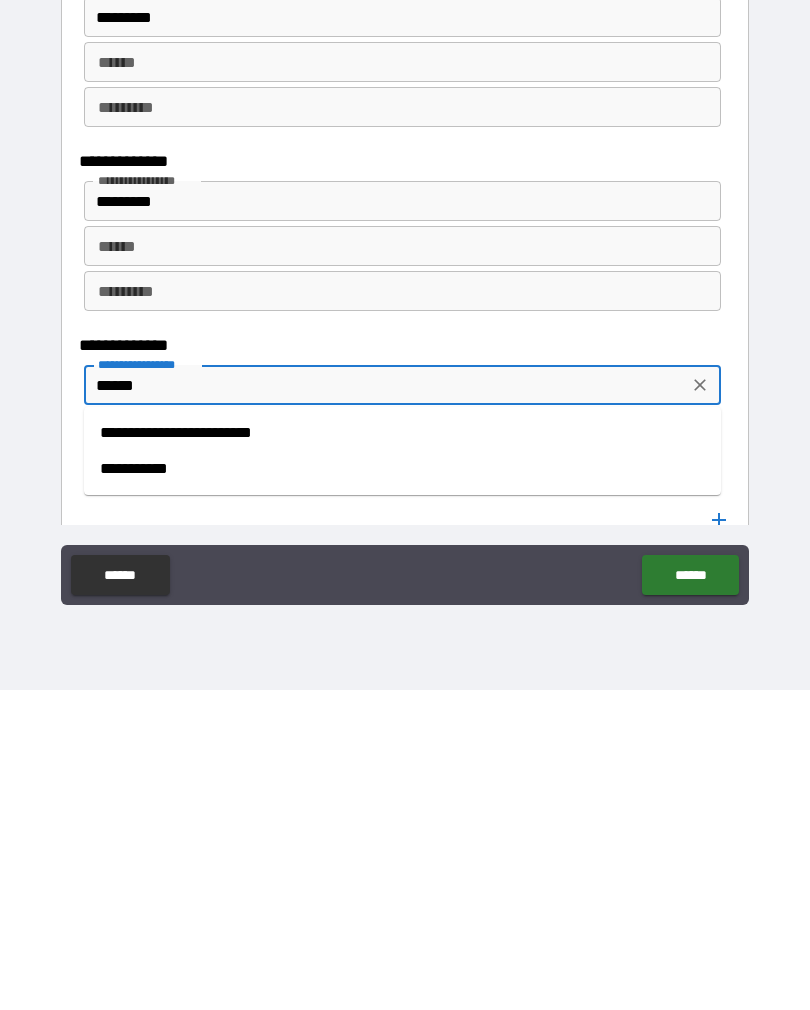click on "**********" at bounding box center [402, 789] 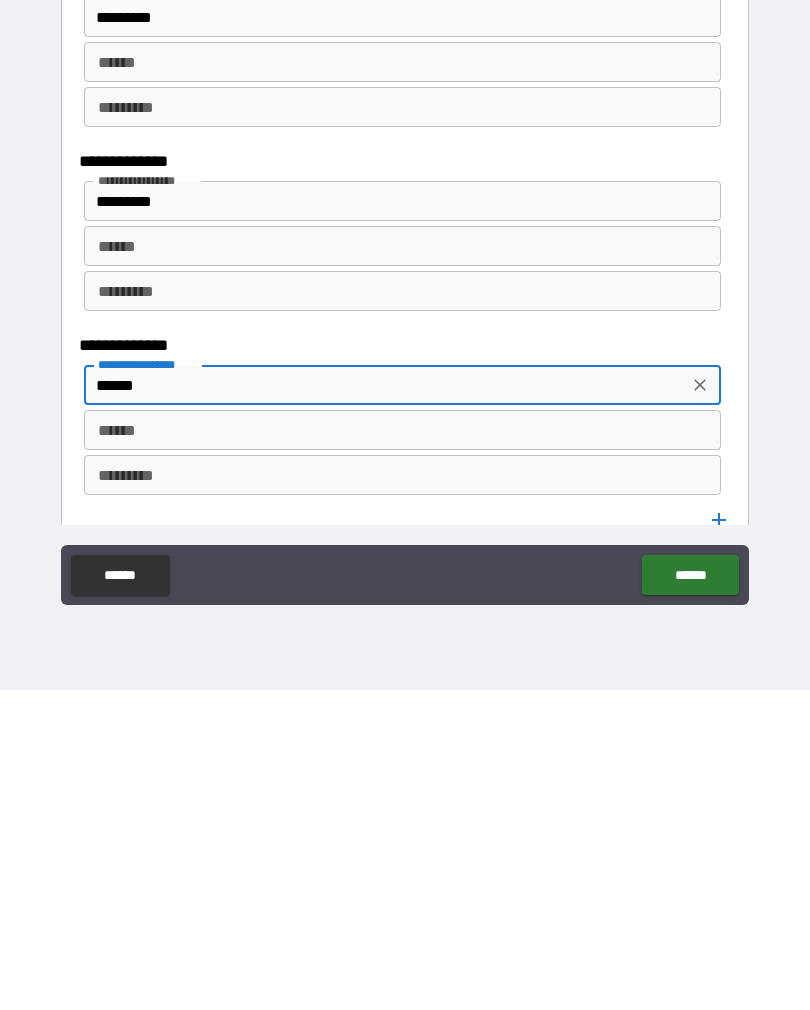 type on "**********" 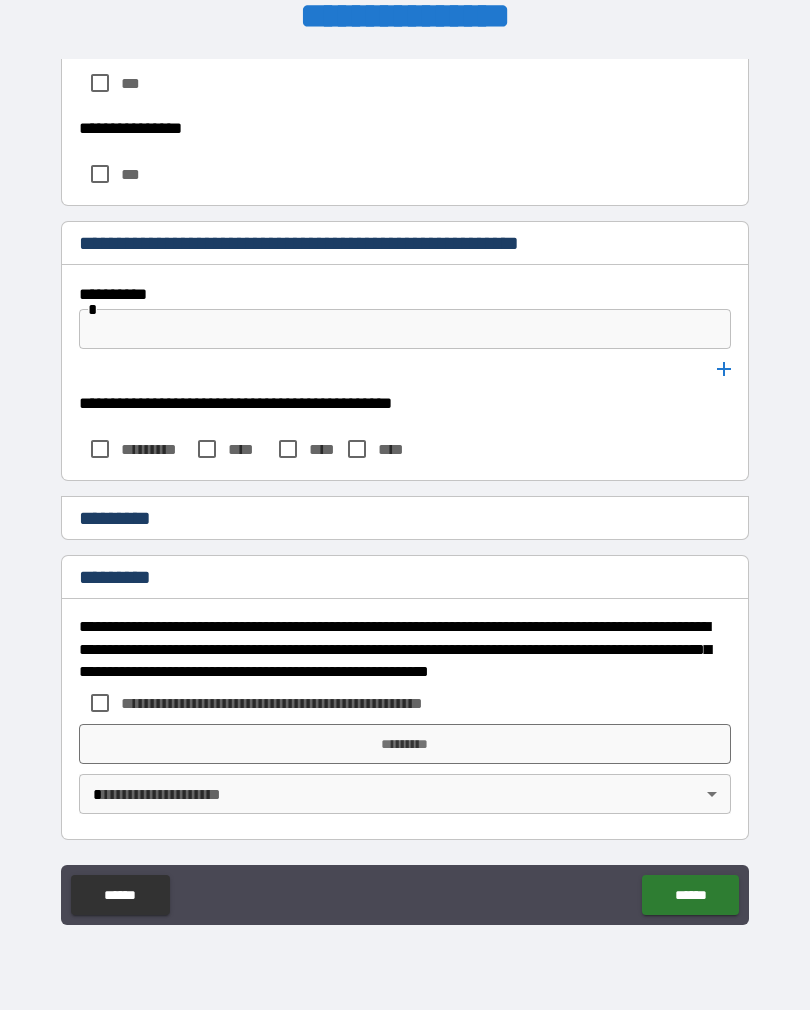 scroll, scrollTop: 10172, scrollLeft: 0, axis: vertical 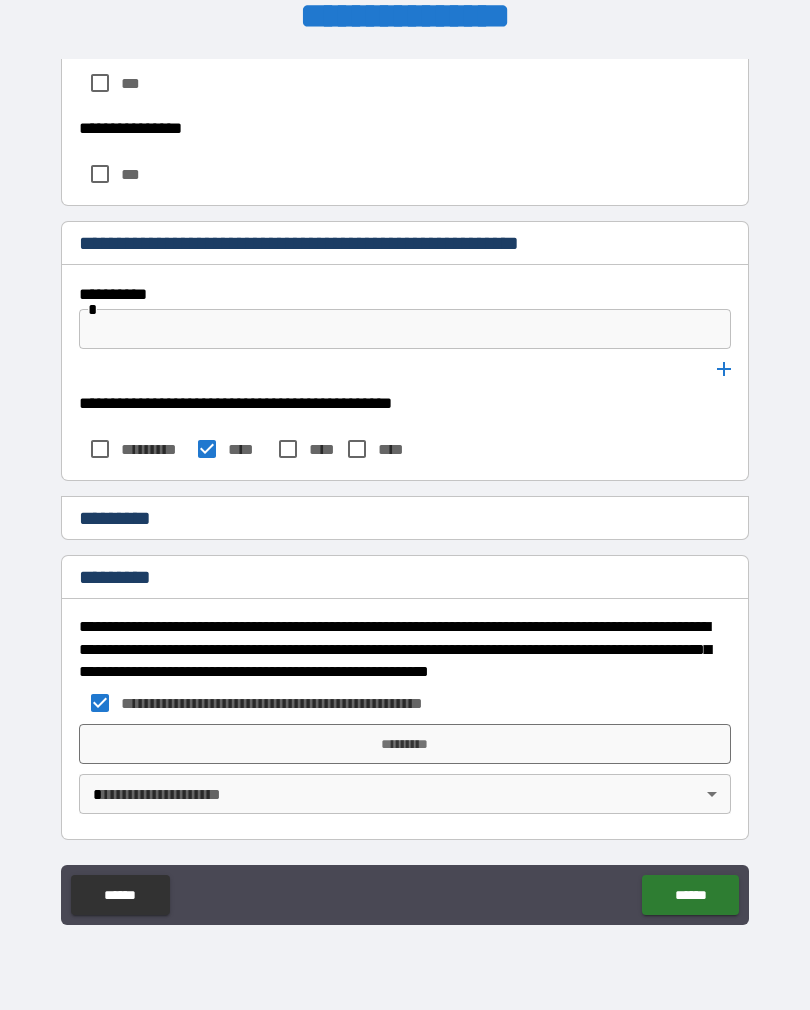 click on "*********" at bounding box center [405, 744] 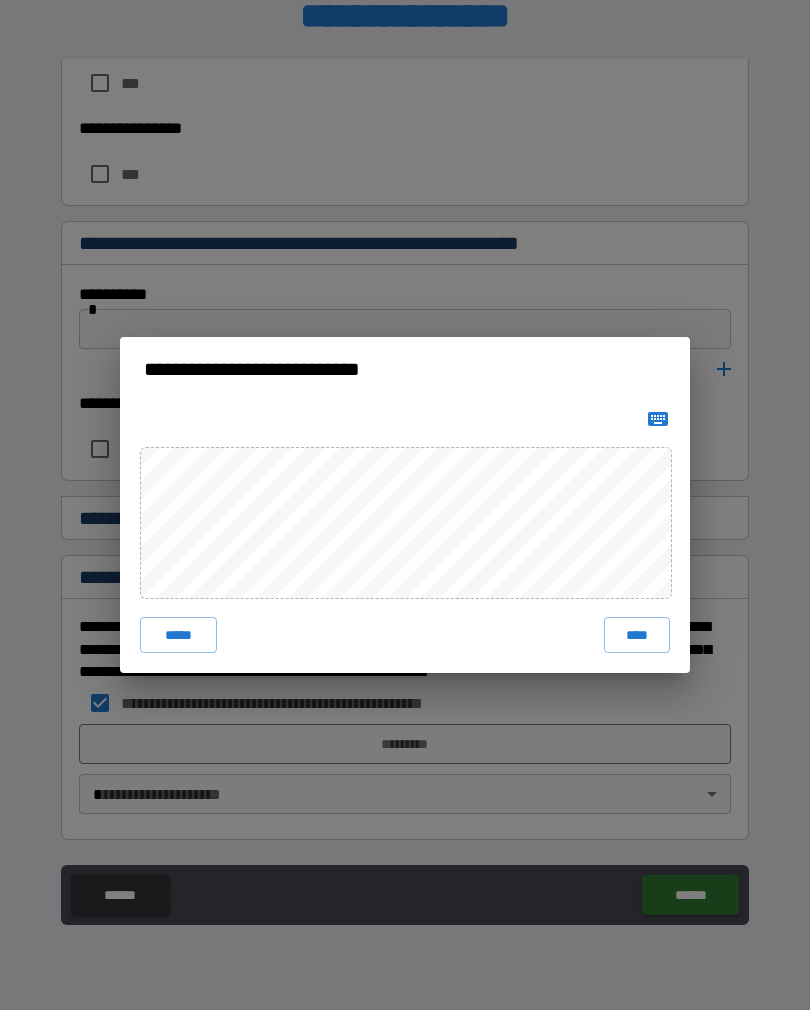 click 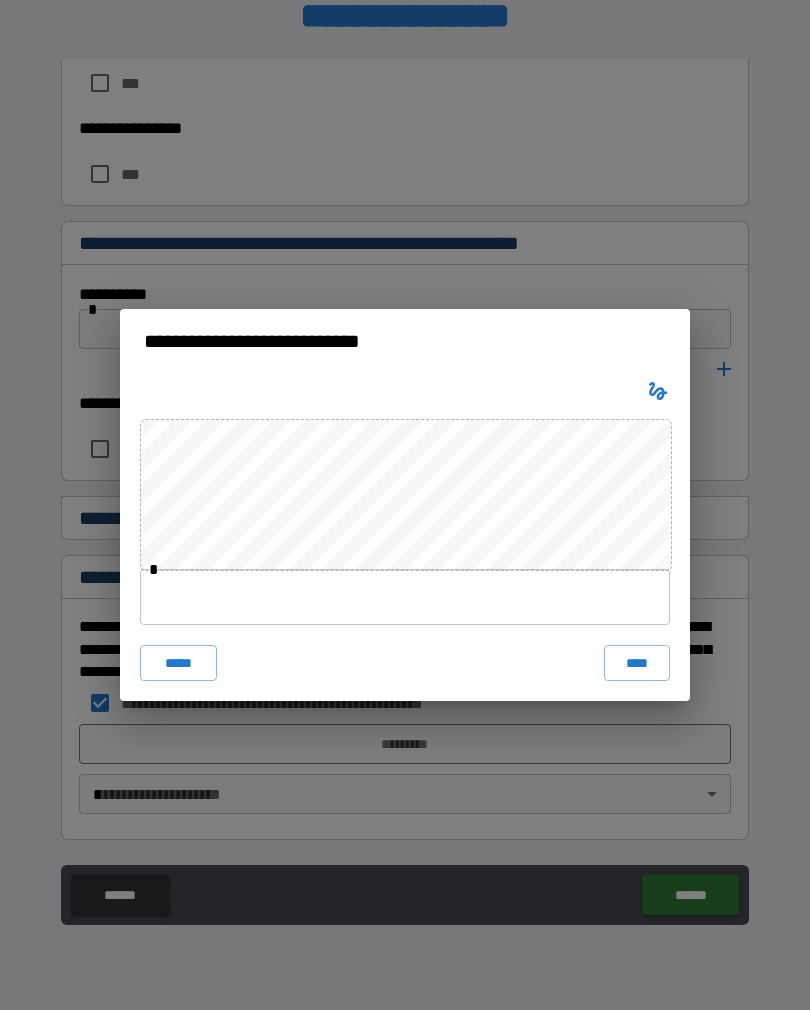 click at bounding box center [405, 597] 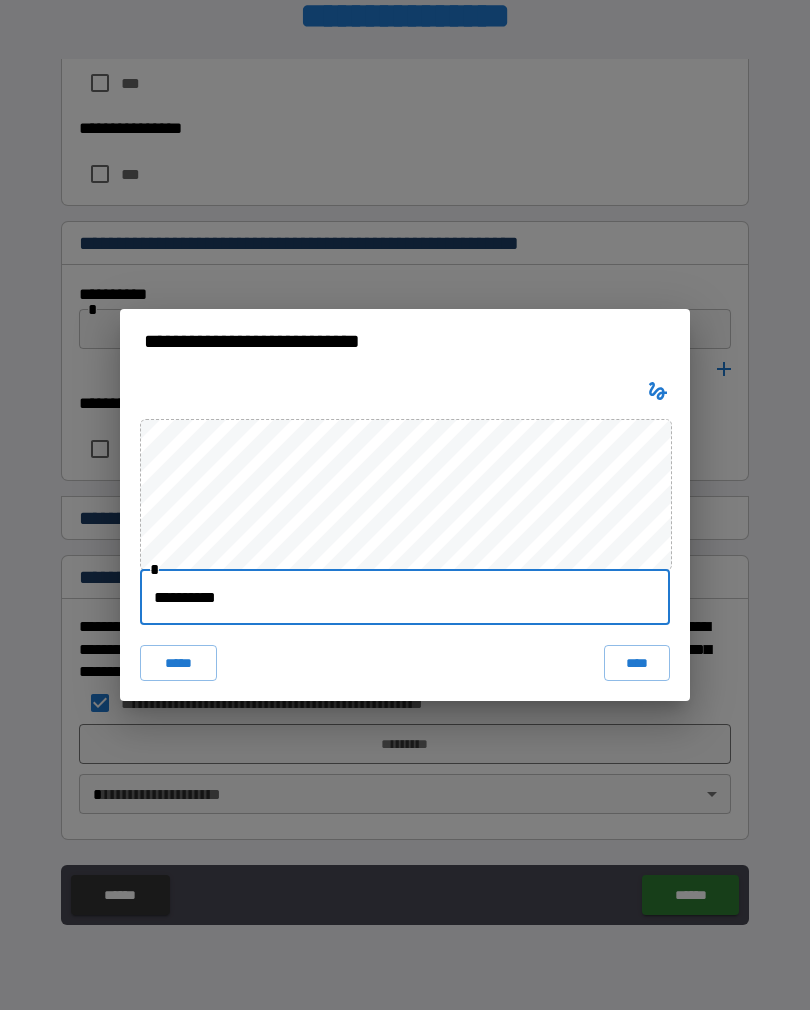 type on "**********" 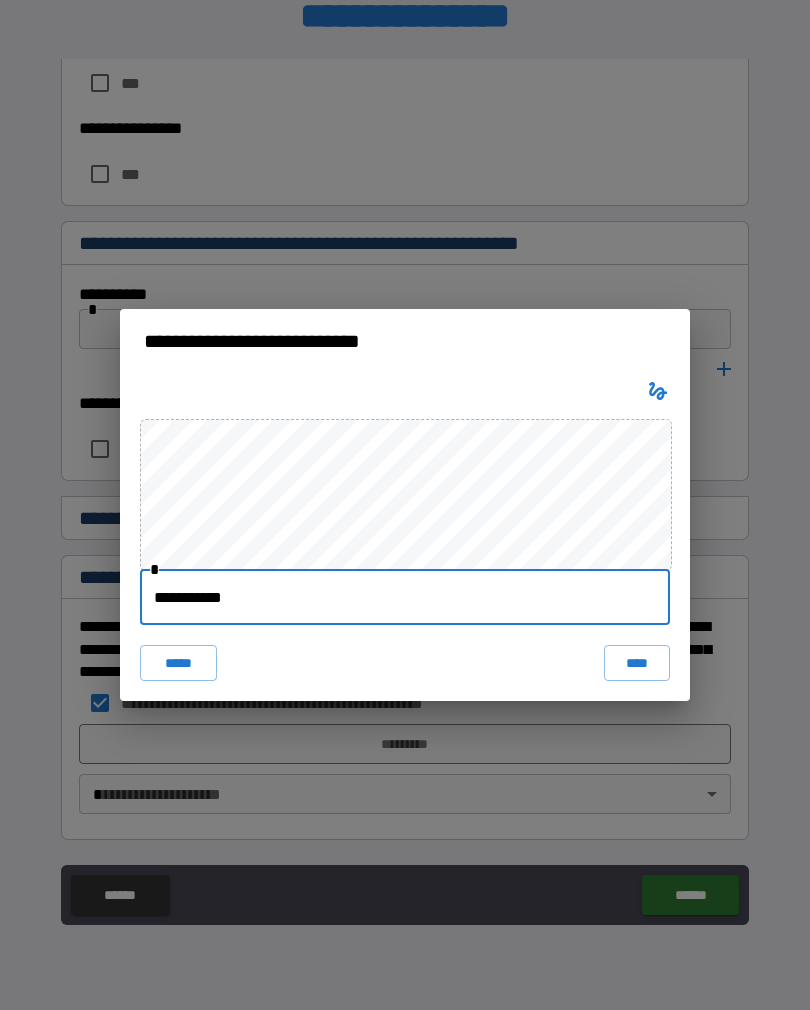 click on "****" at bounding box center (637, 663) 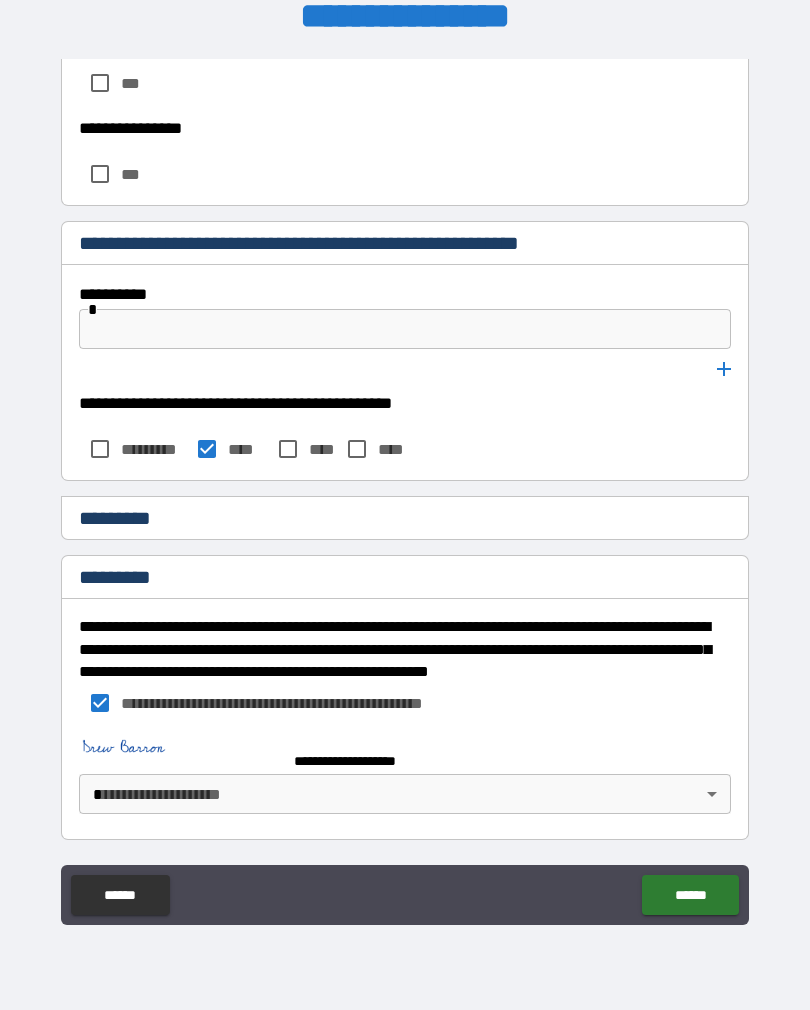 scroll, scrollTop: 10162, scrollLeft: 0, axis: vertical 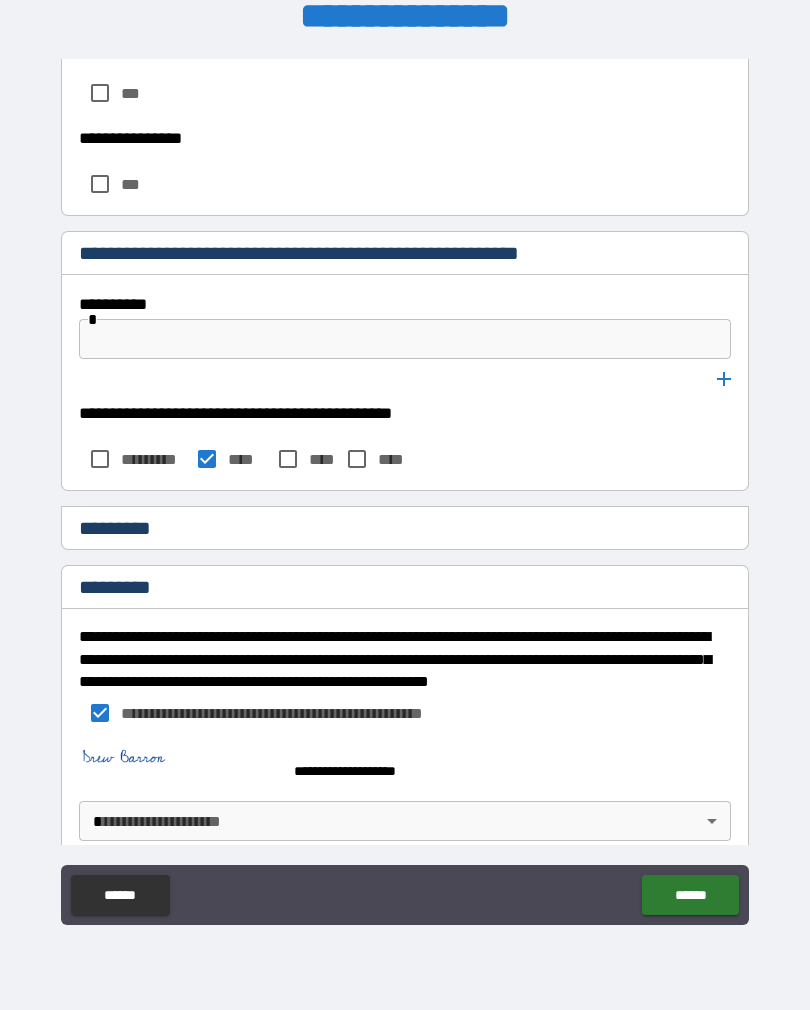 click on "**********" at bounding box center [405, 489] 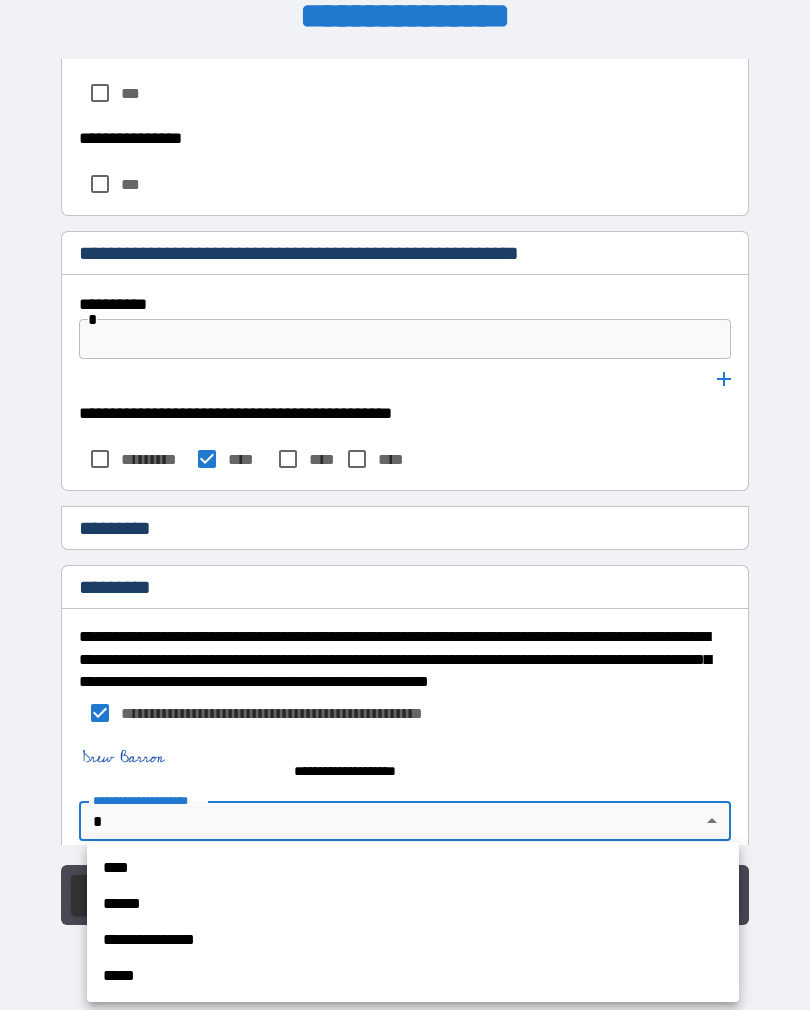 click on "****" at bounding box center [413, 868] 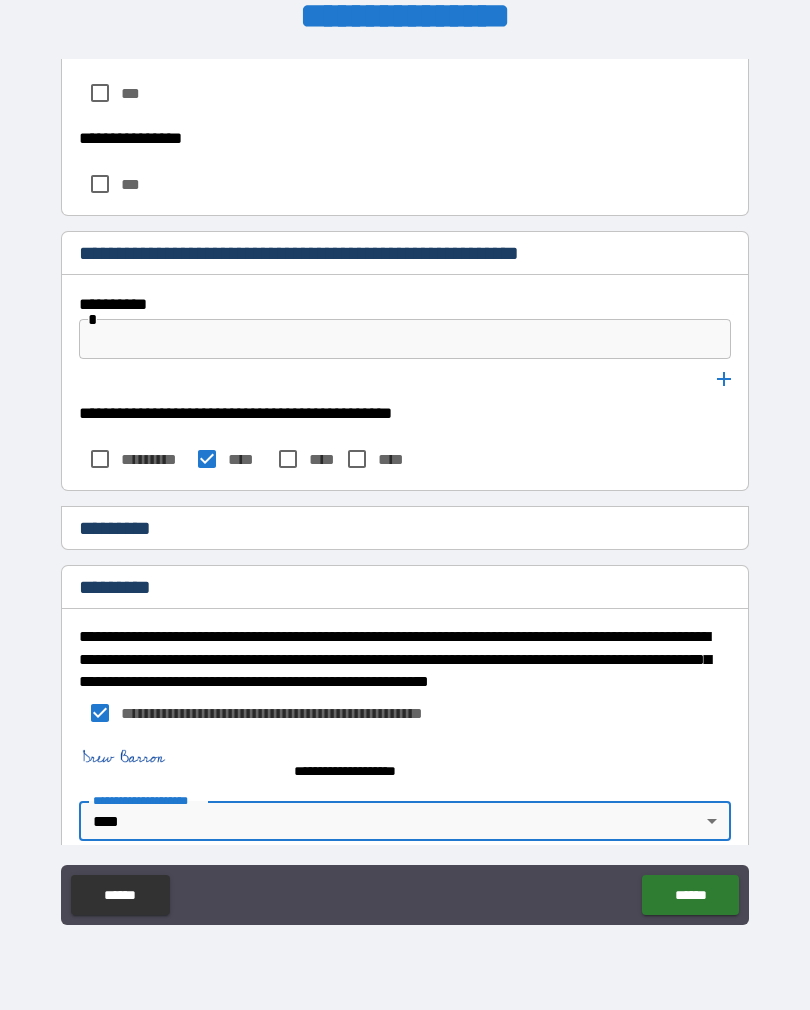 click on "******" at bounding box center (690, 895) 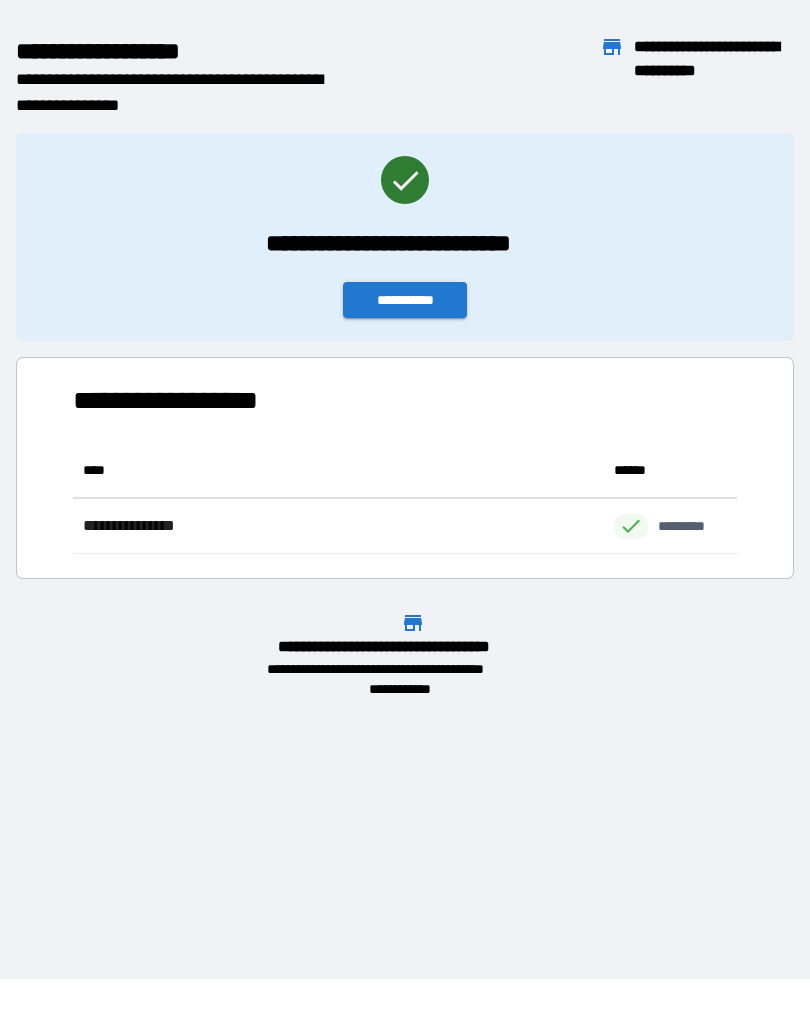 scroll, scrollTop: 111, scrollLeft: 664, axis: both 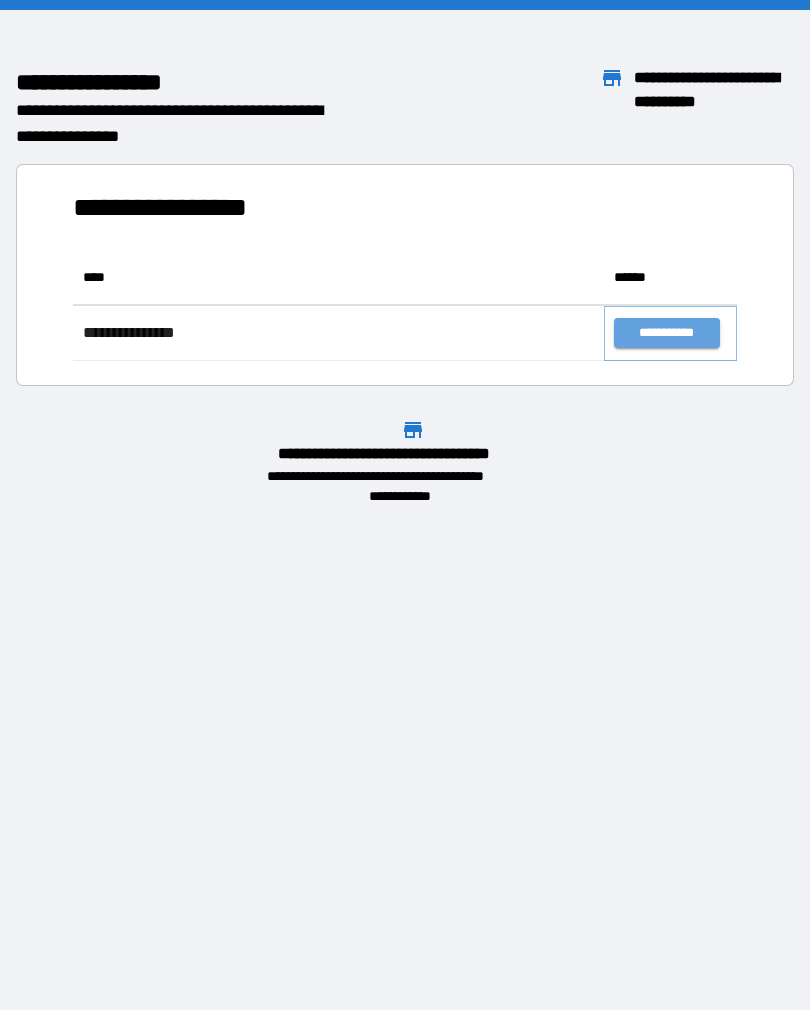 click on "**********" at bounding box center (666, 333) 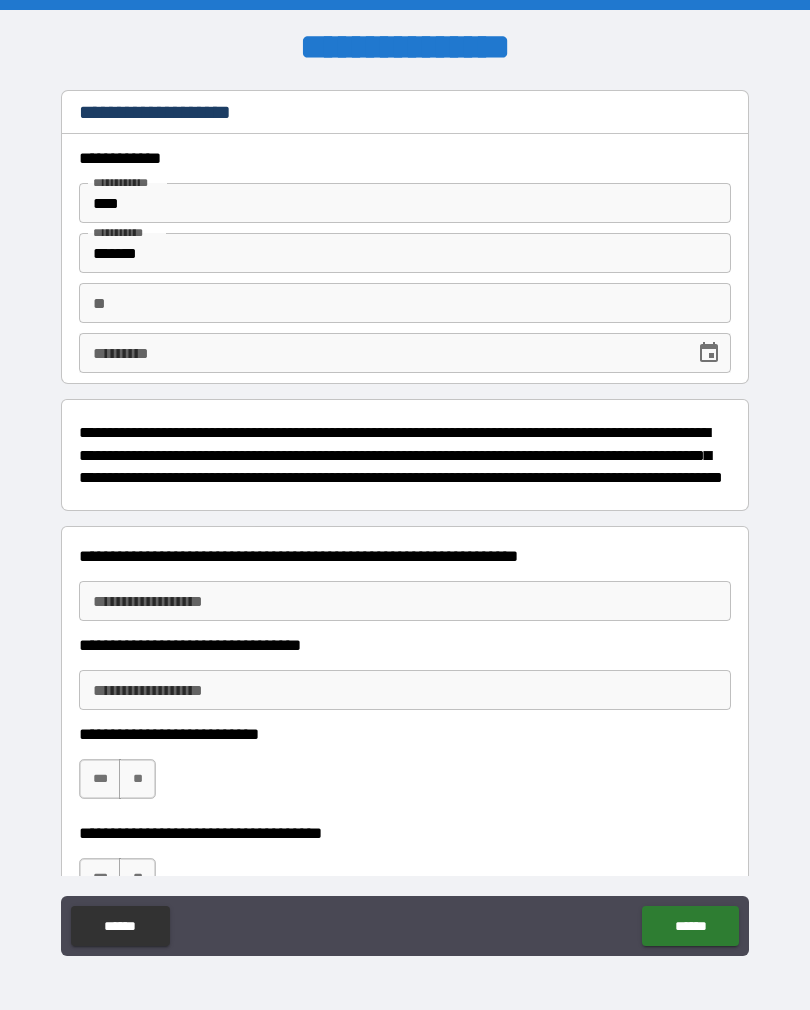 click on "**" at bounding box center [405, 303] 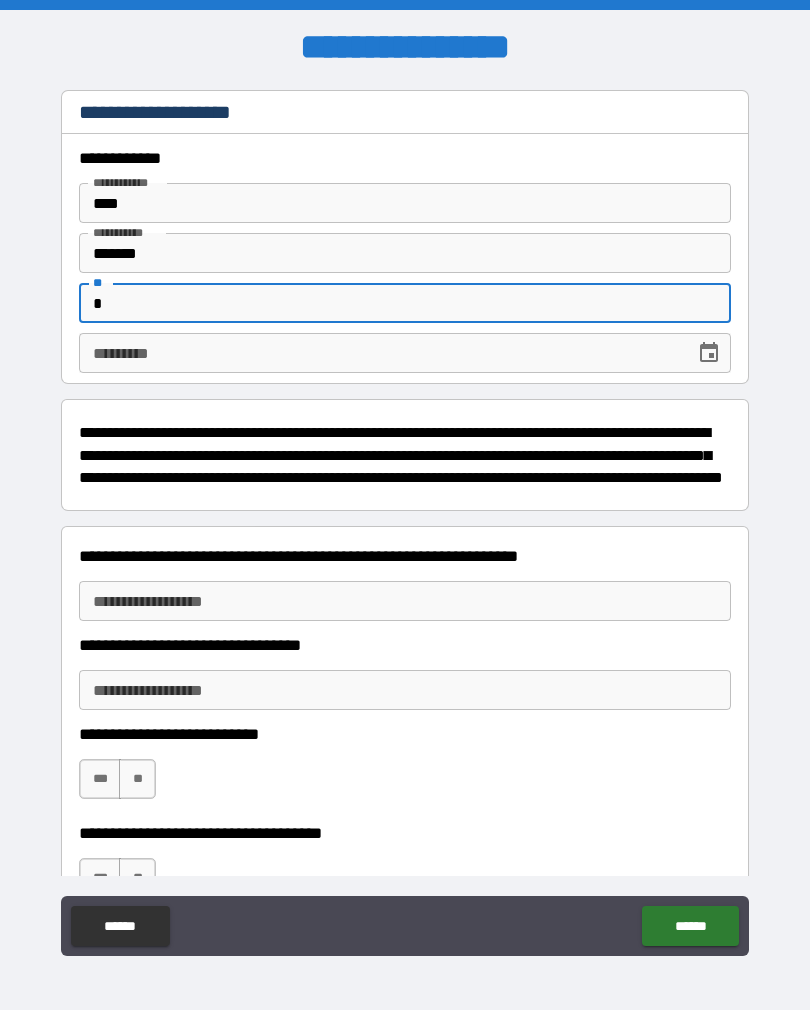 type on "*" 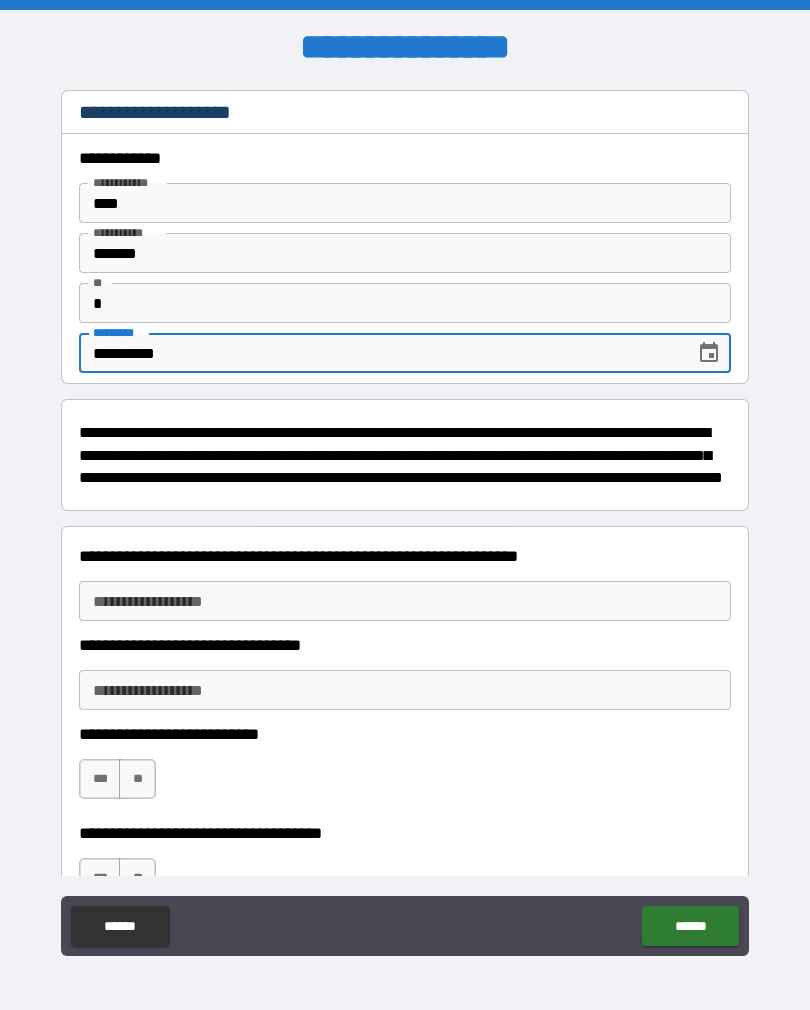type on "**********" 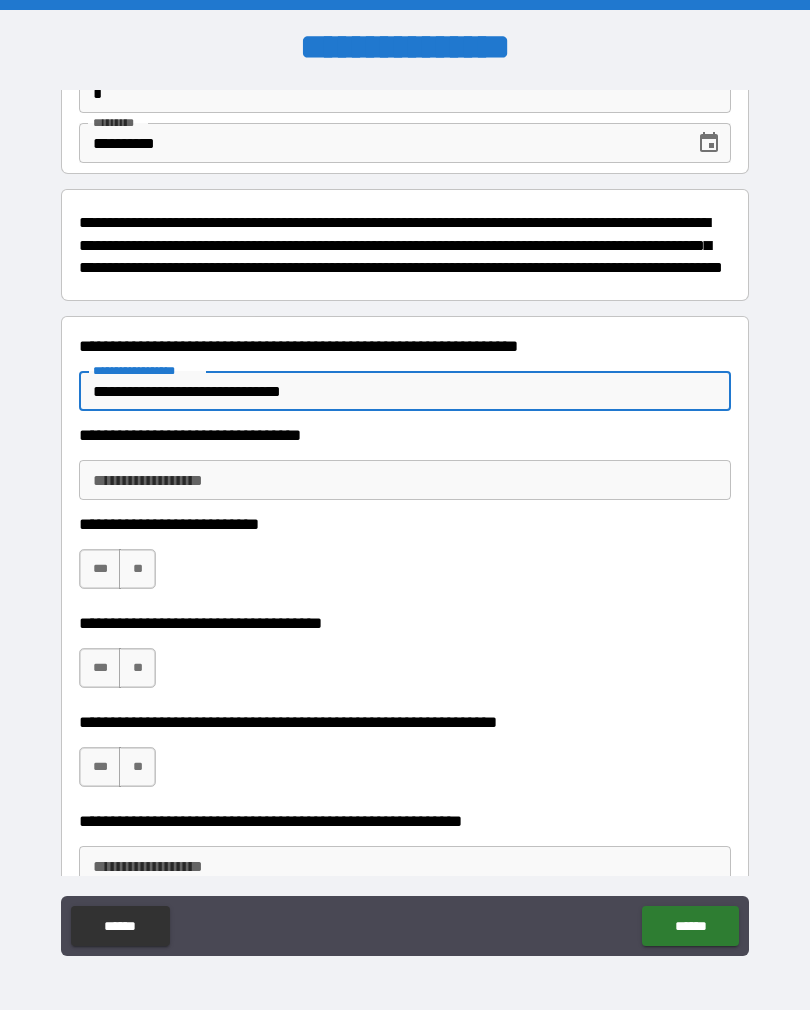 scroll, scrollTop: 225, scrollLeft: 0, axis: vertical 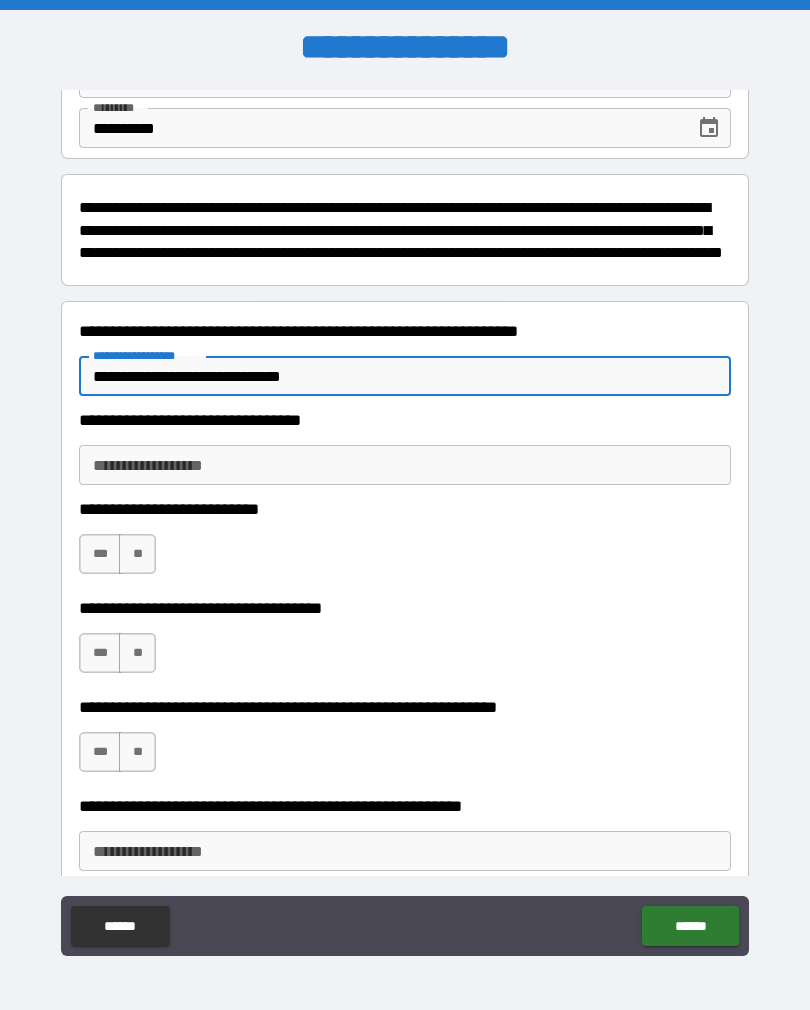 type on "**********" 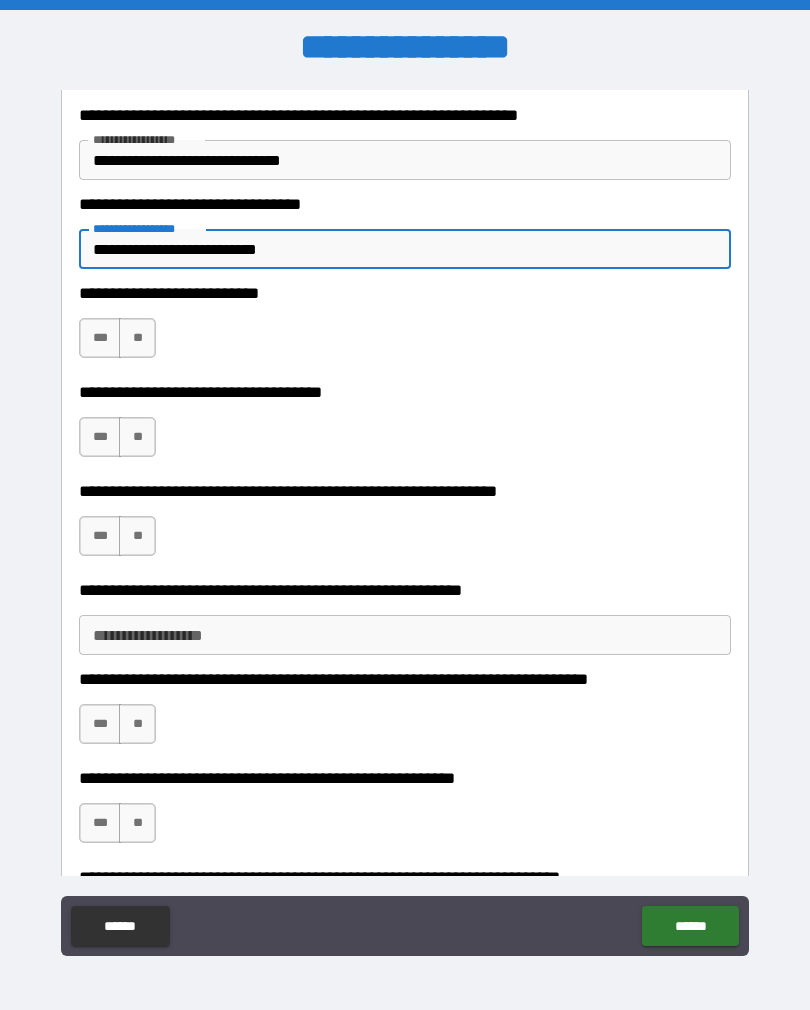 scroll, scrollTop: 557, scrollLeft: 0, axis: vertical 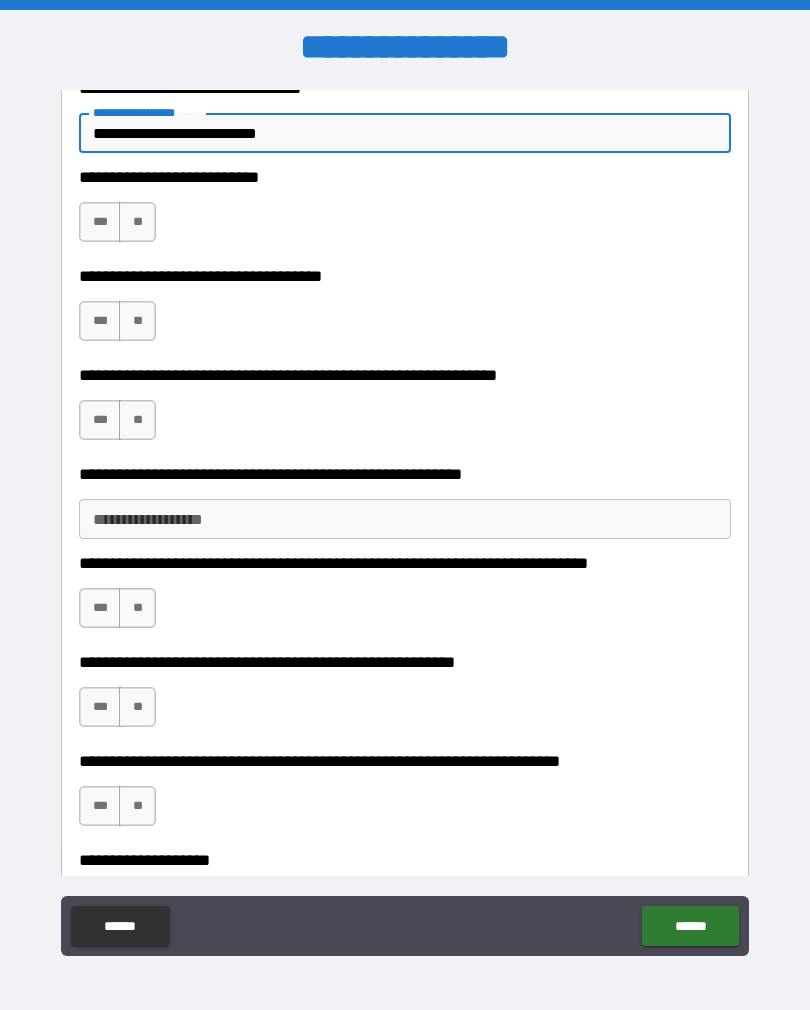 type on "**********" 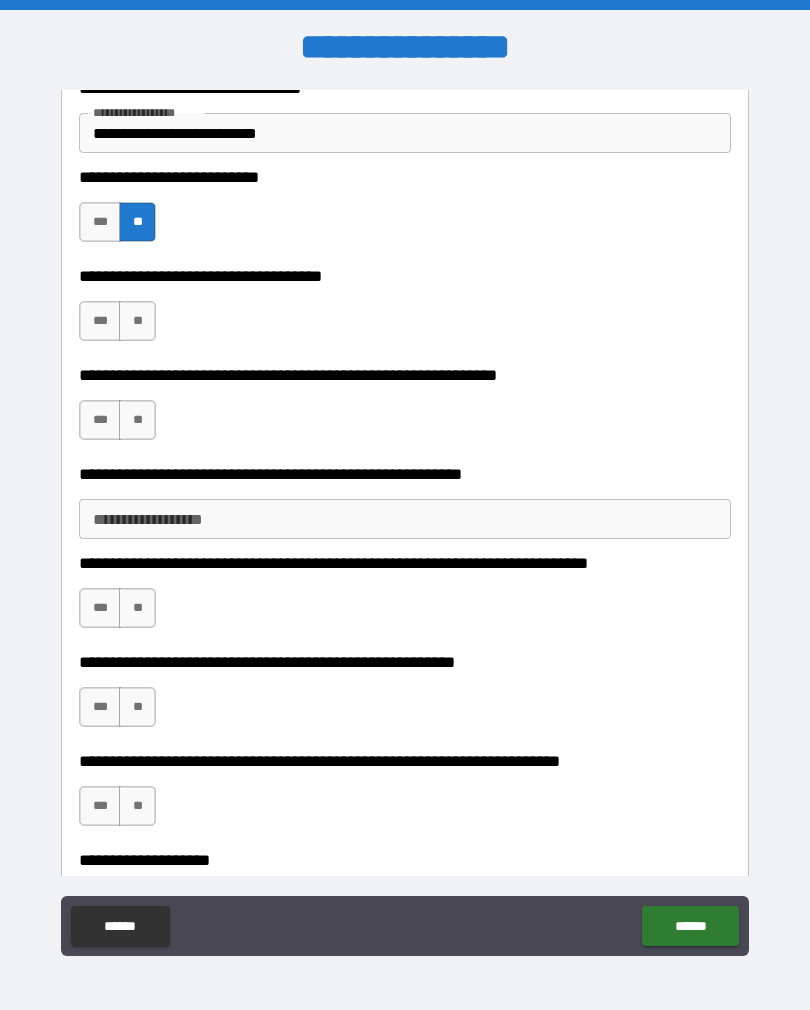 click on "**" at bounding box center (137, 321) 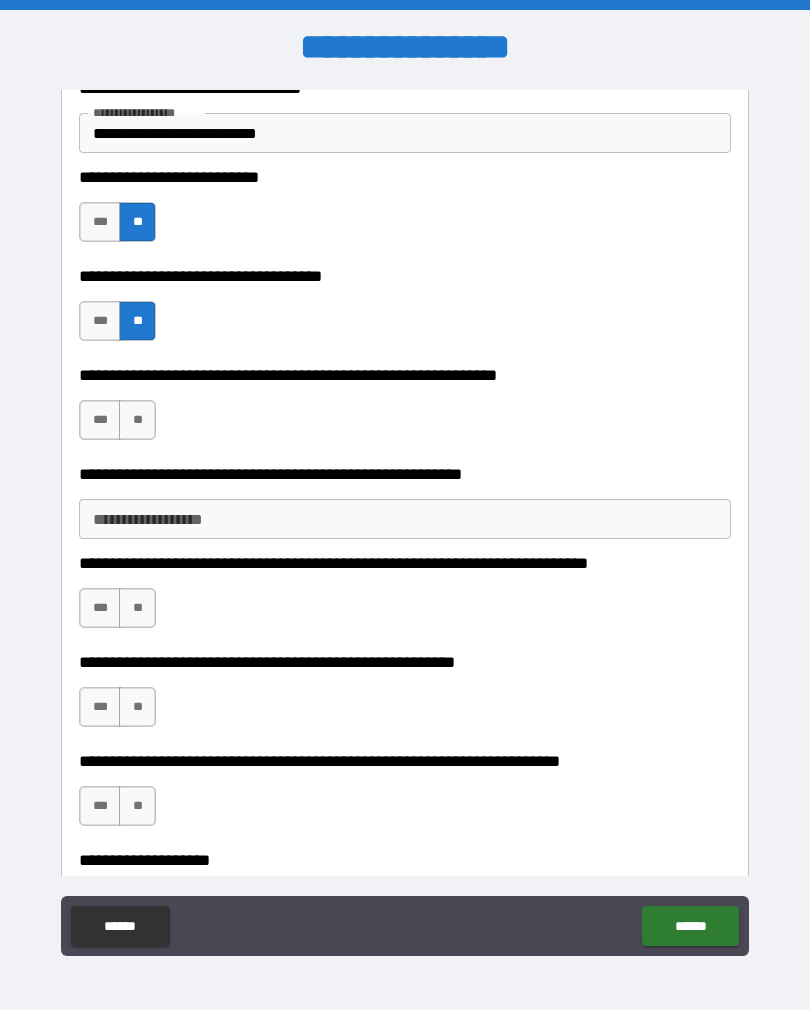 click on "**" at bounding box center [137, 420] 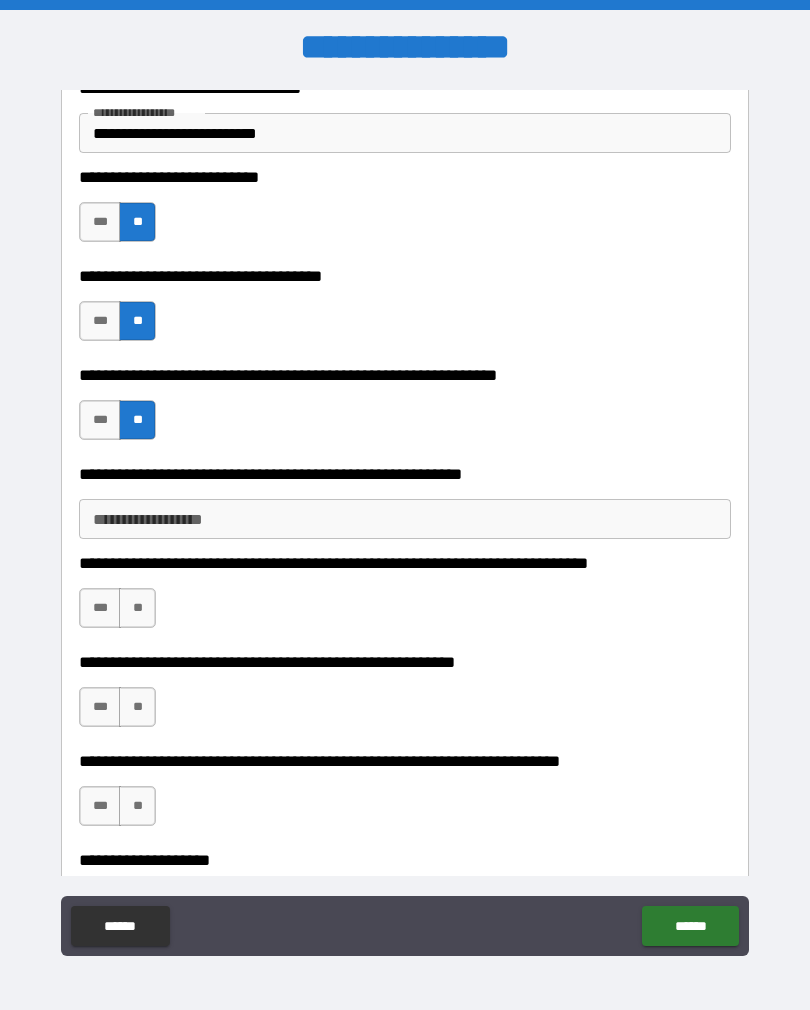 click on "**********" at bounding box center [405, 598] 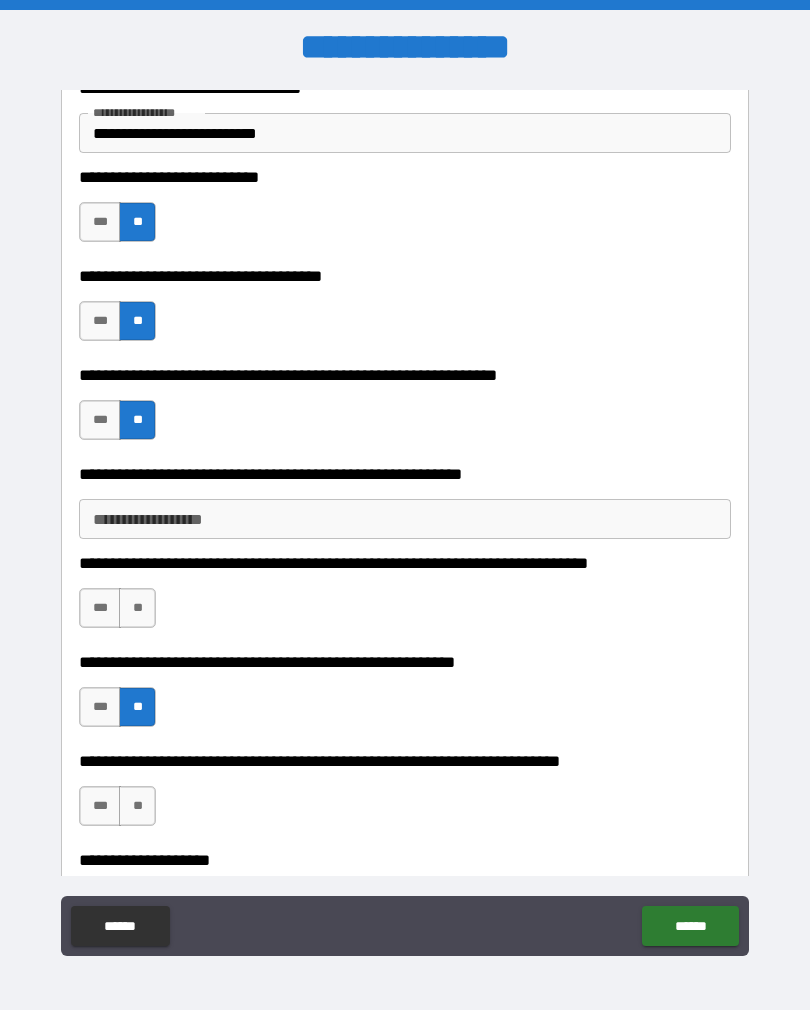 click on "**" at bounding box center (137, 608) 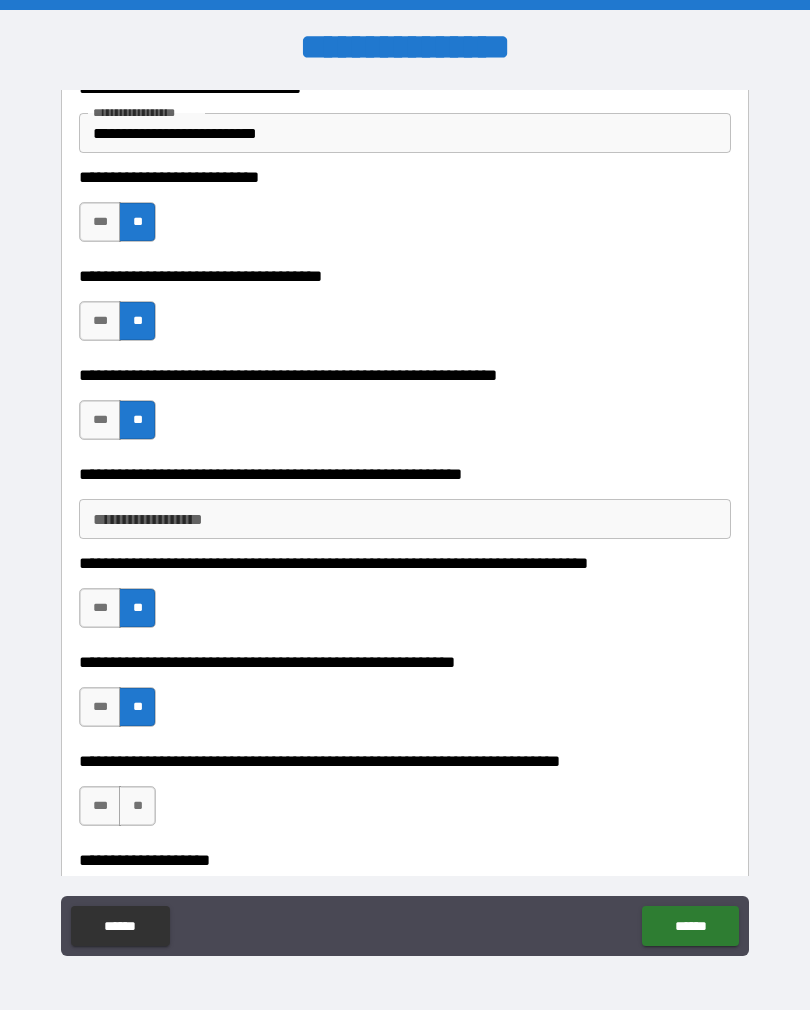 click on "**********" at bounding box center (405, 796) 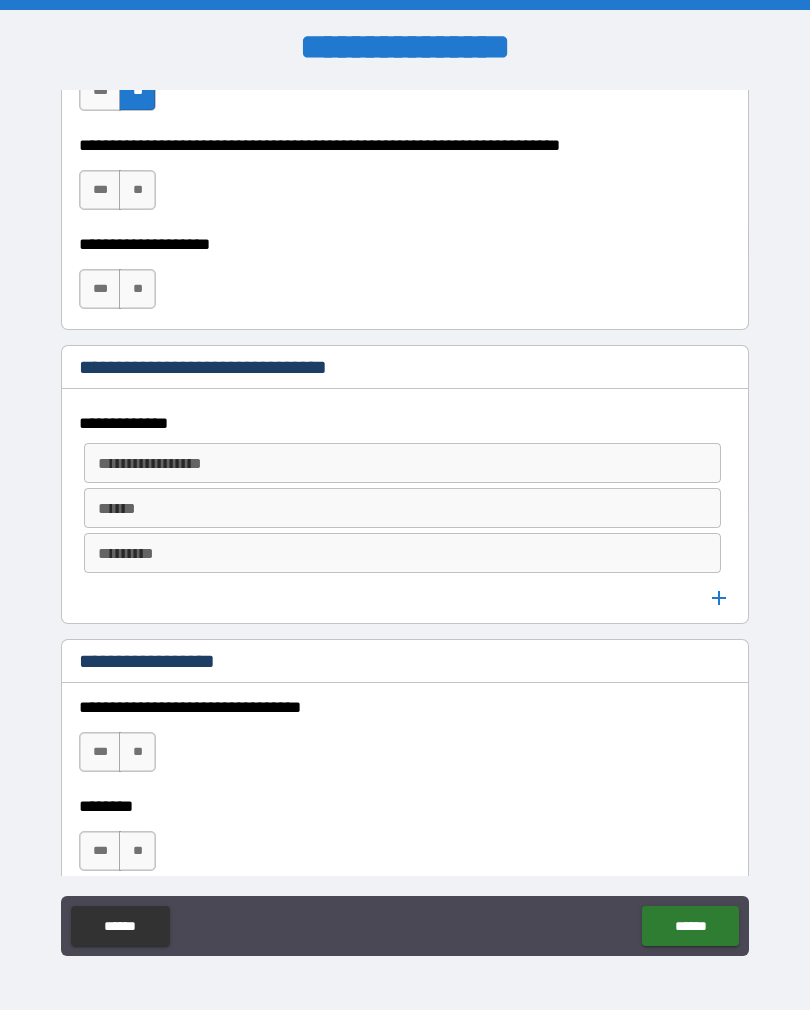 scroll, scrollTop: 1161, scrollLeft: 0, axis: vertical 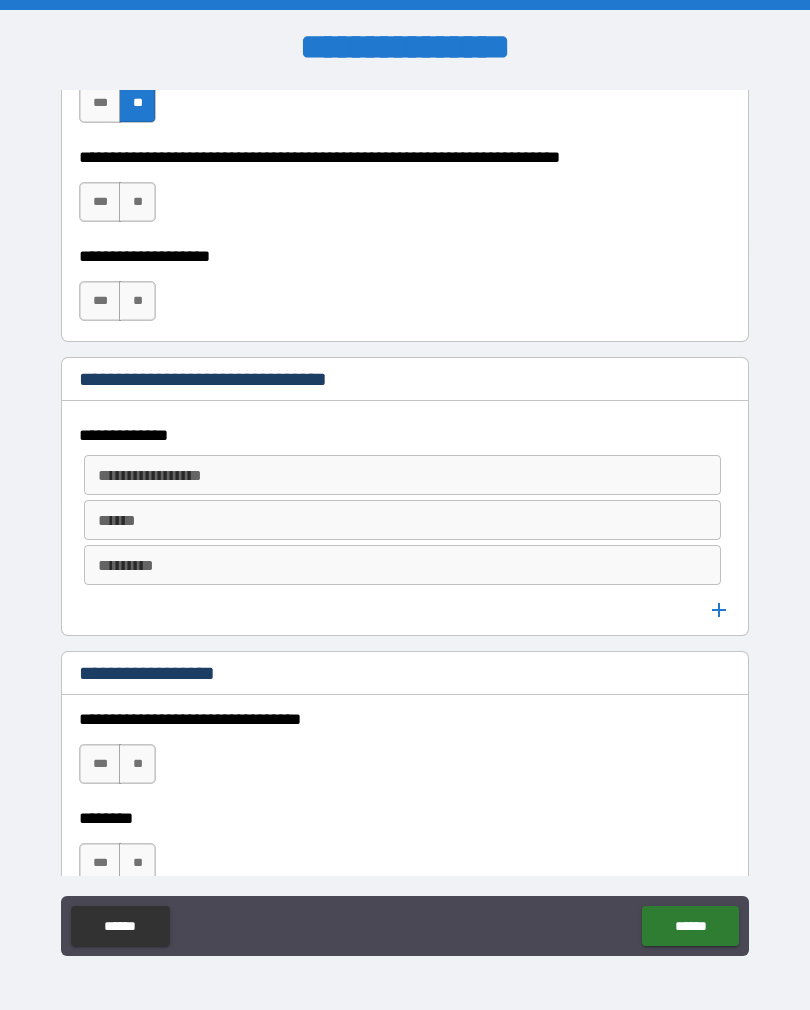 click on "**" at bounding box center (137, 202) 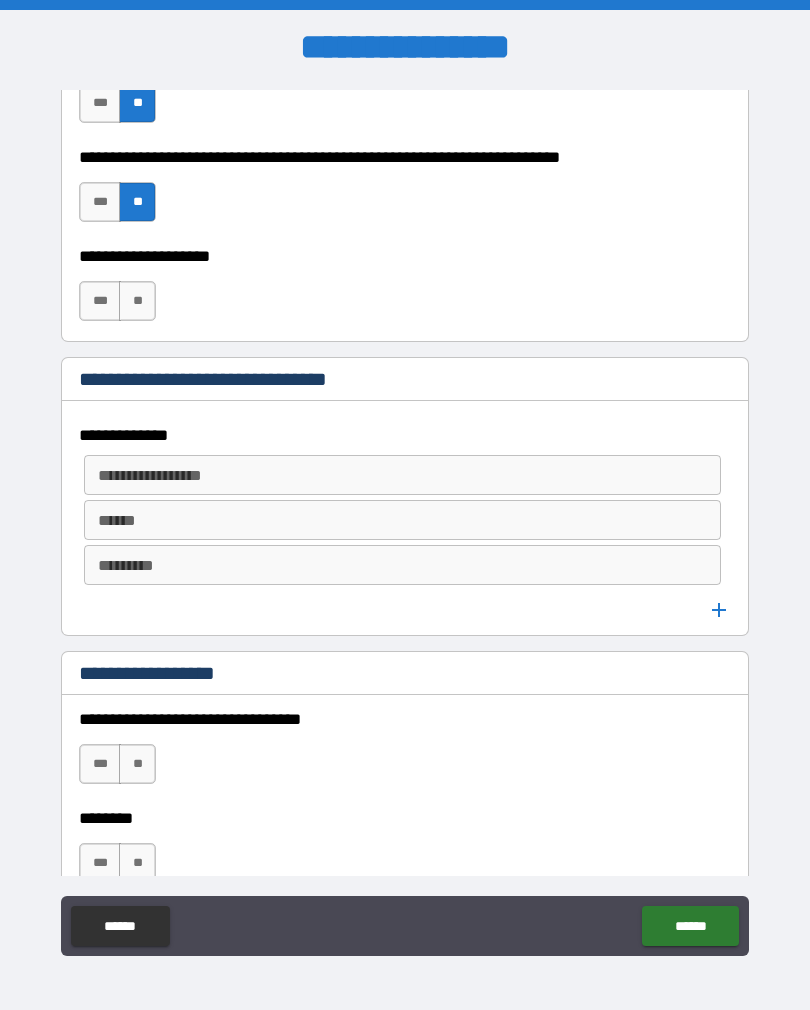 click on "**" at bounding box center [137, 301] 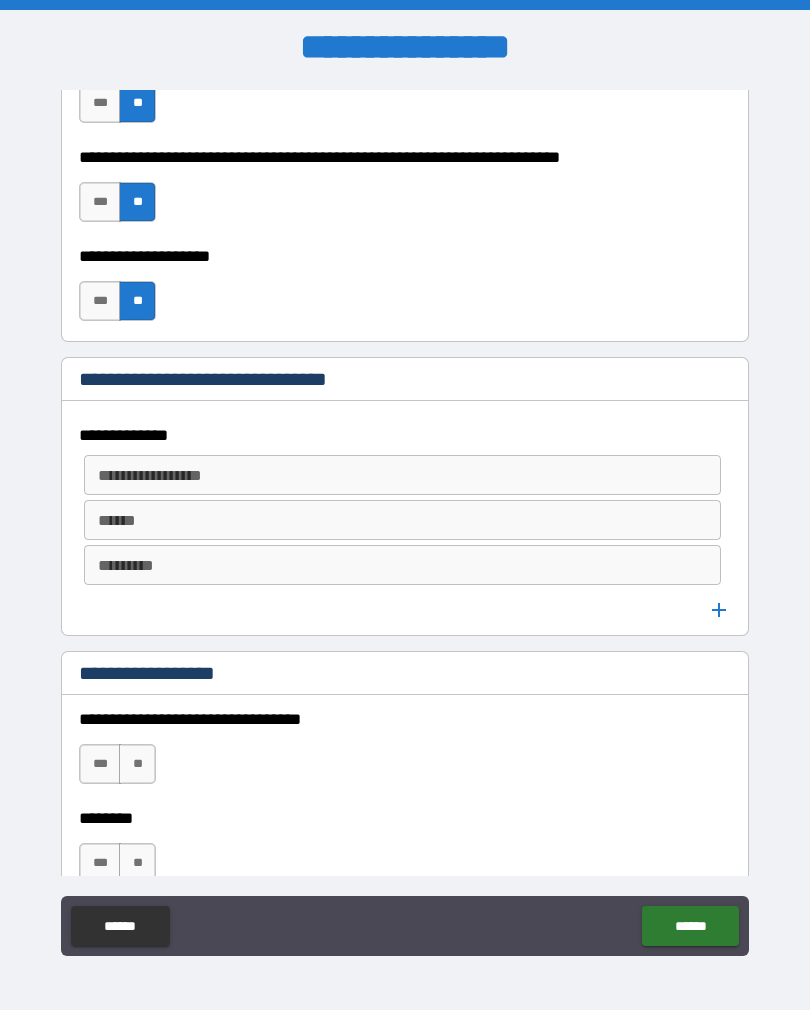 click on "**********" at bounding box center (402, 475) 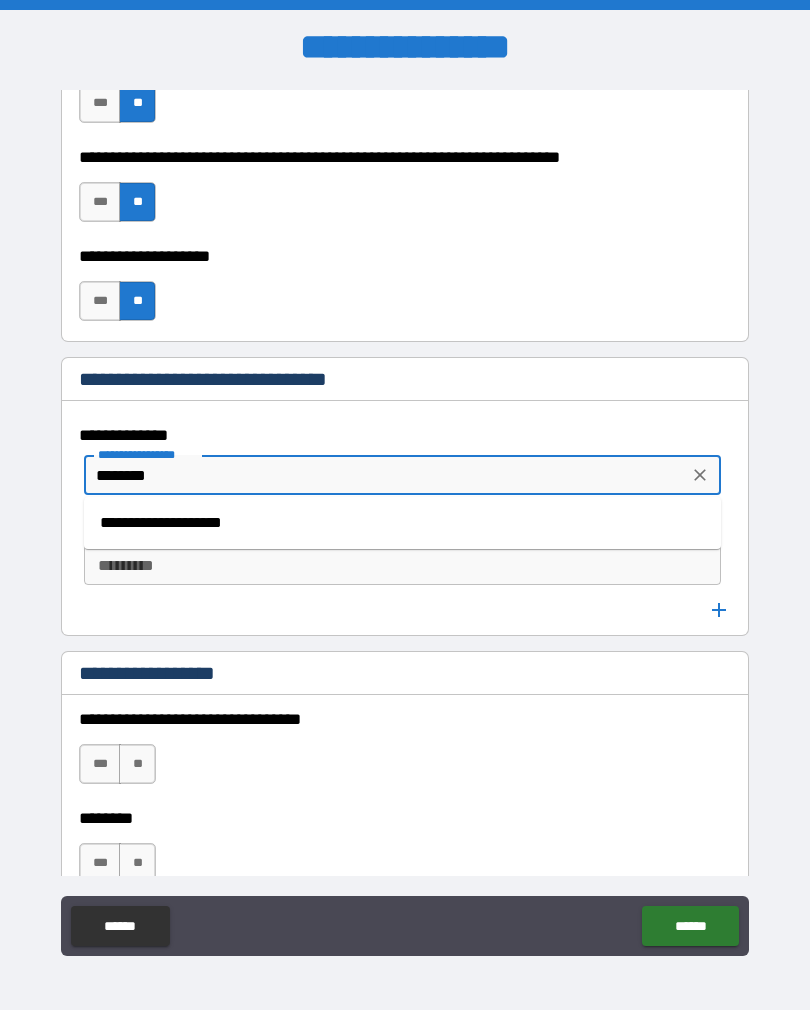 click on "**********" at bounding box center (402, 523) 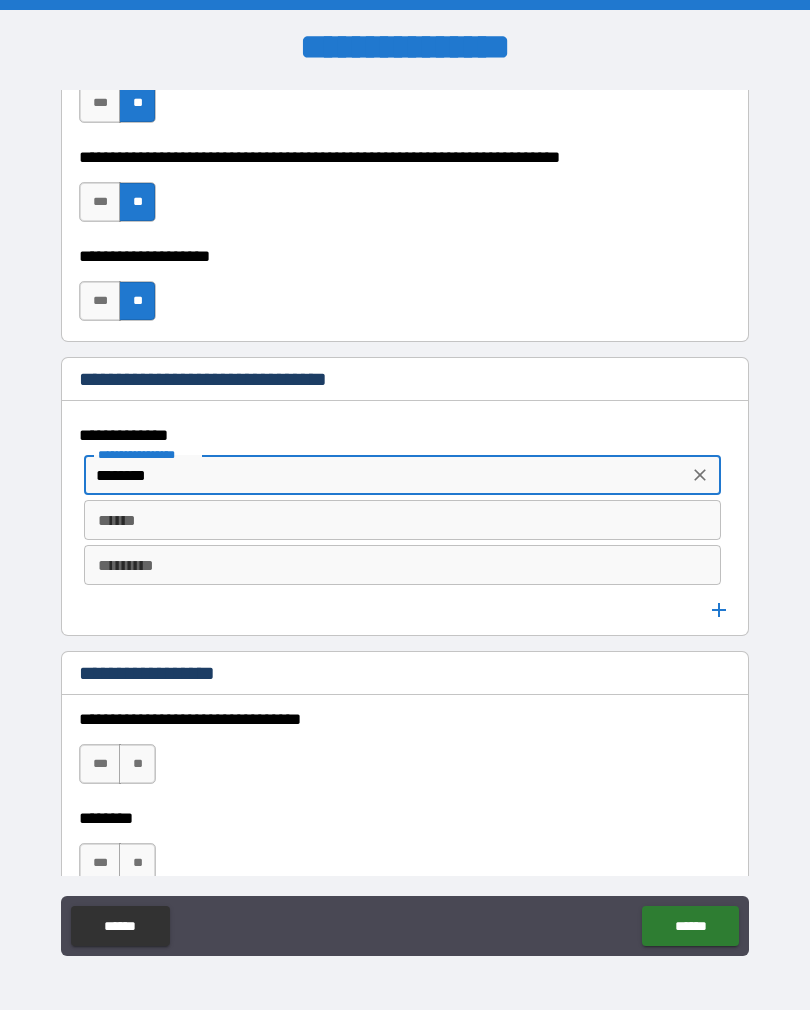 type on "**********" 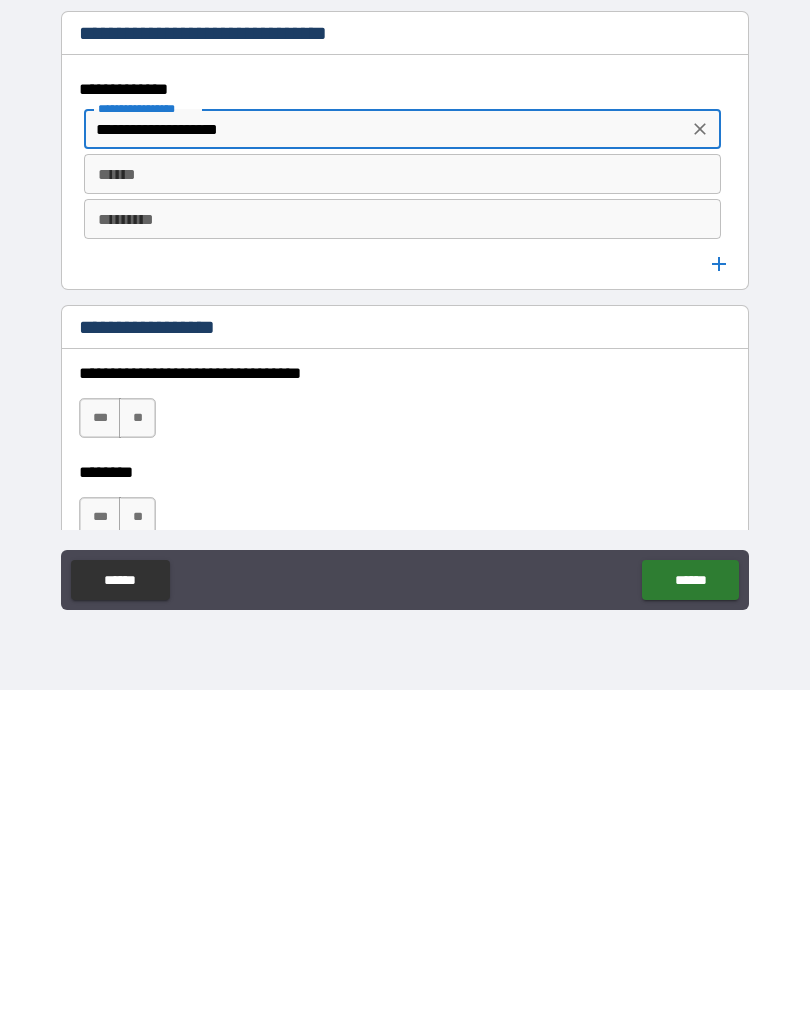 scroll, scrollTop: 28, scrollLeft: 0, axis: vertical 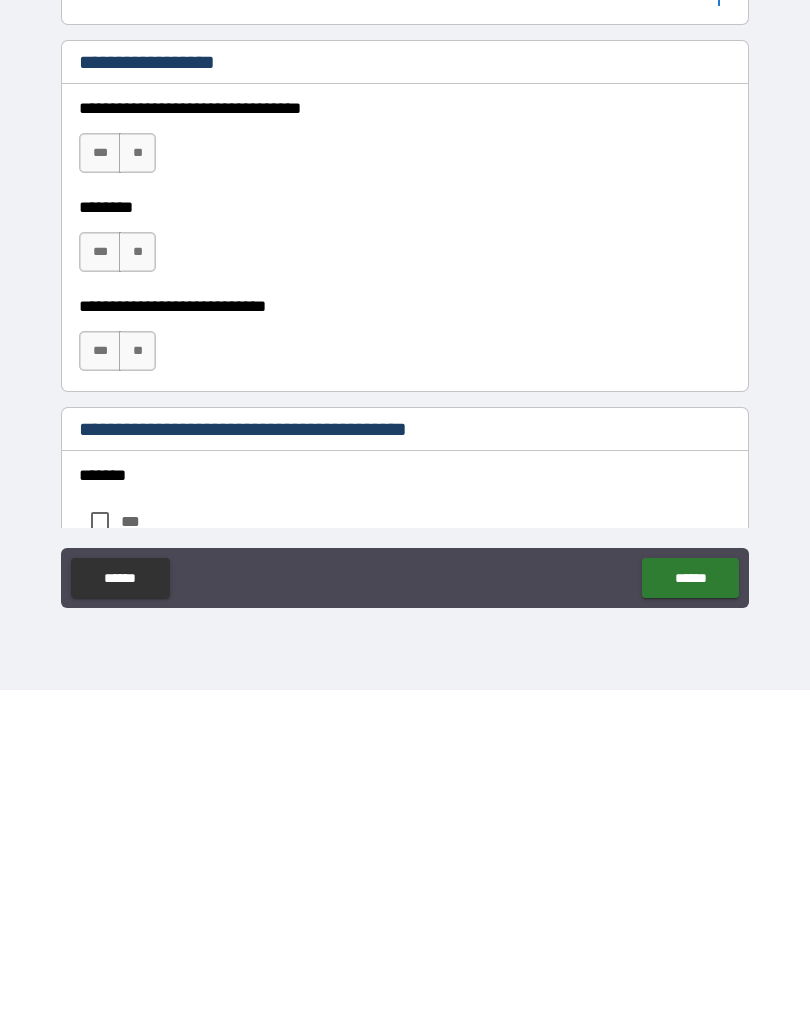 click on "**" at bounding box center (137, 473) 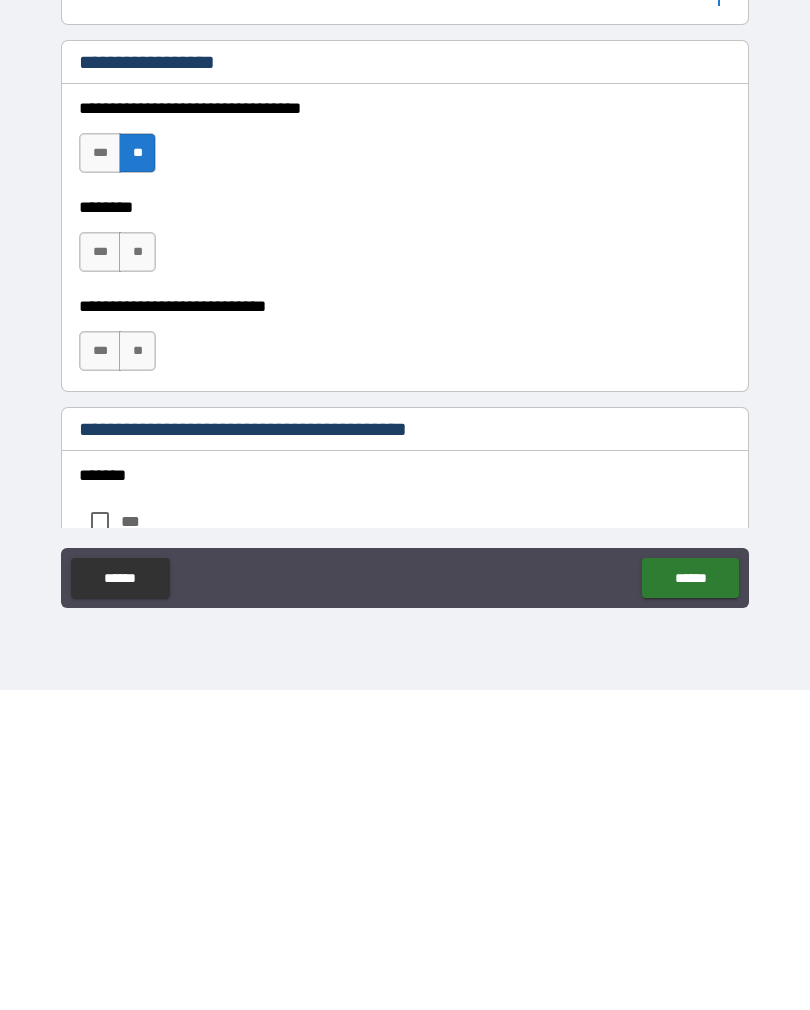 scroll, scrollTop: 31, scrollLeft: 0, axis: vertical 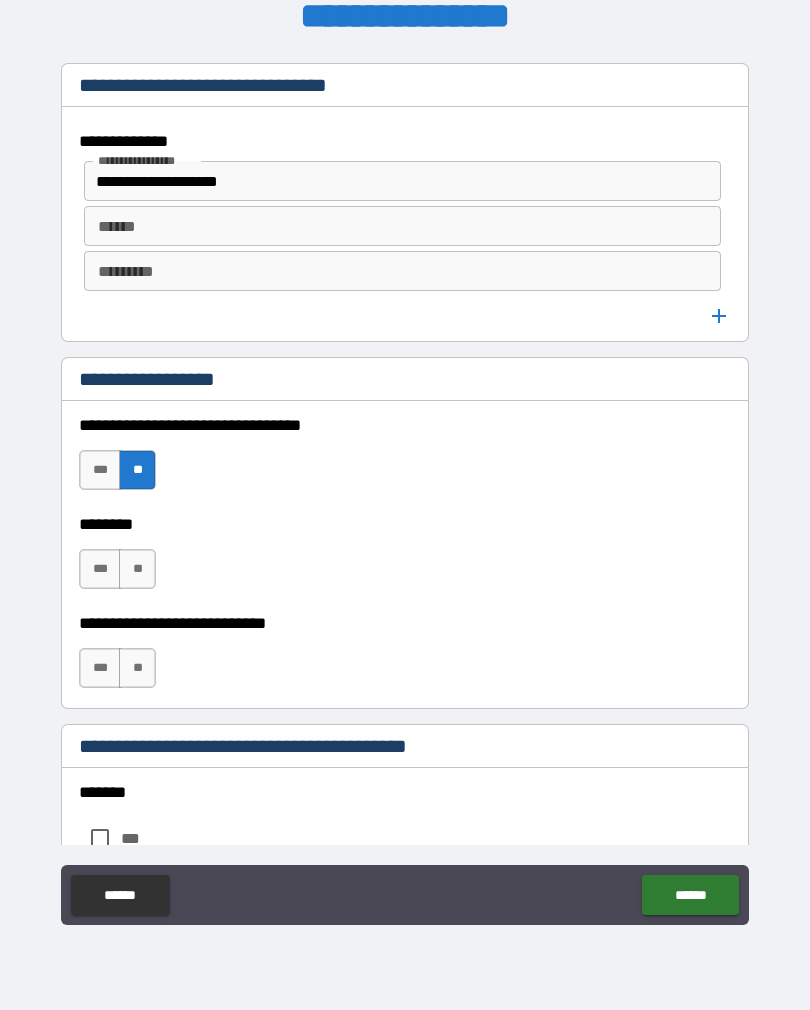 click on "**" at bounding box center [137, 569] 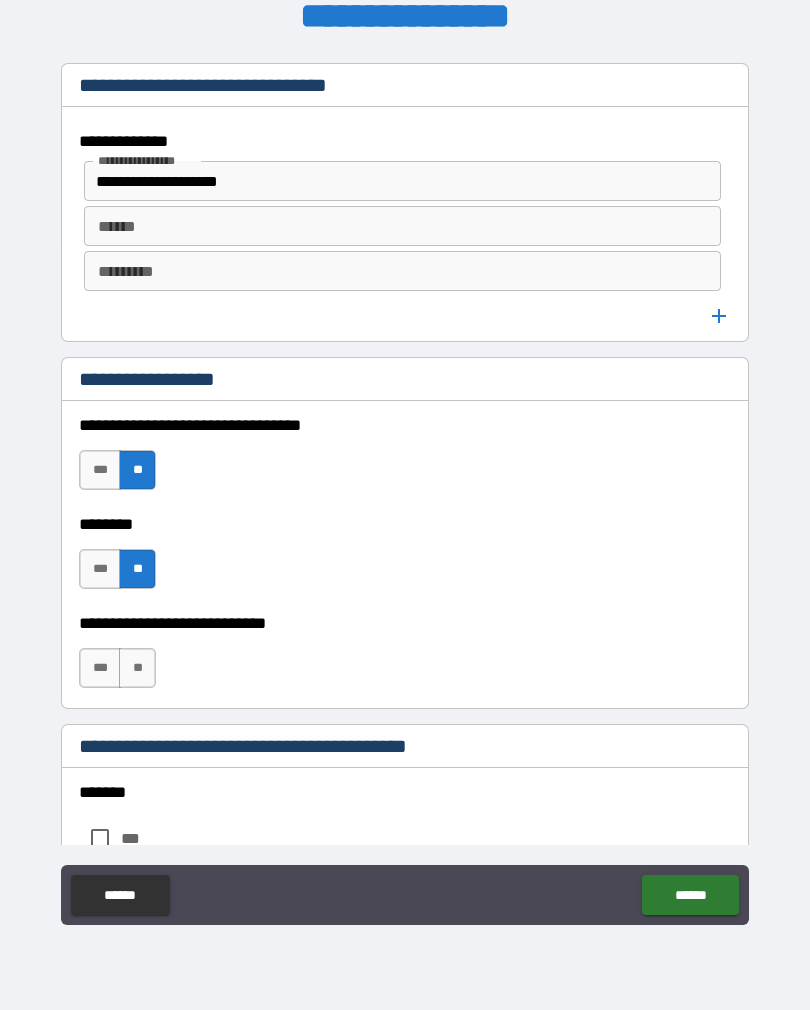 click on "**" at bounding box center (137, 668) 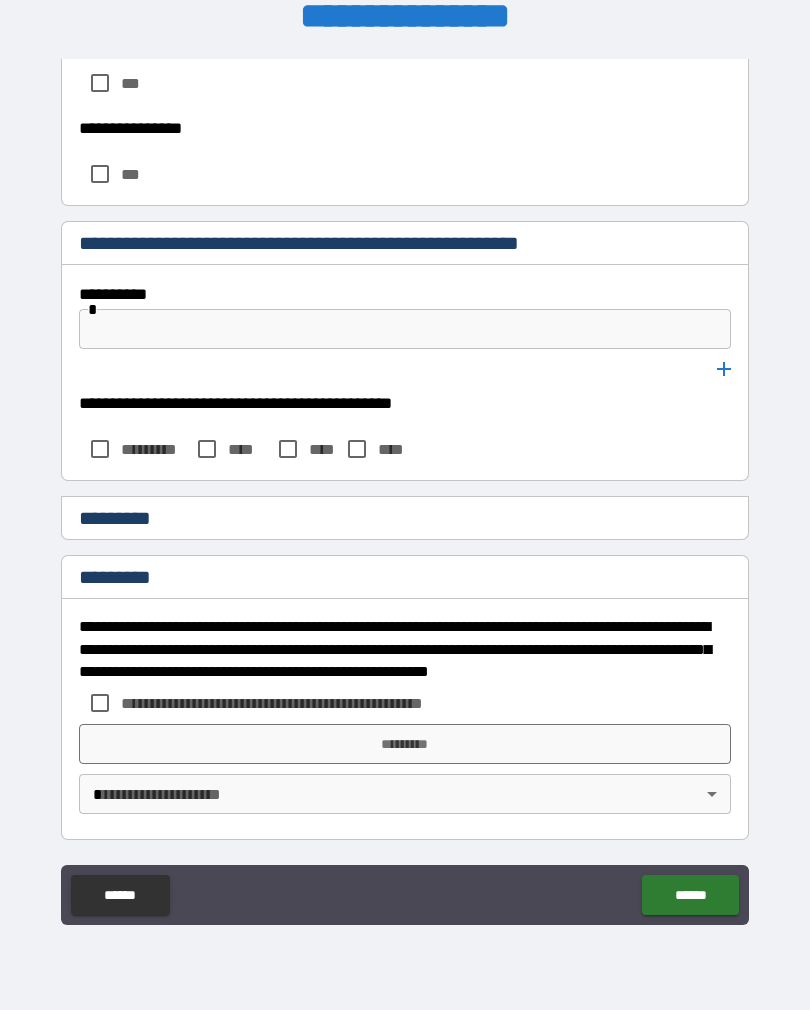 scroll, scrollTop: 9804, scrollLeft: 0, axis: vertical 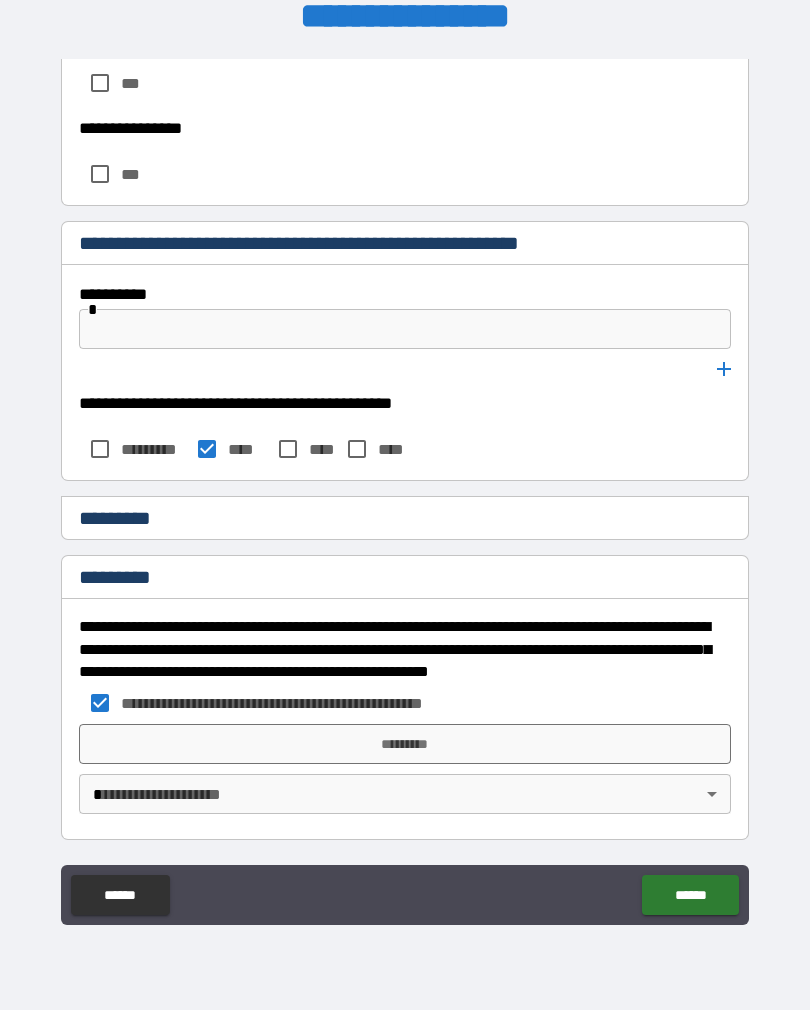 click on "*********" at bounding box center (405, 744) 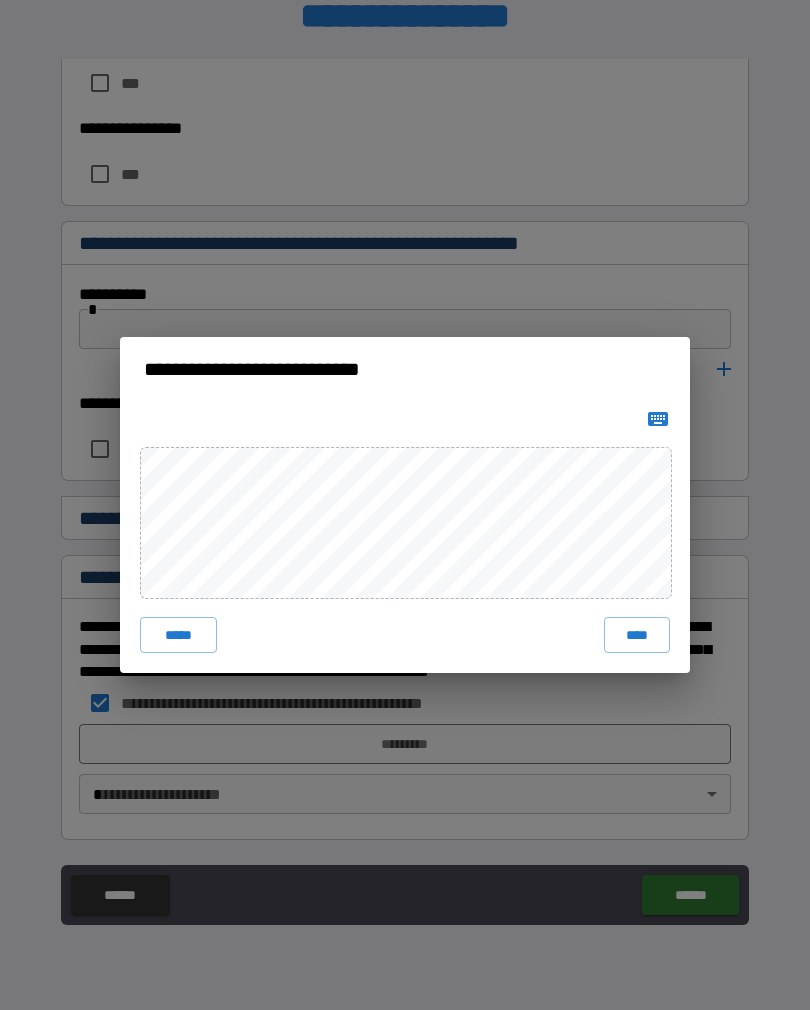 click 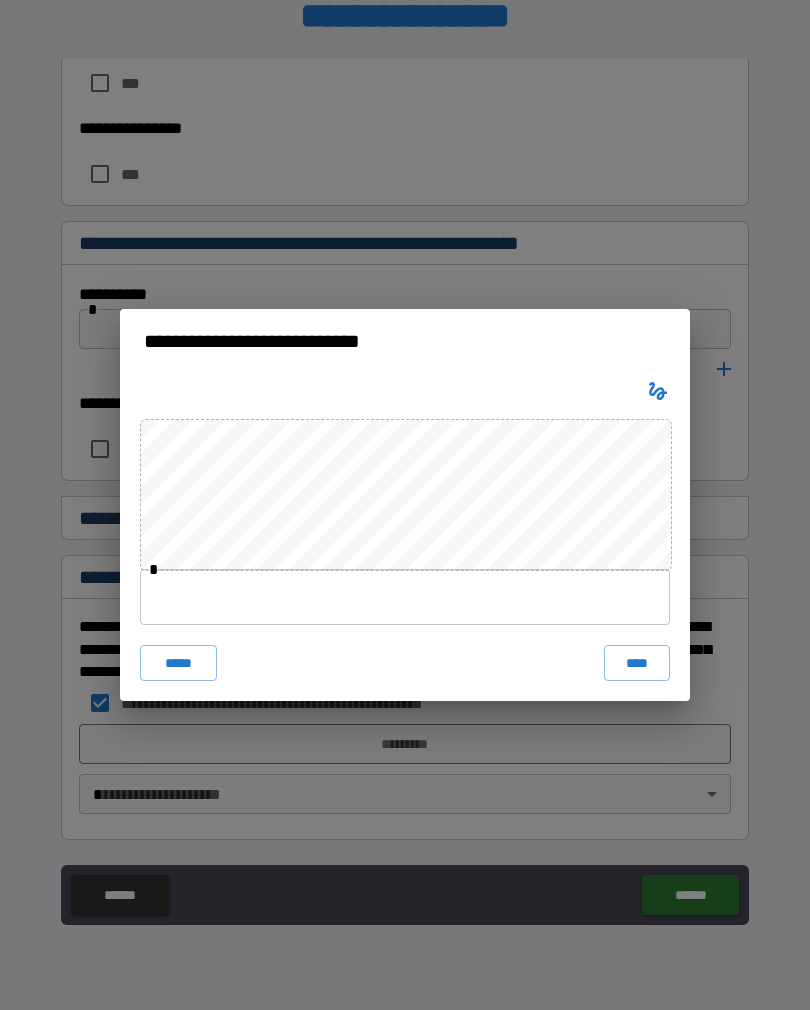 click at bounding box center [405, 597] 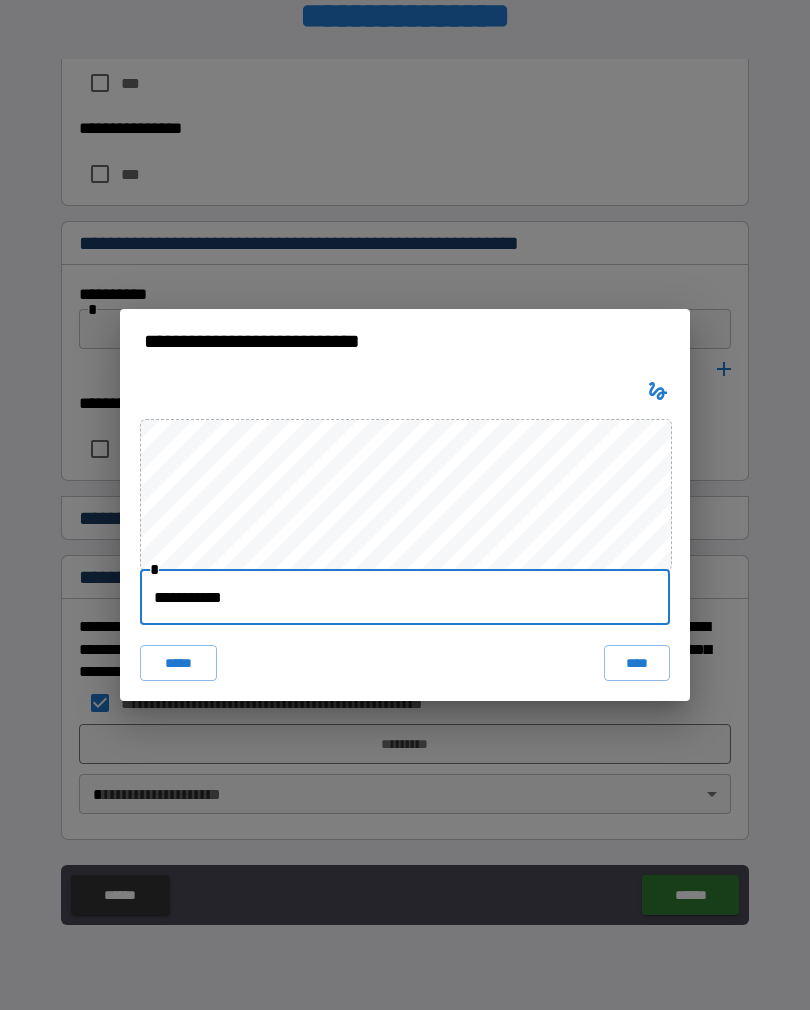type on "**********" 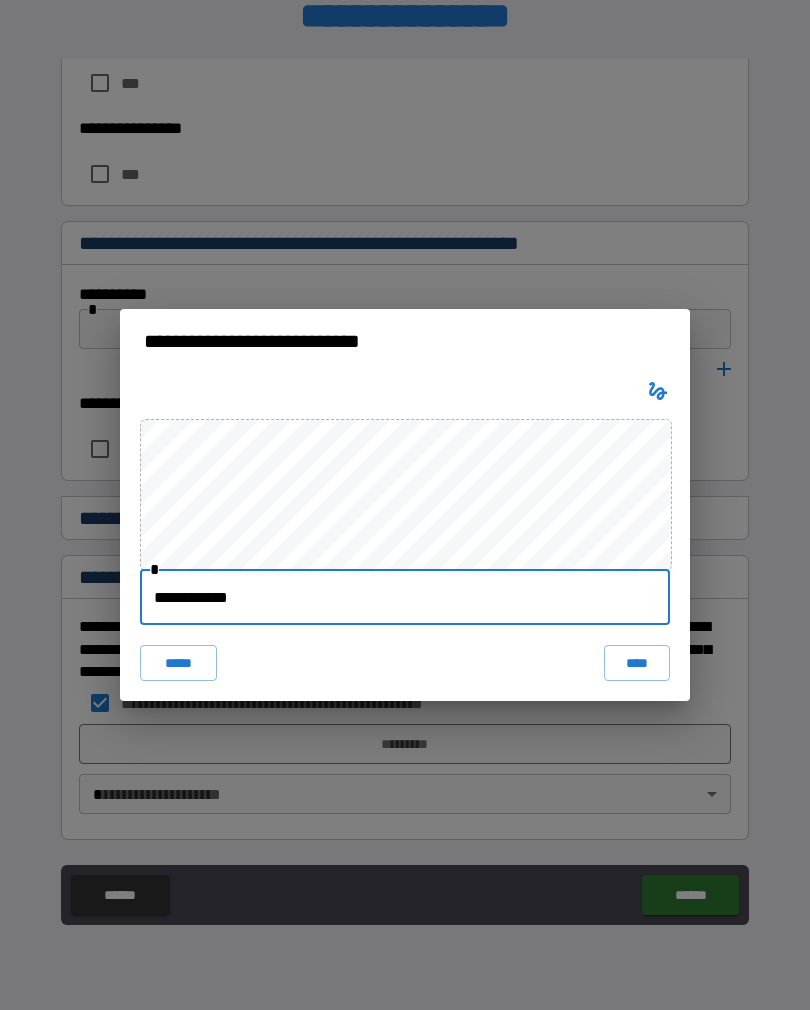 click on "****" at bounding box center [637, 663] 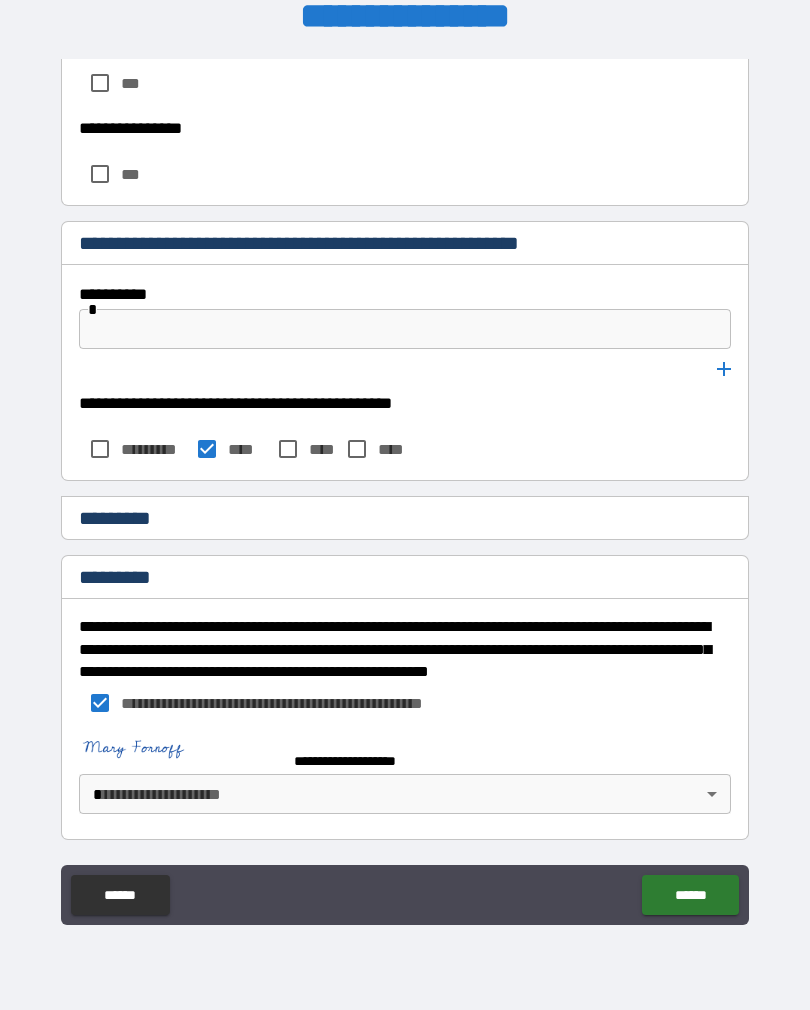 scroll, scrollTop: 9794, scrollLeft: 0, axis: vertical 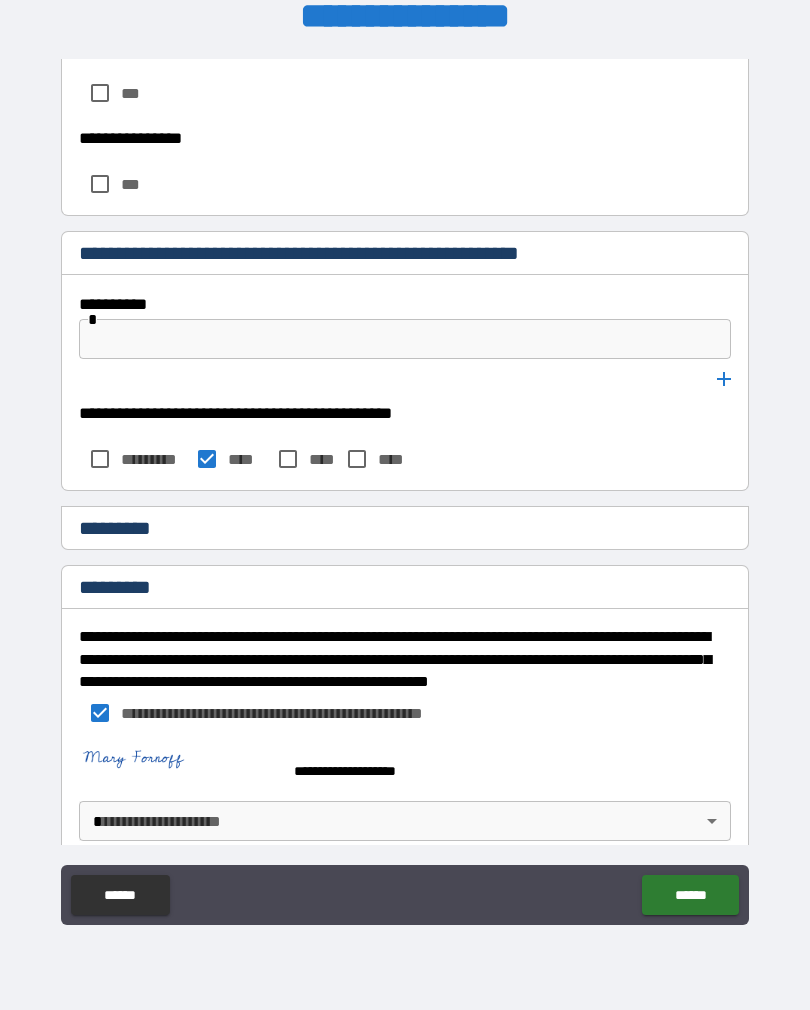 click on "**********" at bounding box center [405, 489] 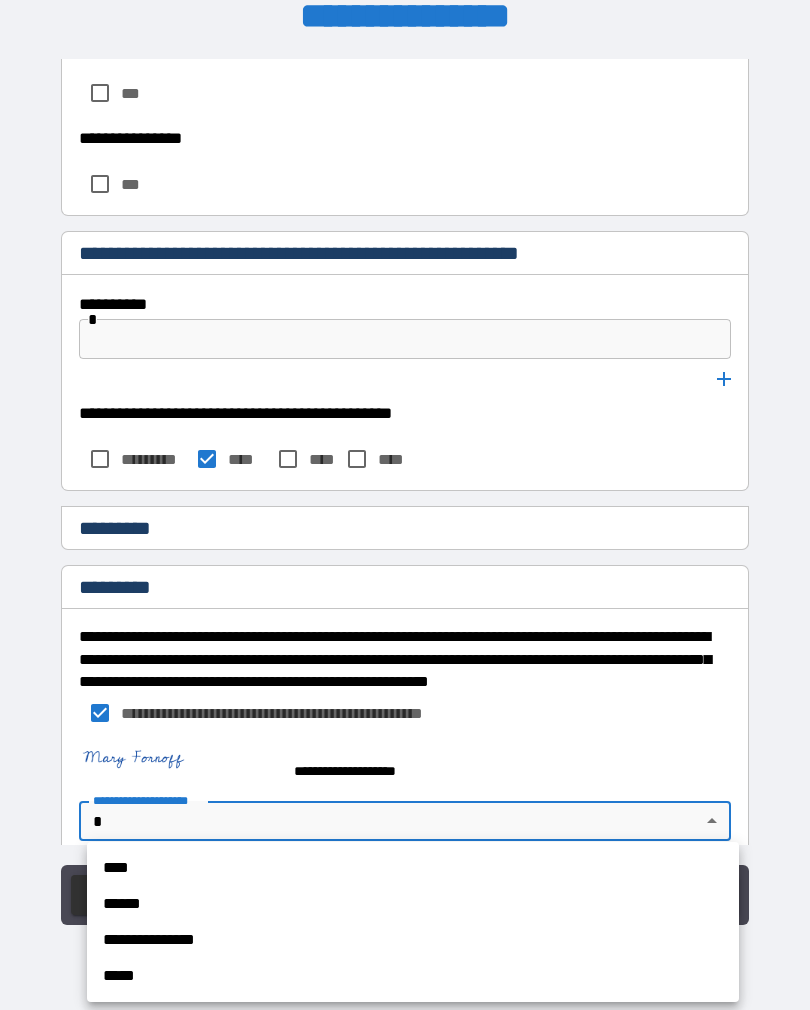 click on "****" at bounding box center (413, 868) 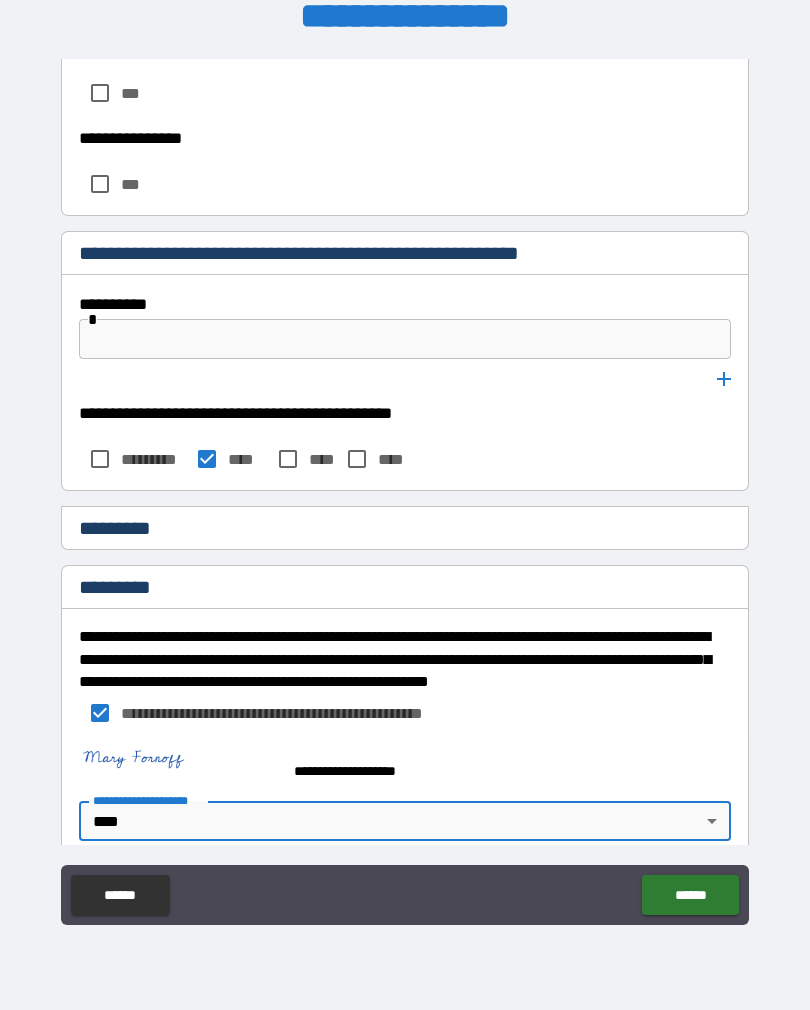 click on "******" at bounding box center (690, 895) 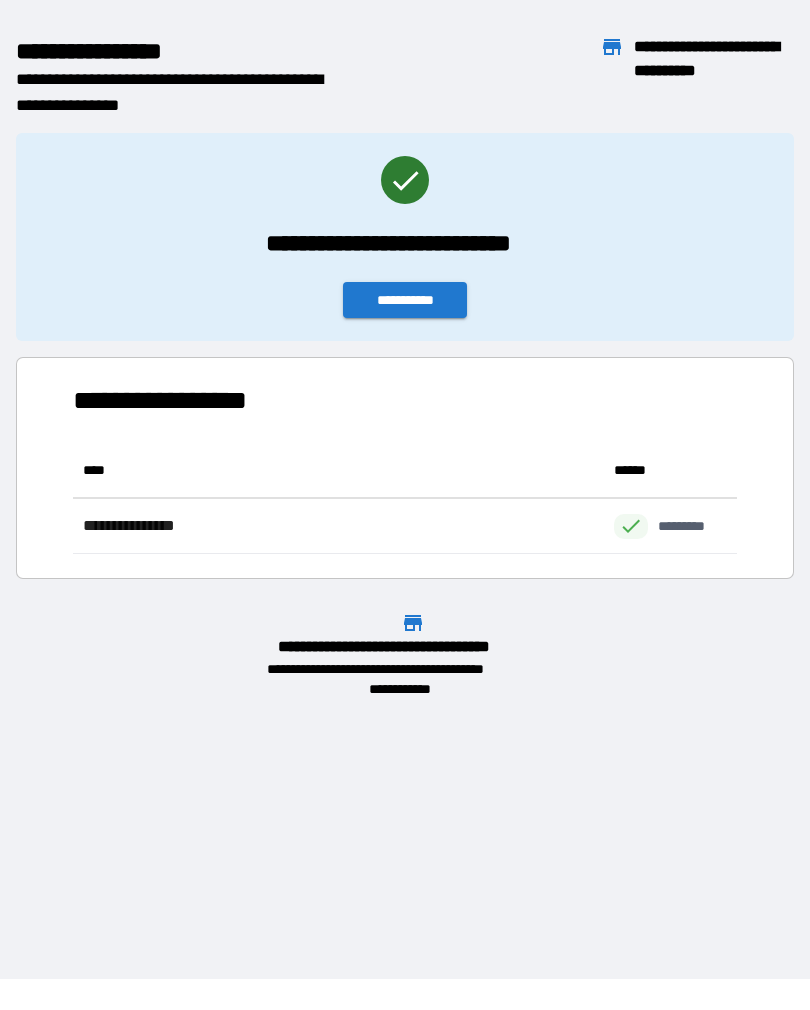 scroll, scrollTop: 1, scrollLeft: 1, axis: both 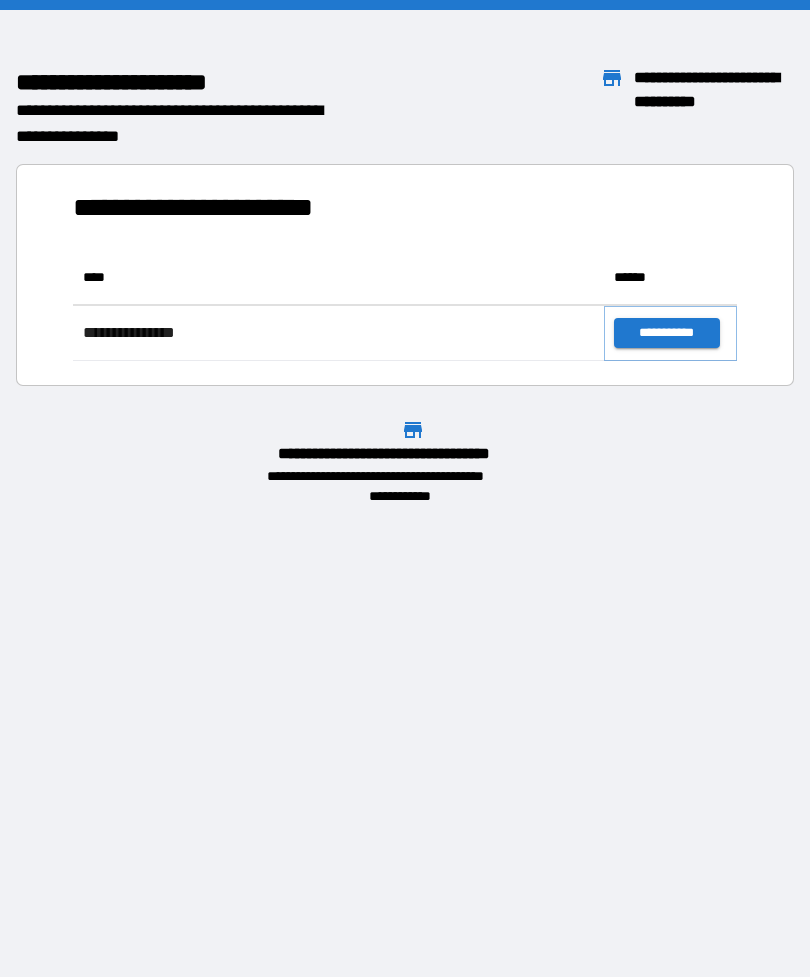 click on "**********" at bounding box center [666, 333] 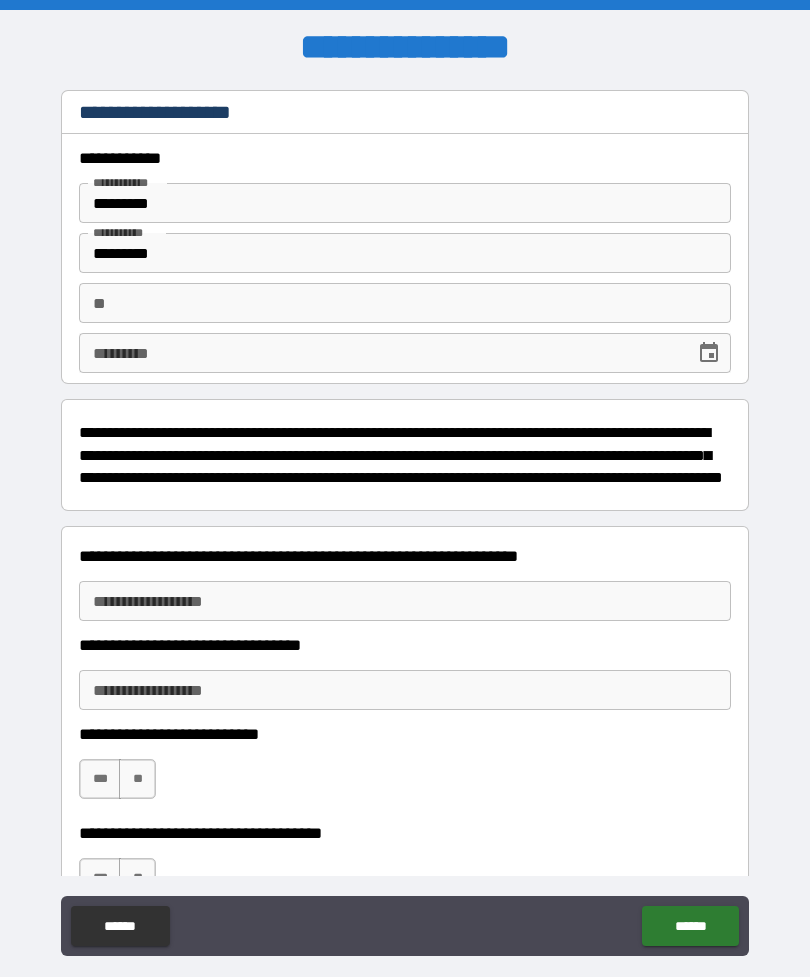click on "*********" at bounding box center (380, 353) 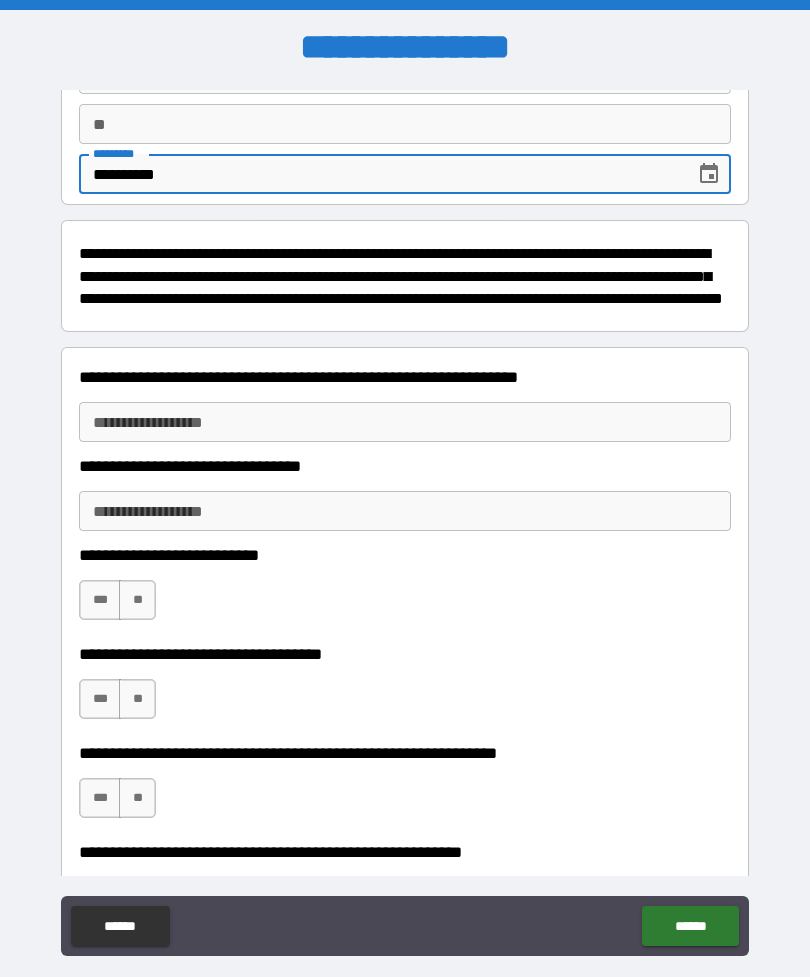 scroll, scrollTop: 186, scrollLeft: 0, axis: vertical 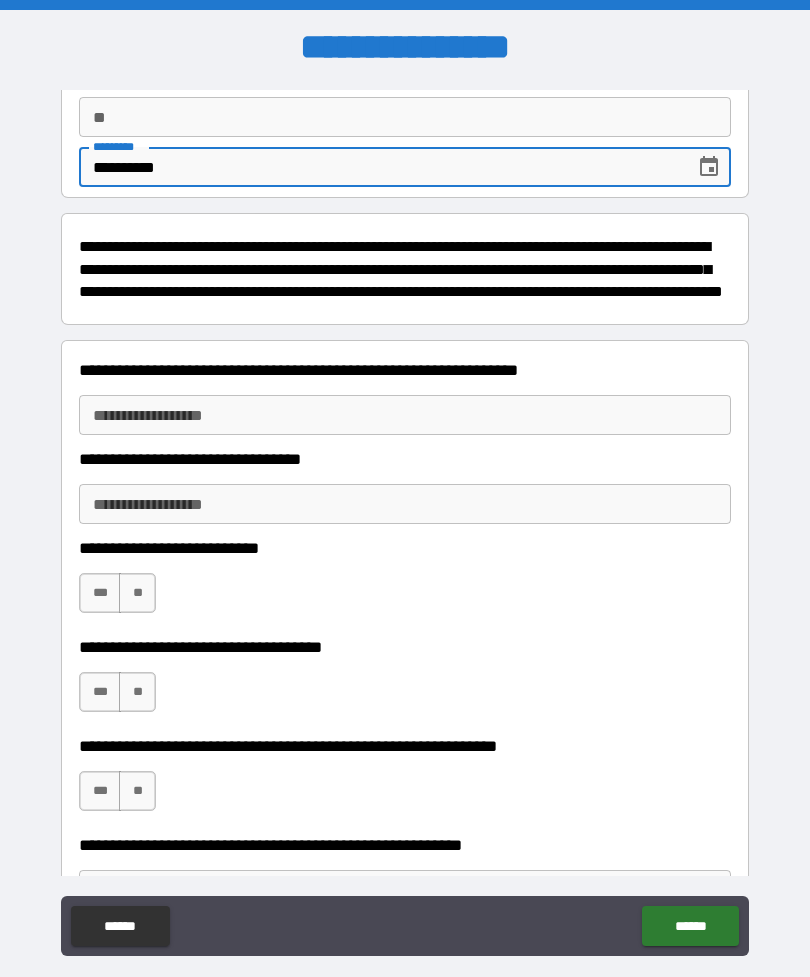 type on "**********" 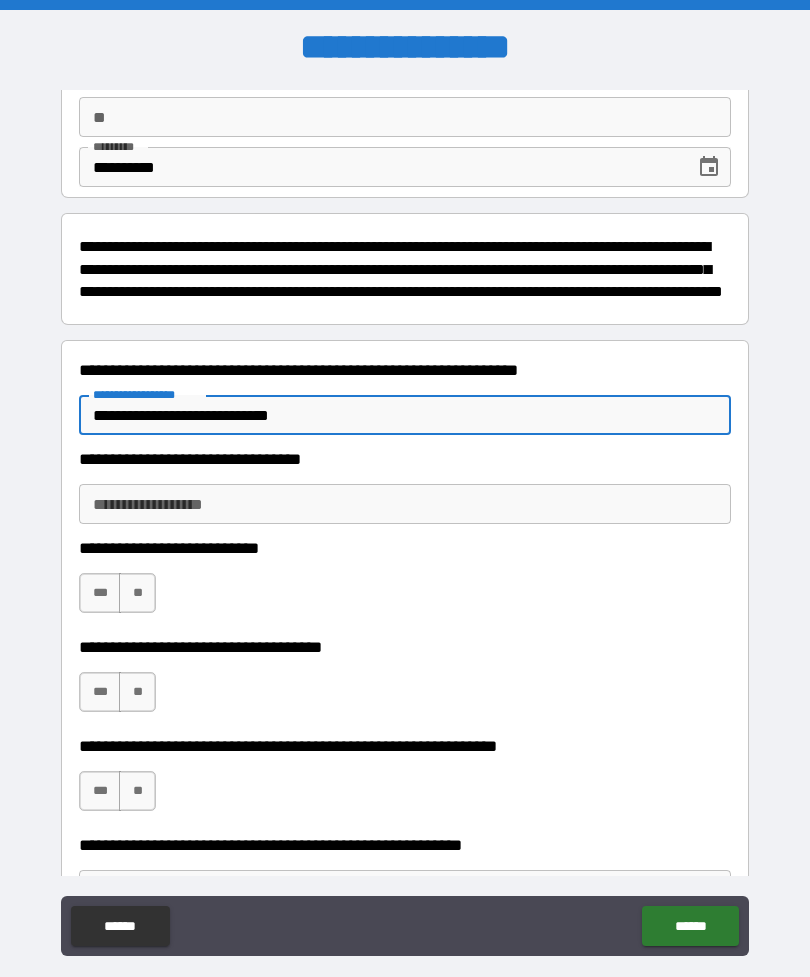 type on "**********" 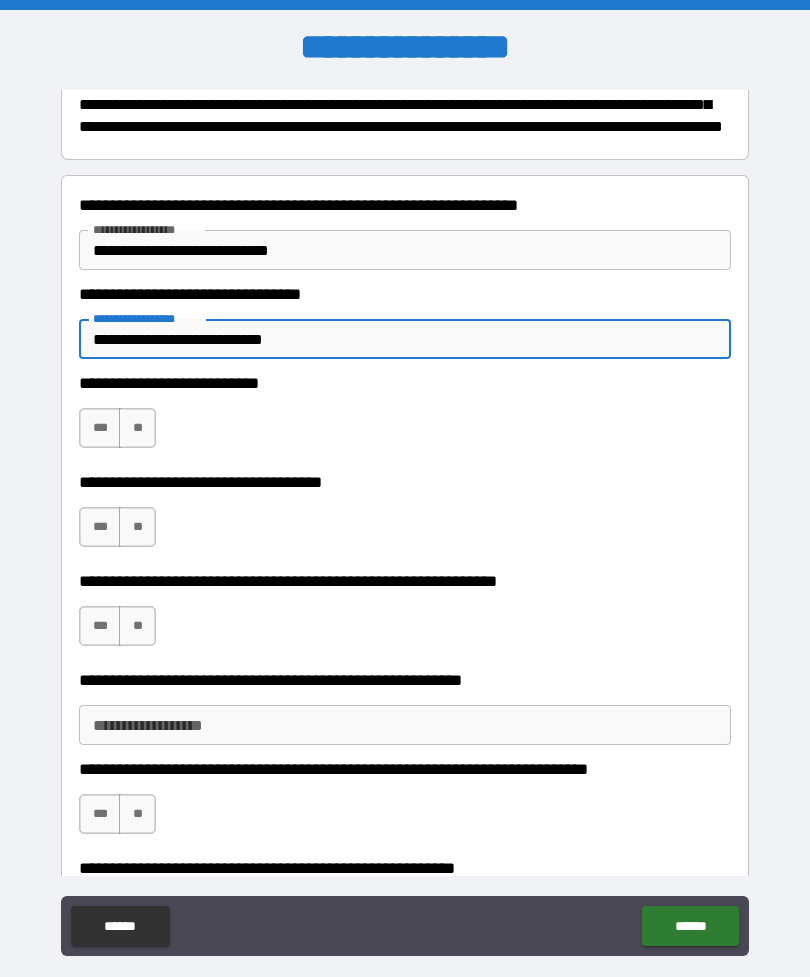 scroll, scrollTop: 382, scrollLeft: 0, axis: vertical 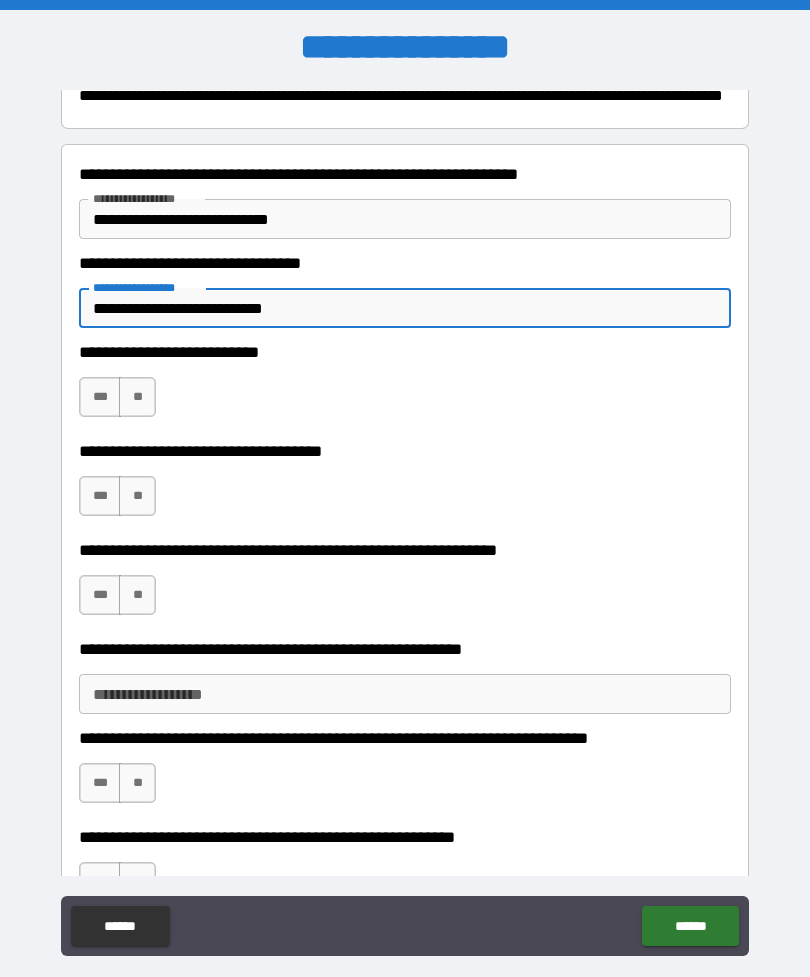 type on "**********" 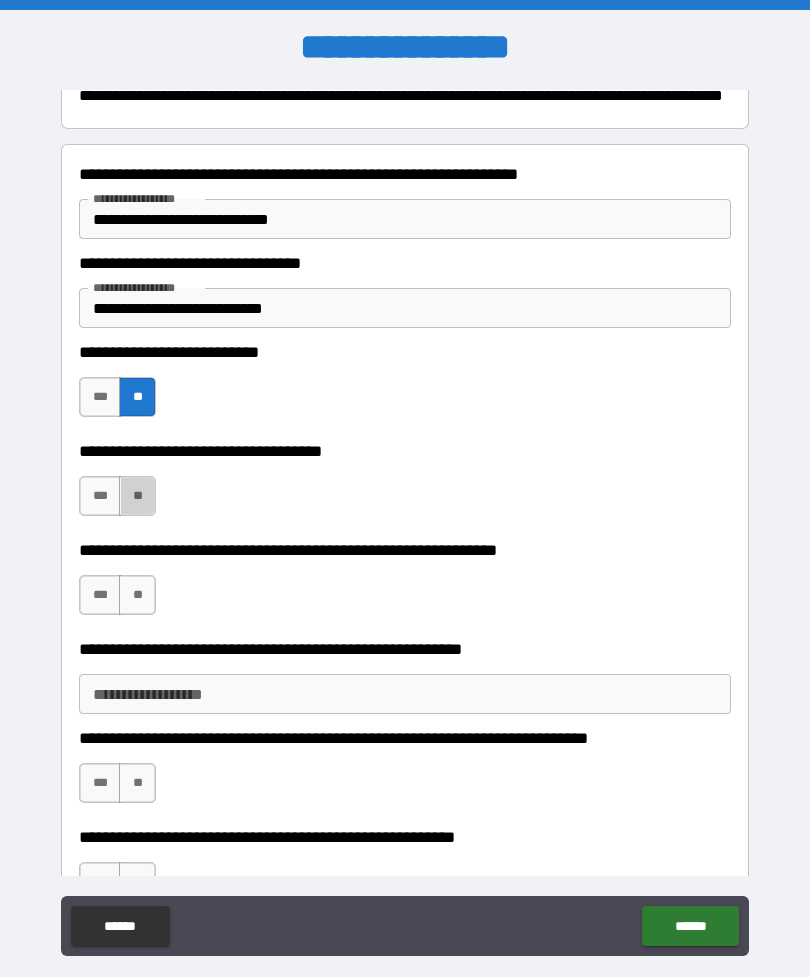 click on "**" at bounding box center (137, 496) 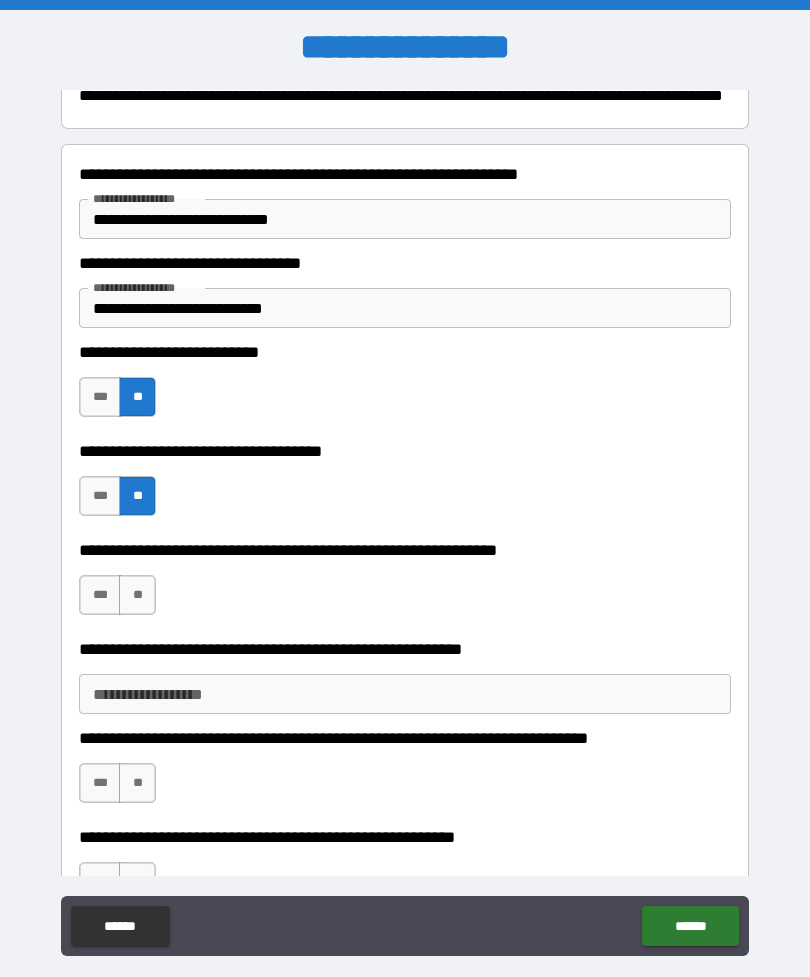 click on "**" at bounding box center [137, 595] 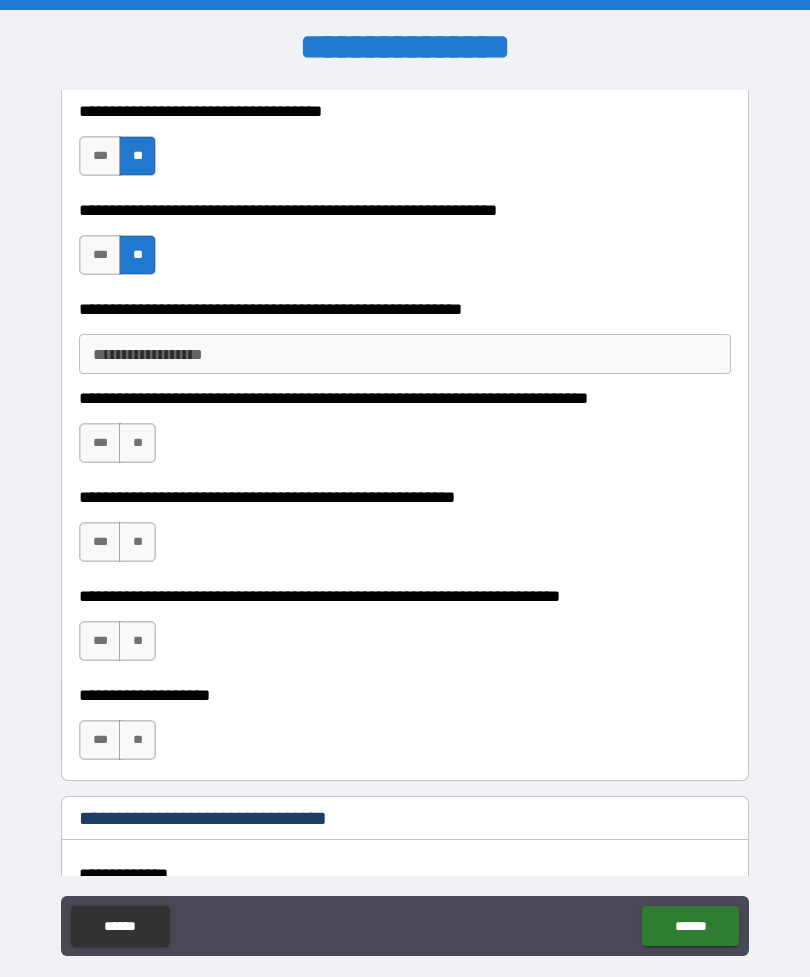 scroll, scrollTop: 725, scrollLeft: 0, axis: vertical 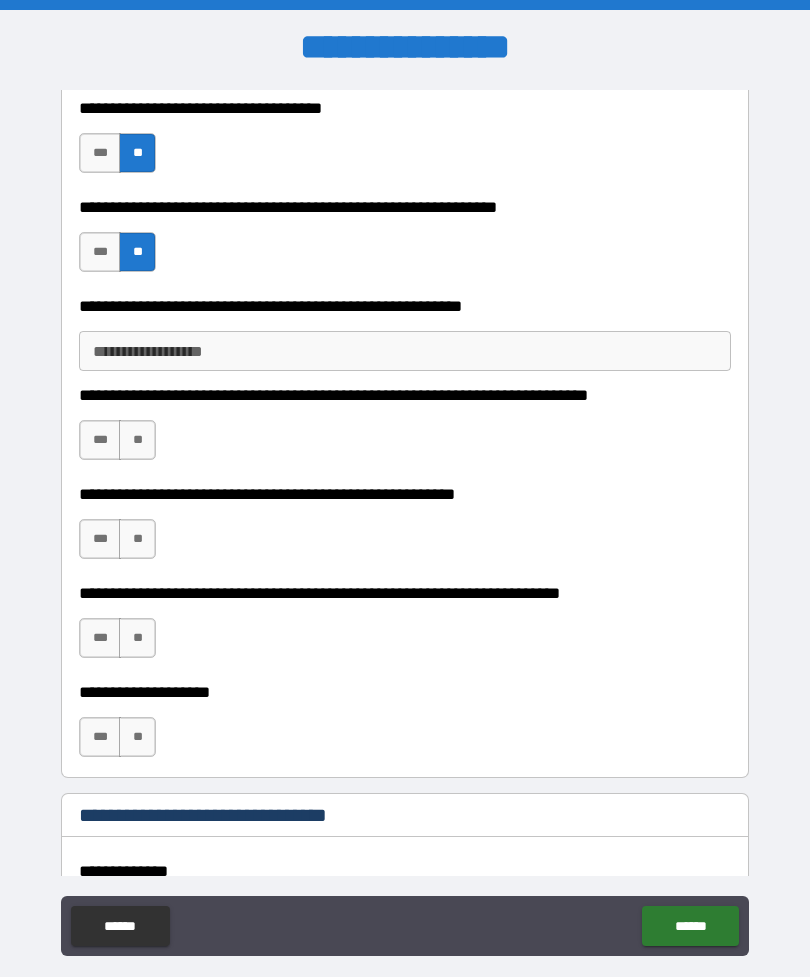 click on "**" at bounding box center [137, 440] 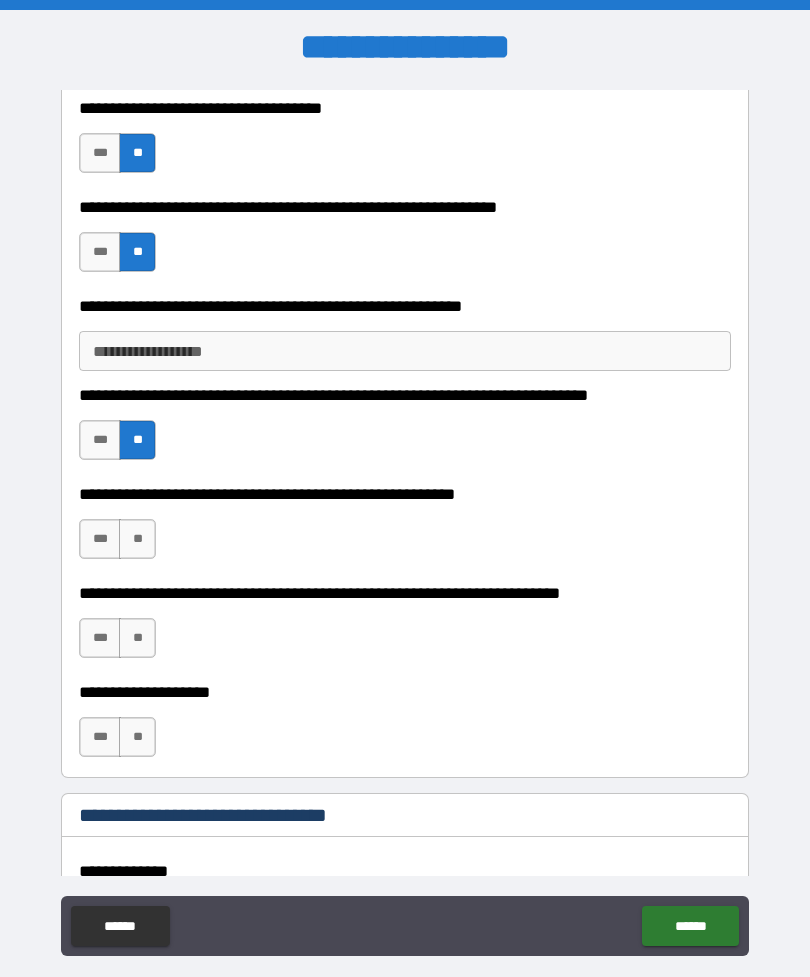 click on "**" at bounding box center (137, 539) 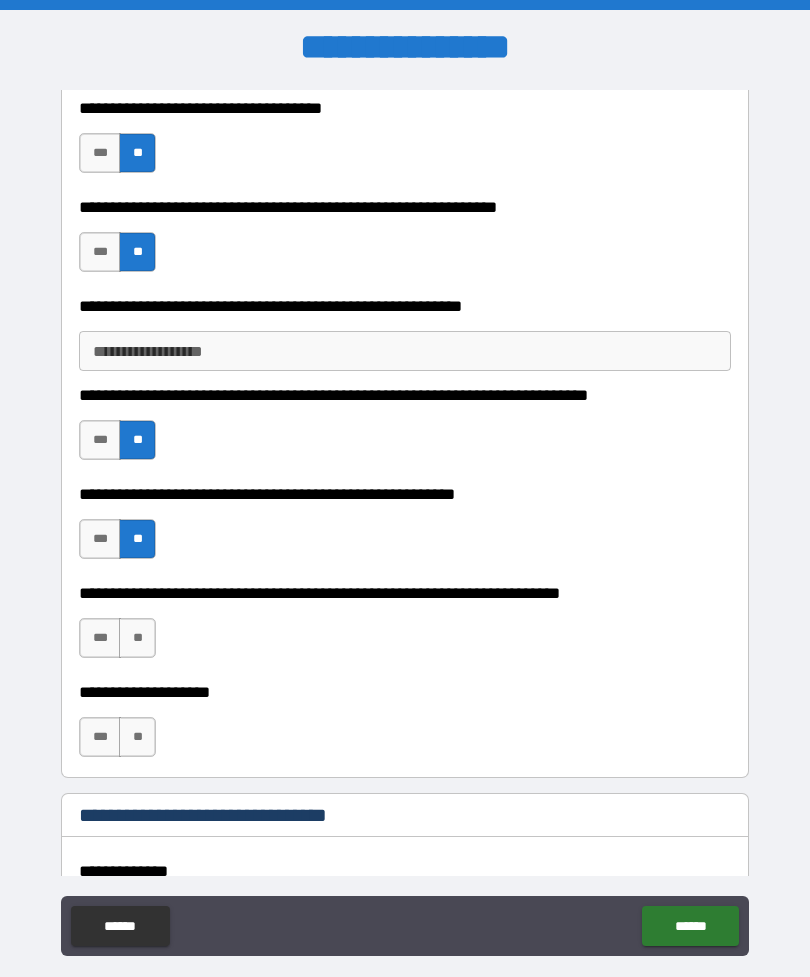 click on "**" at bounding box center [137, 638] 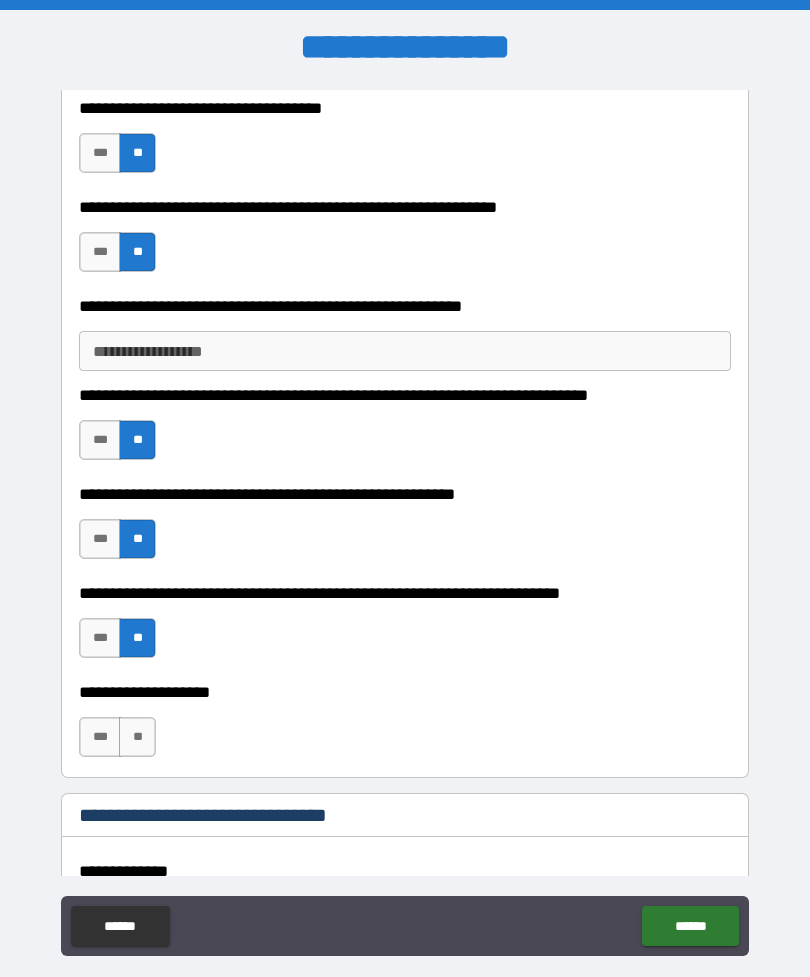 click on "**********" at bounding box center [405, 727] 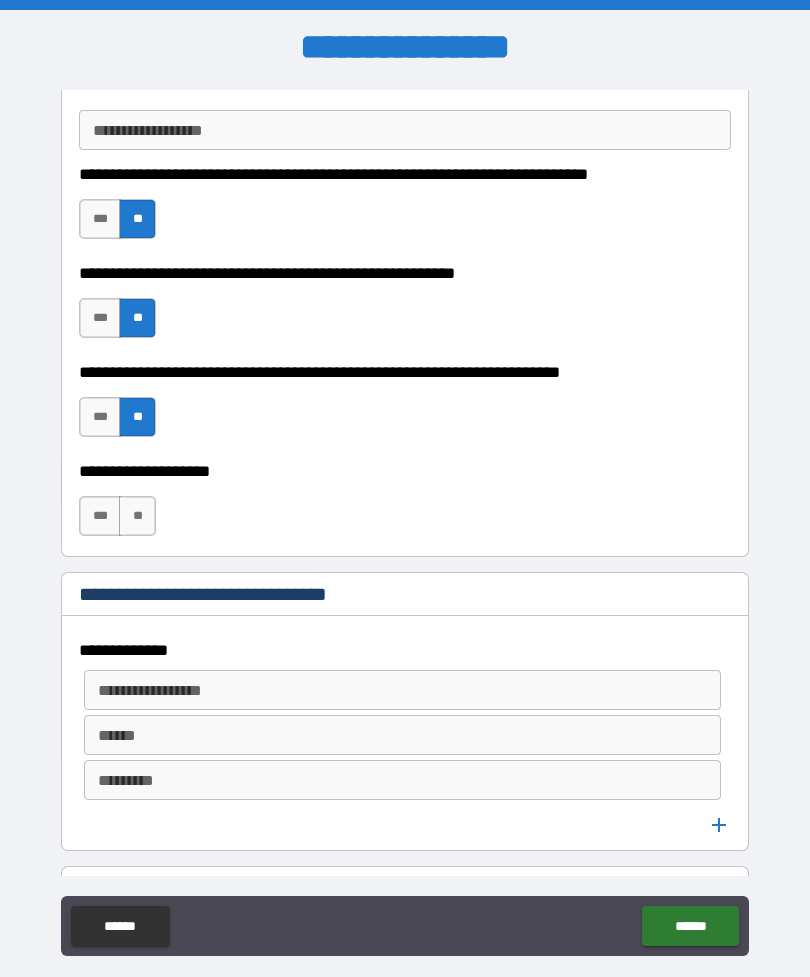 scroll, scrollTop: 985, scrollLeft: 0, axis: vertical 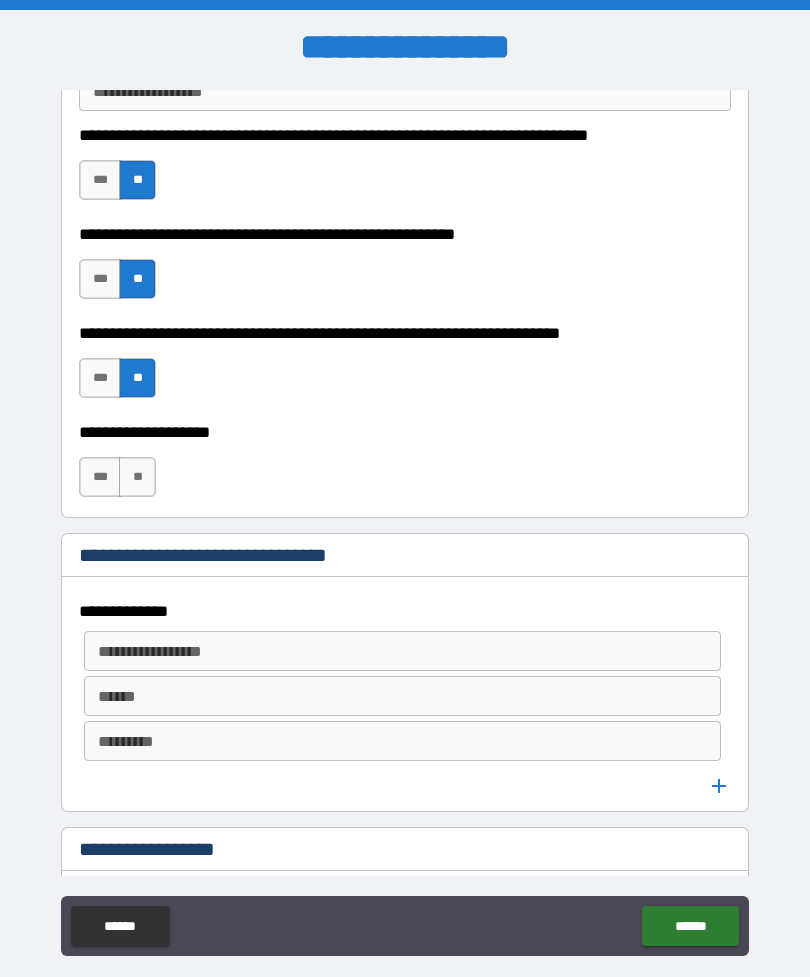 click on "**" at bounding box center (137, 477) 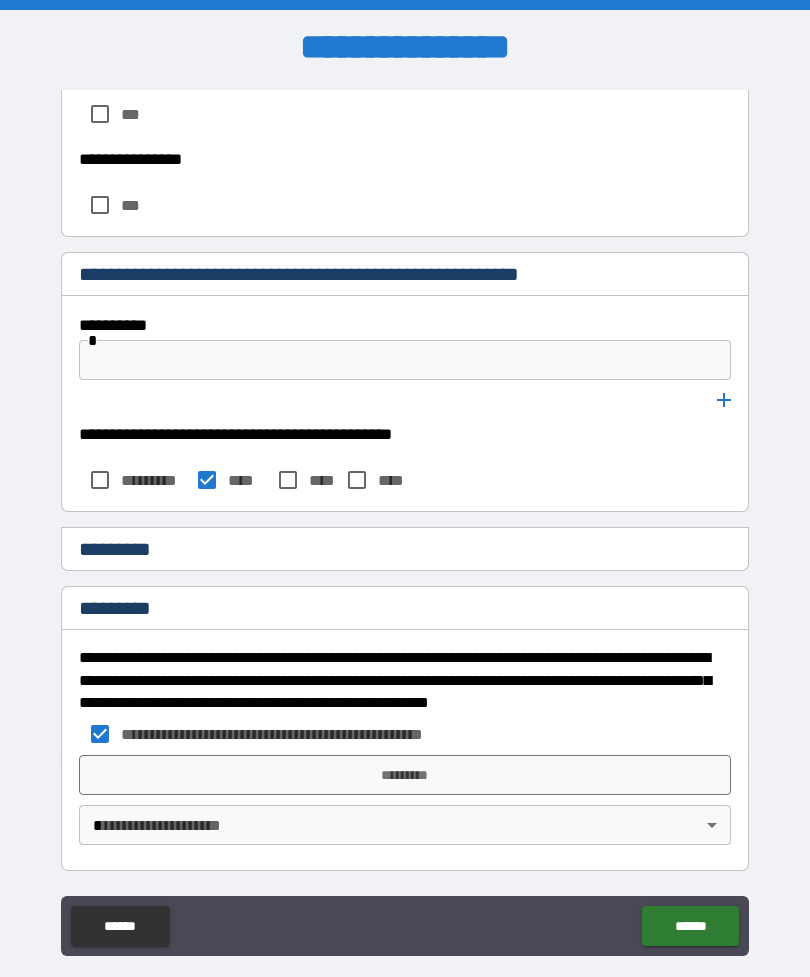 scroll, scrollTop: 9804, scrollLeft: 0, axis: vertical 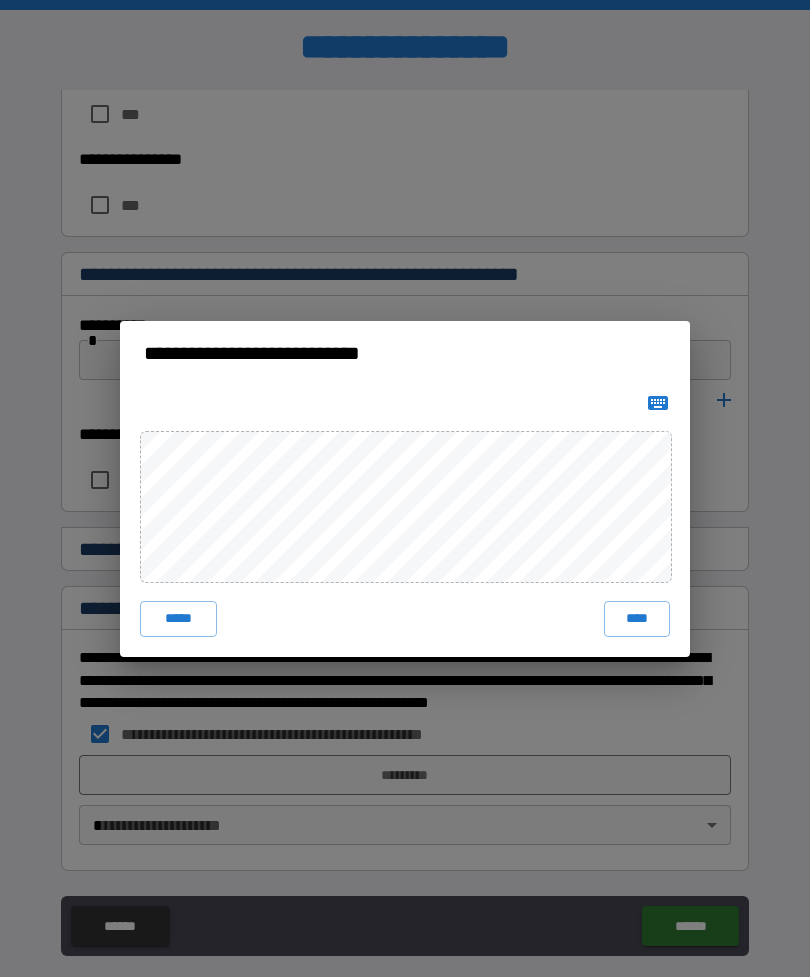 click 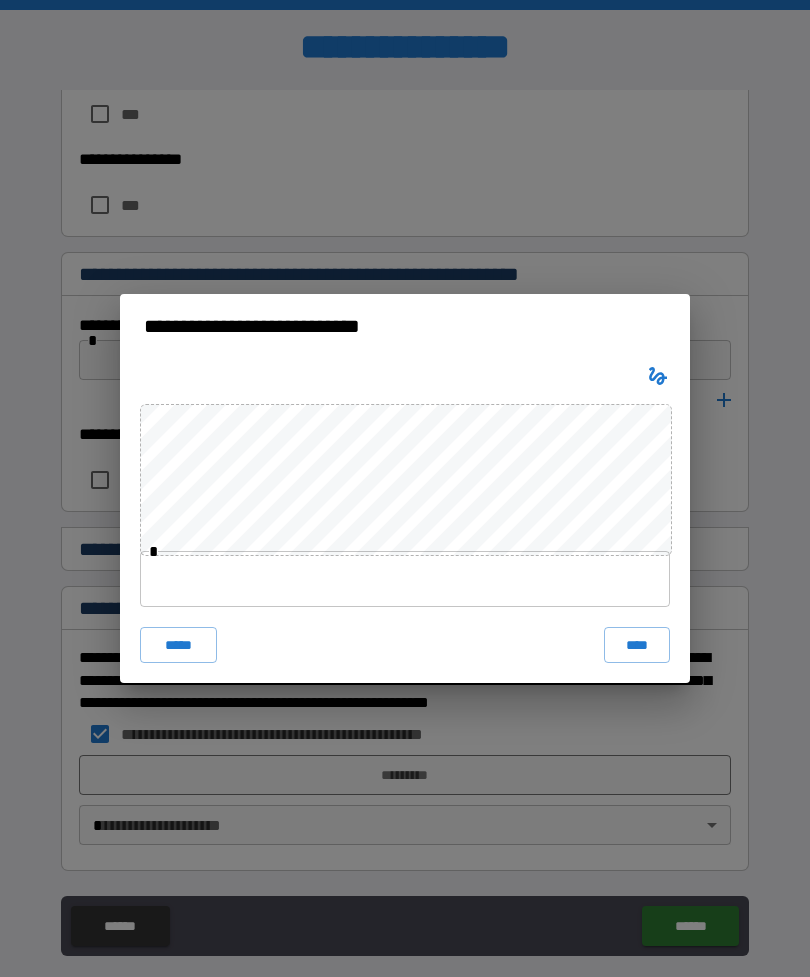 click at bounding box center [405, 579] 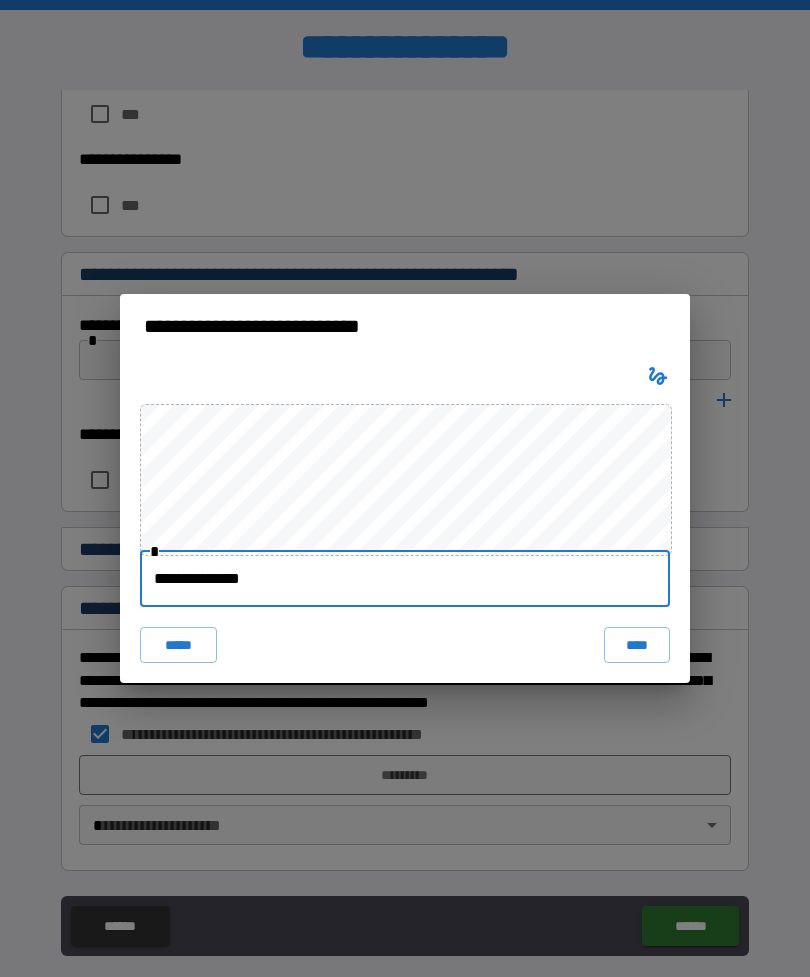 type on "**********" 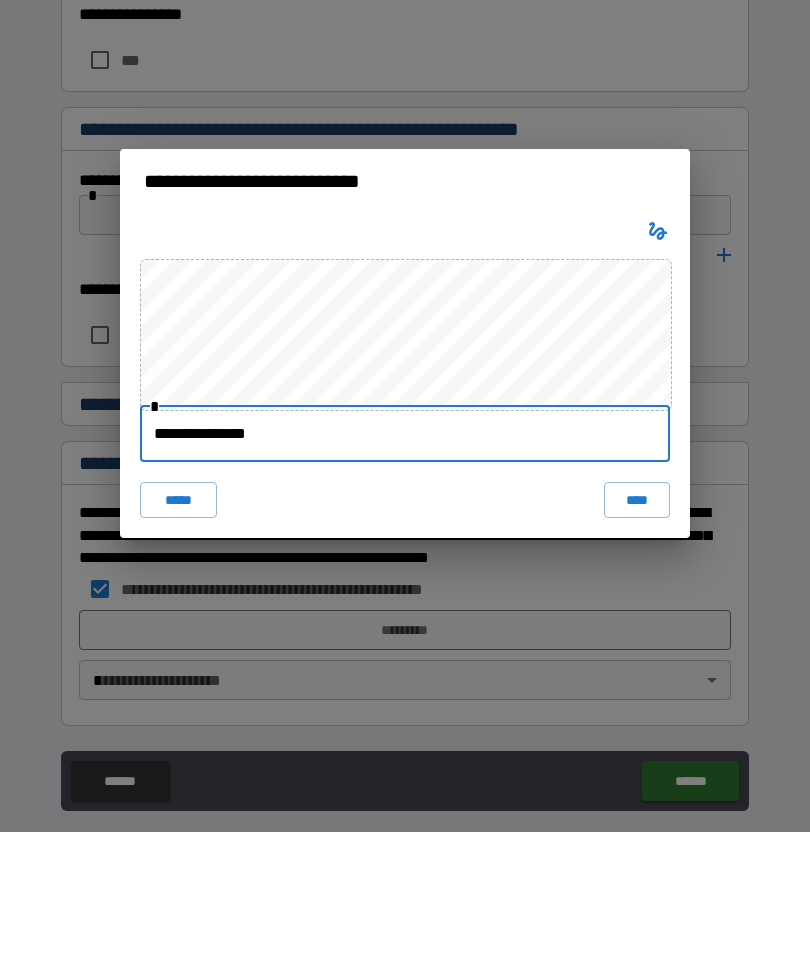 click on "****" at bounding box center [637, 645] 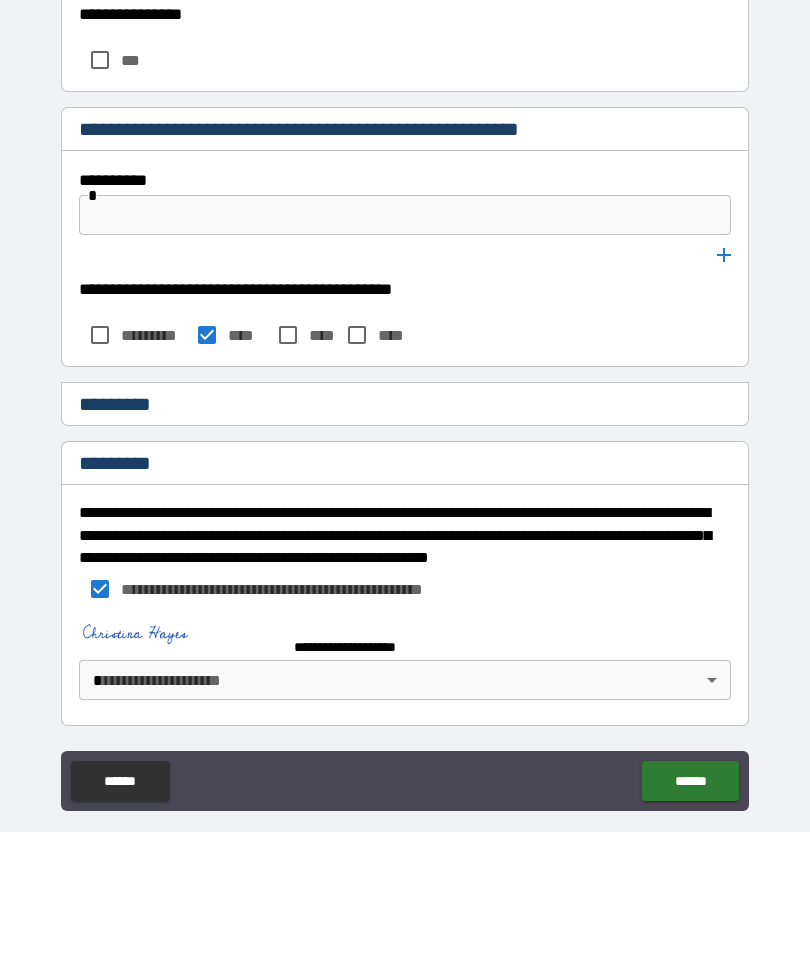 scroll, scrollTop: 64, scrollLeft: 0, axis: vertical 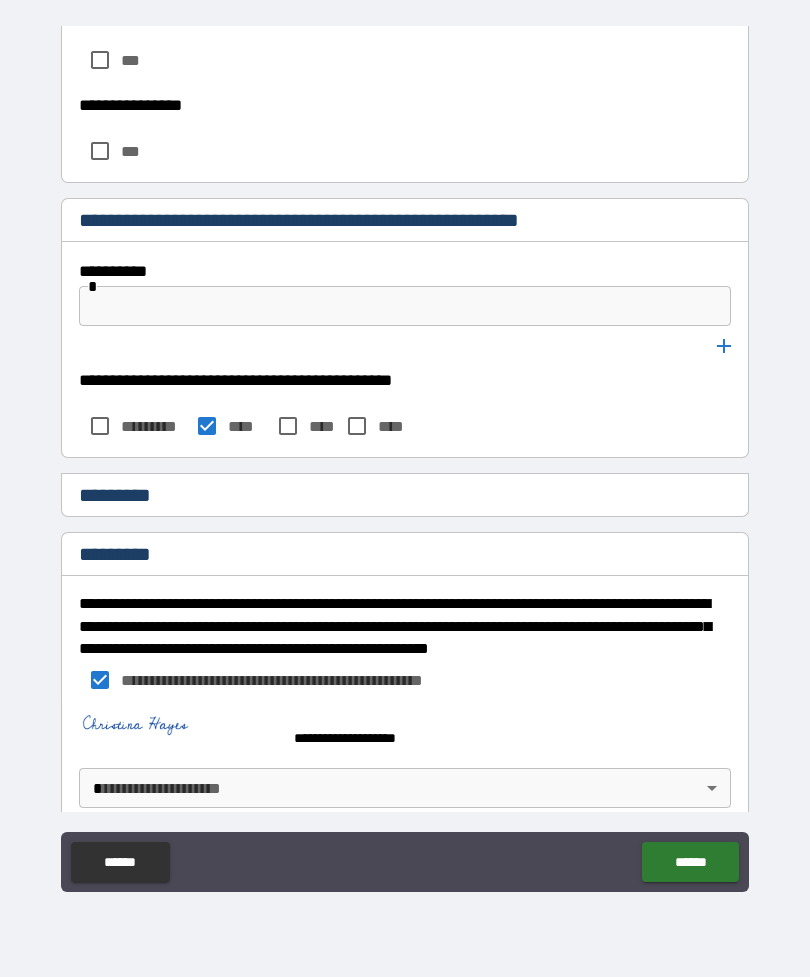 click on "**********" at bounding box center [405, 456] 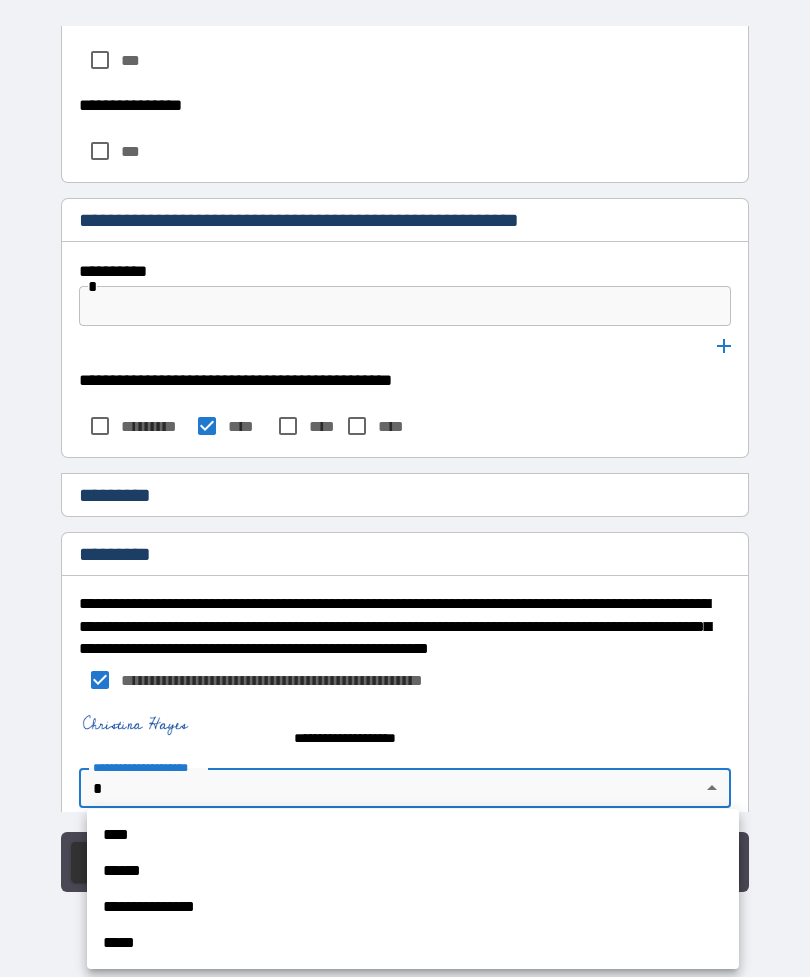 click on "**********" at bounding box center (413, 907) 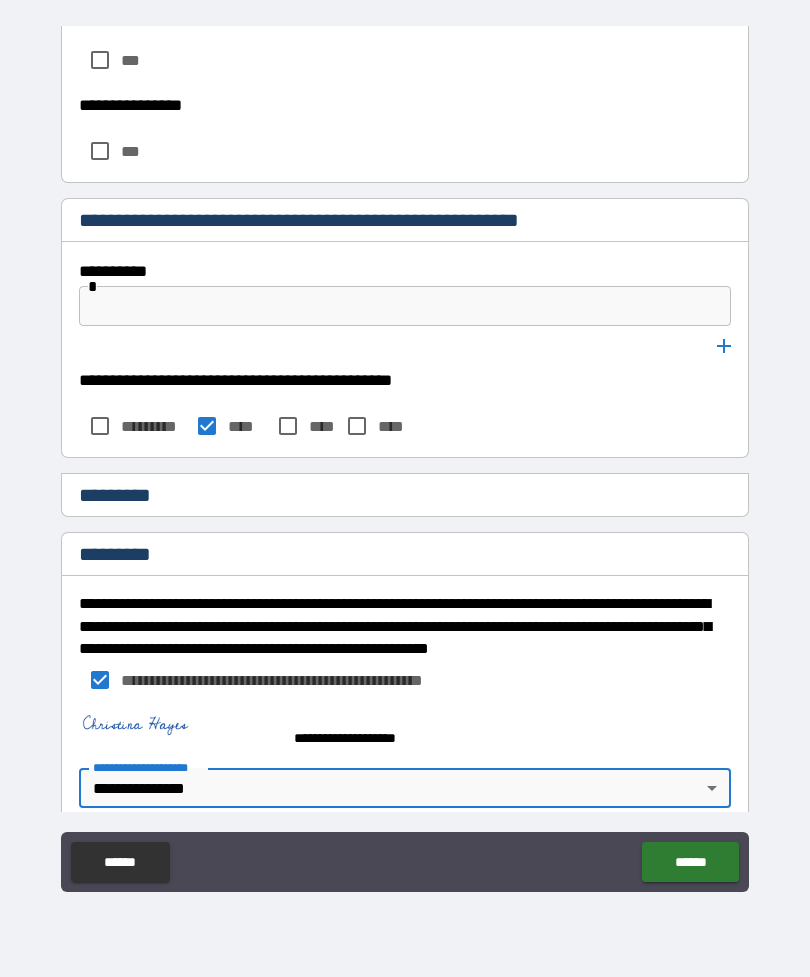 click at bounding box center [179, 729] 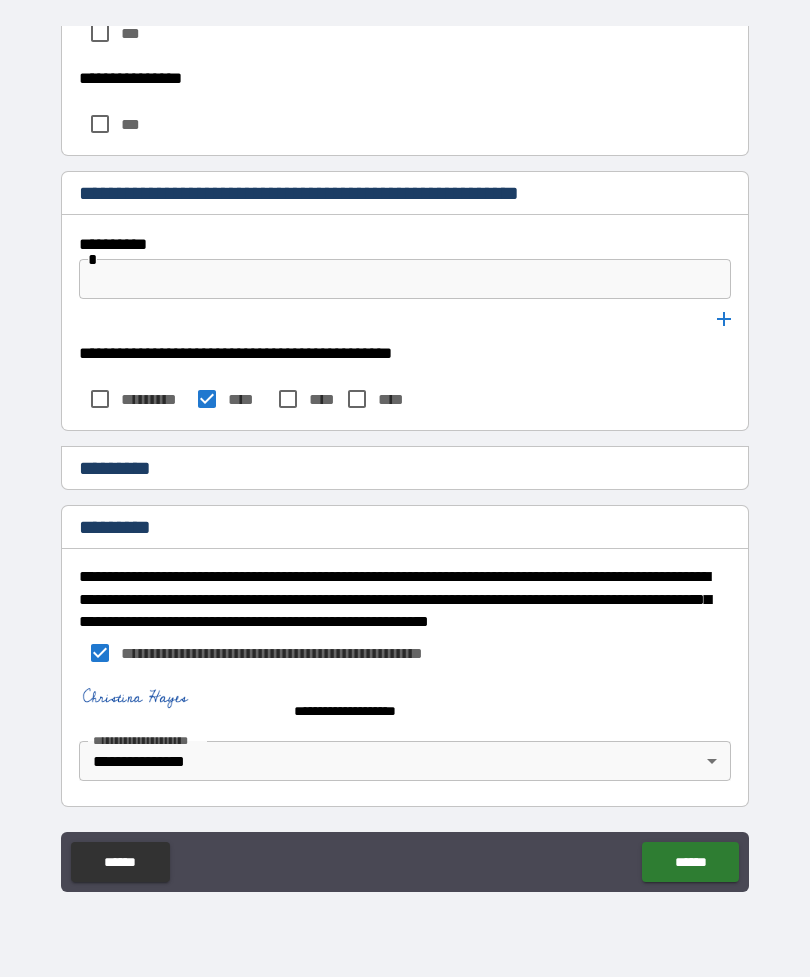 scroll, scrollTop: 9821, scrollLeft: 0, axis: vertical 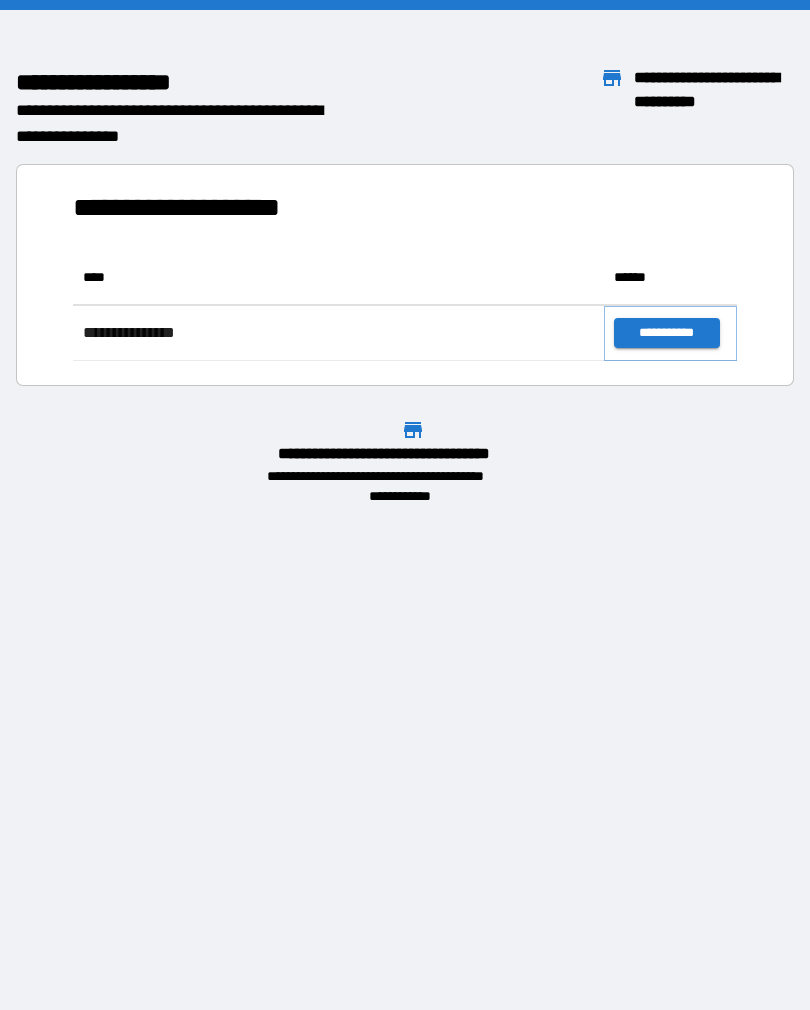 click on "**********" at bounding box center (666, 333) 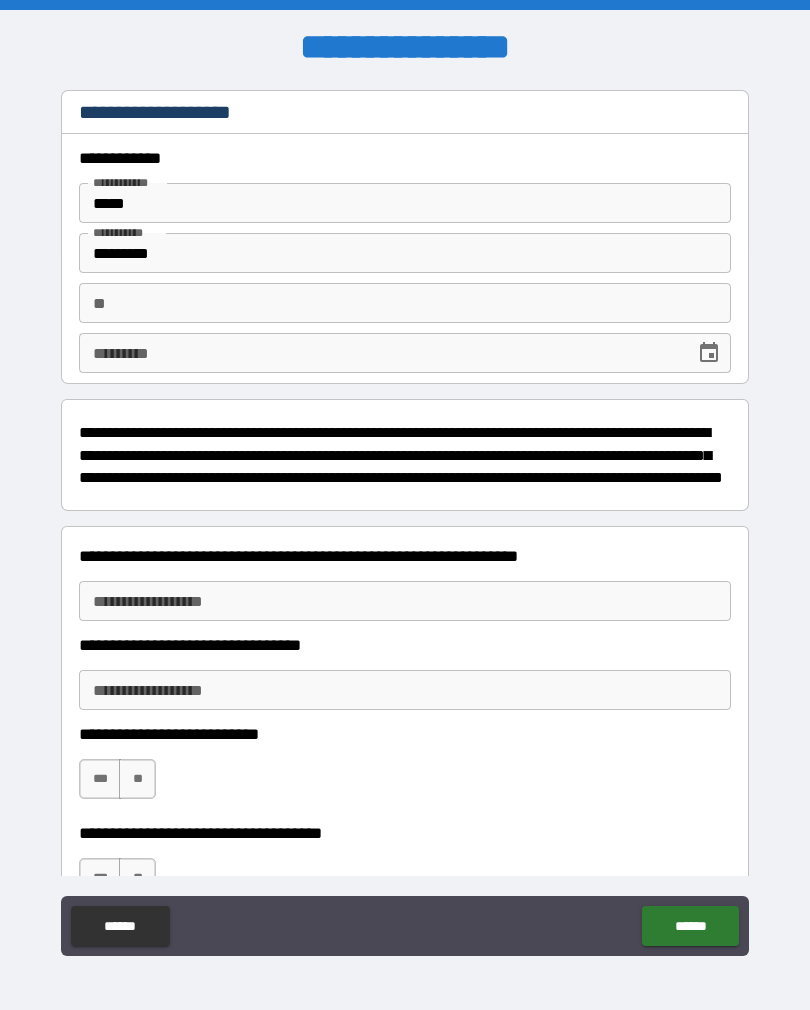 click on "**" at bounding box center [405, 303] 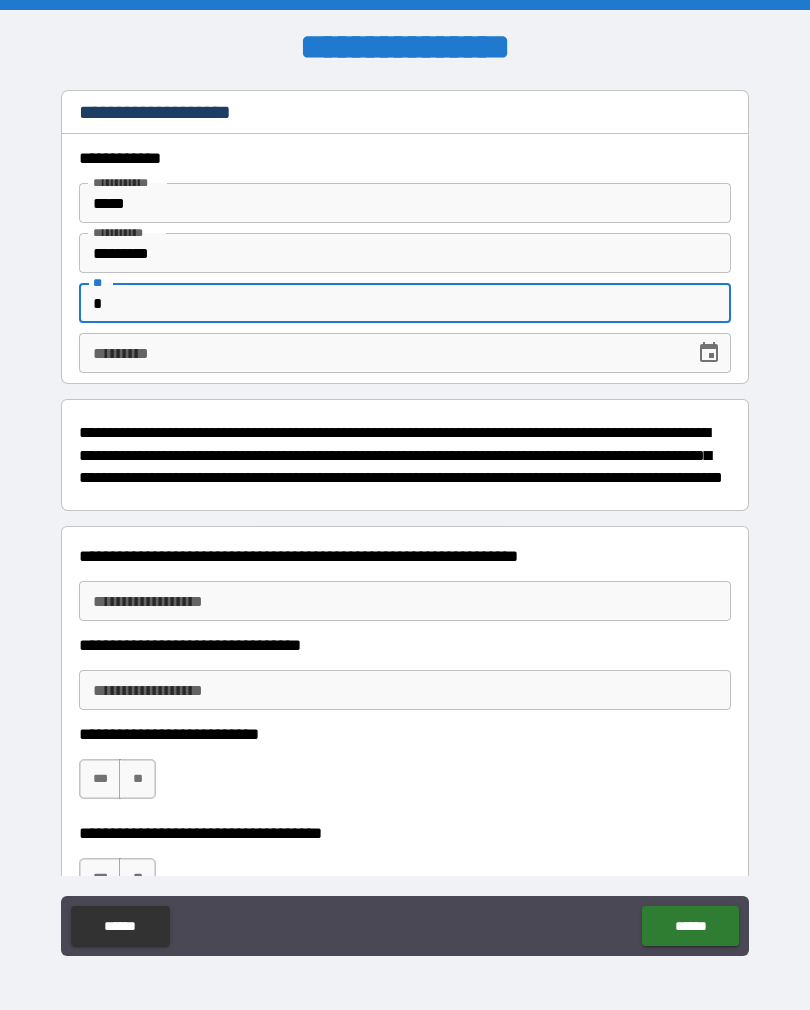 type on "*" 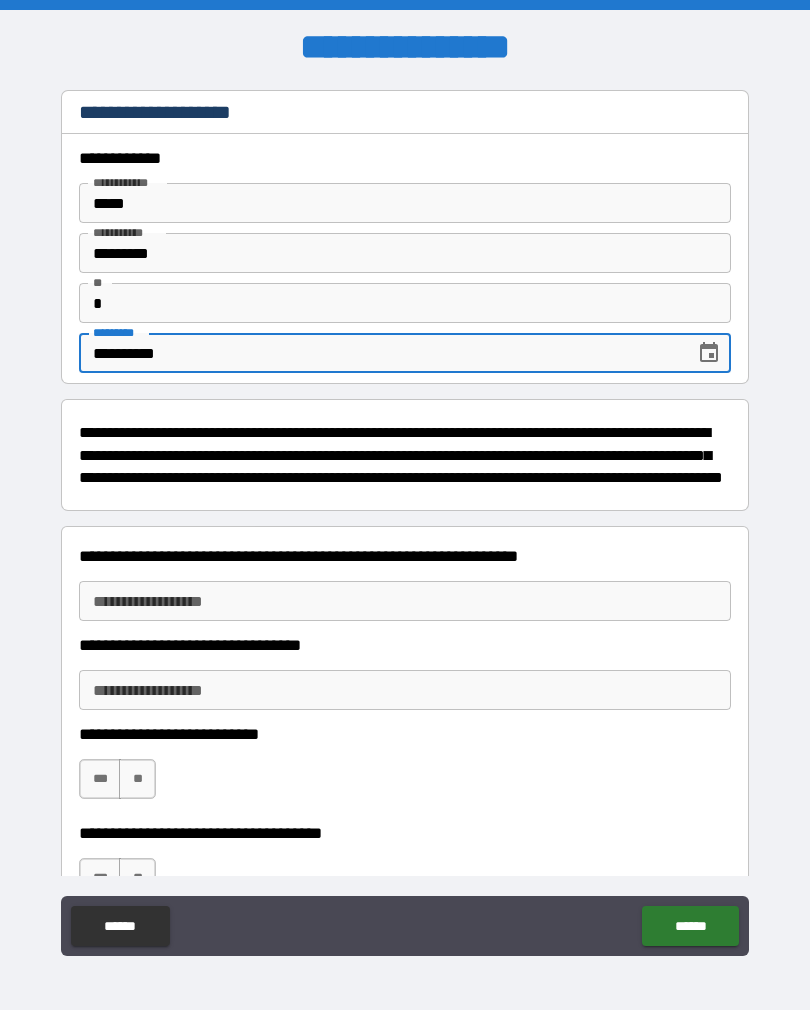 type on "**********" 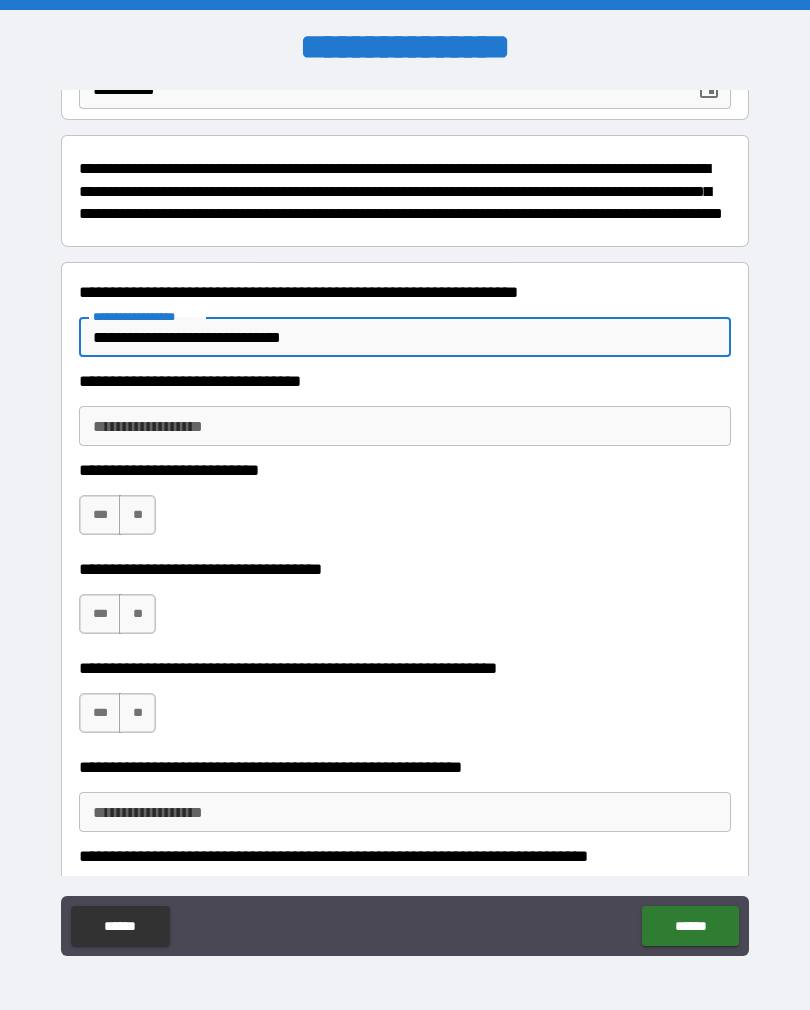 scroll, scrollTop: 263, scrollLeft: 0, axis: vertical 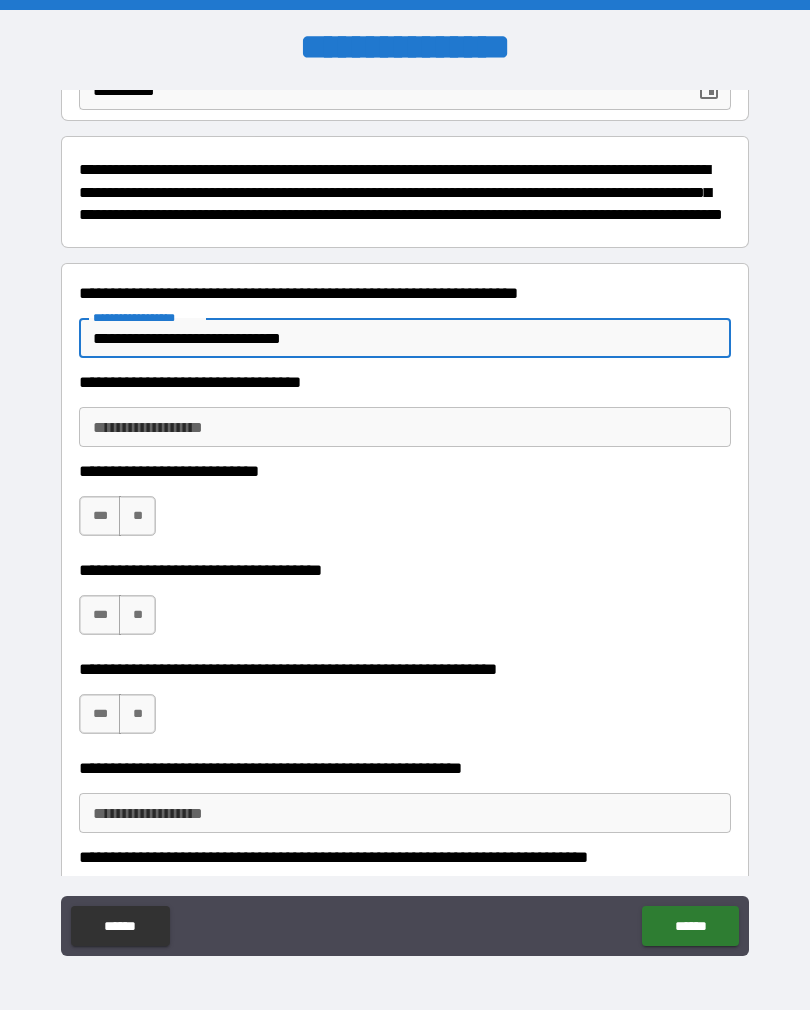 type on "**********" 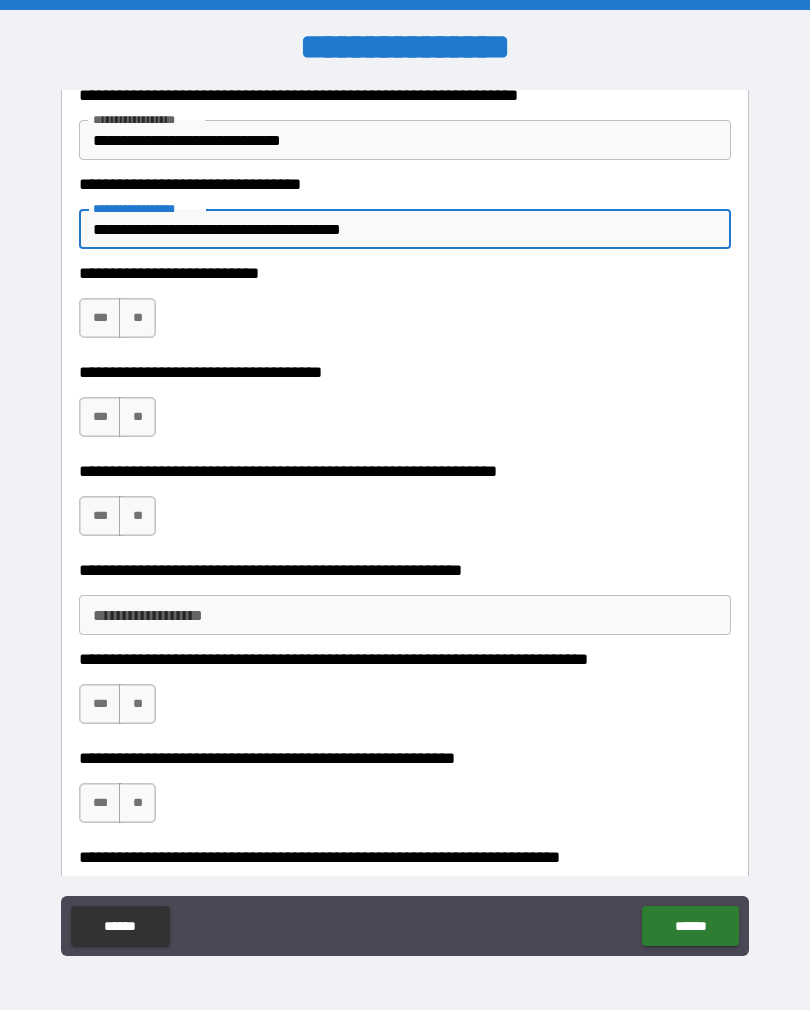 scroll, scrollTop: 482, scrollLeft: 0, axis: vertical 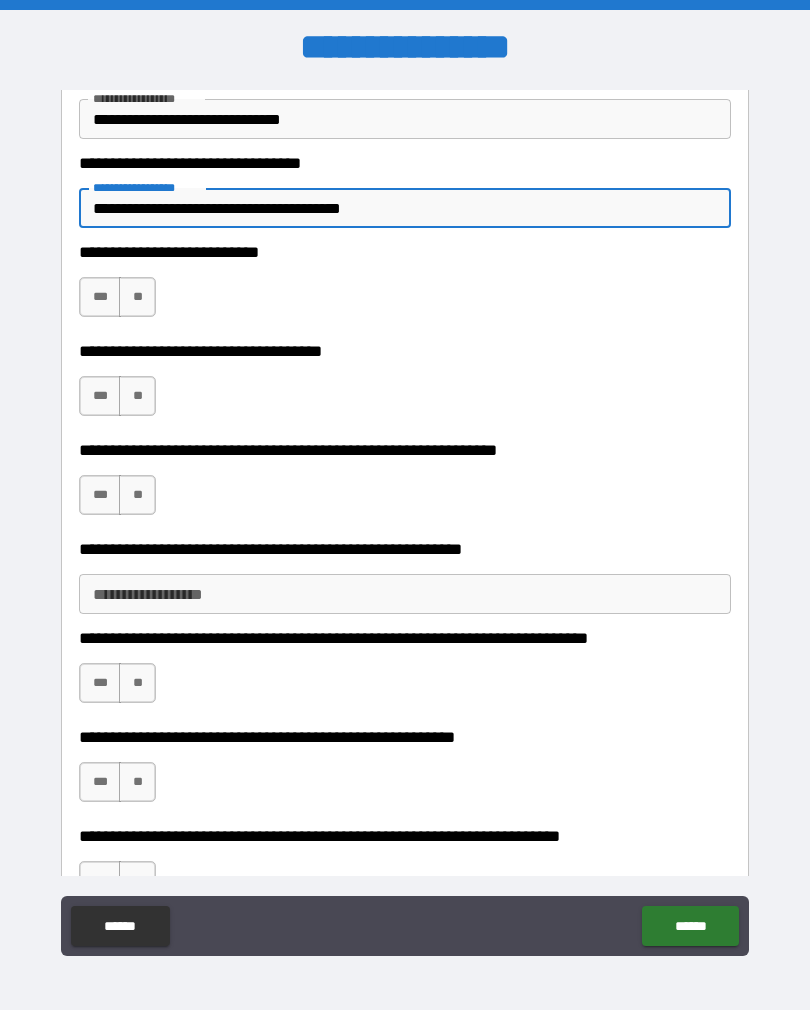 type on "**********" 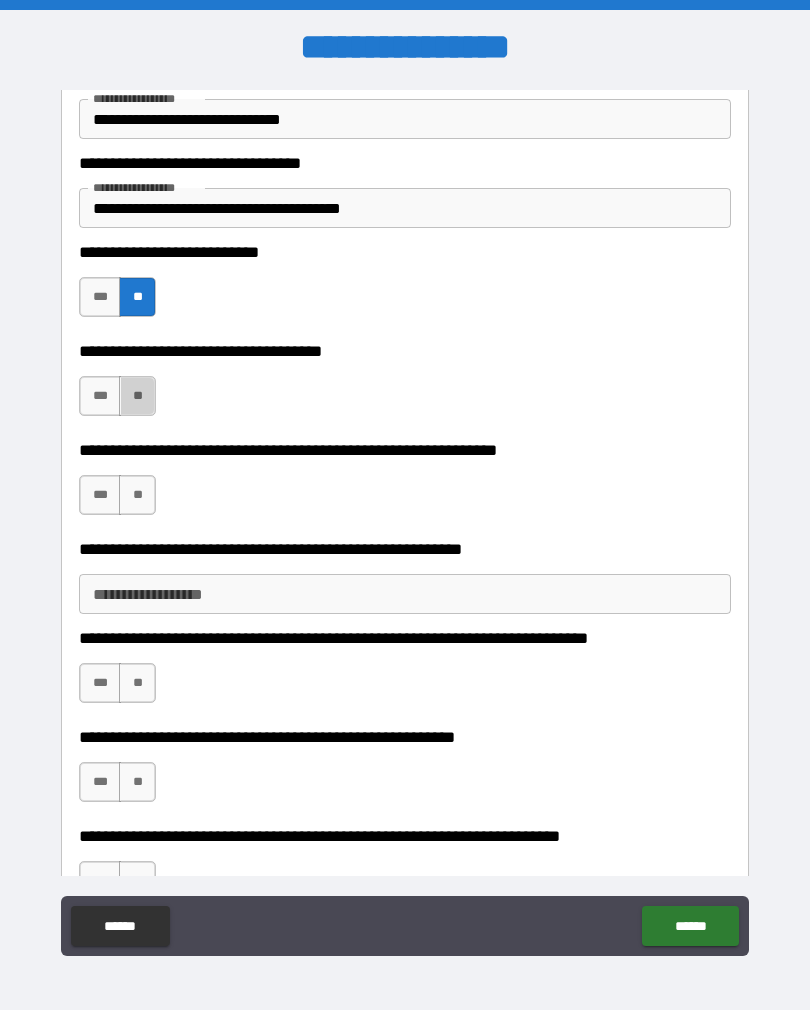 click on "**" at bounding box center [137, 396] 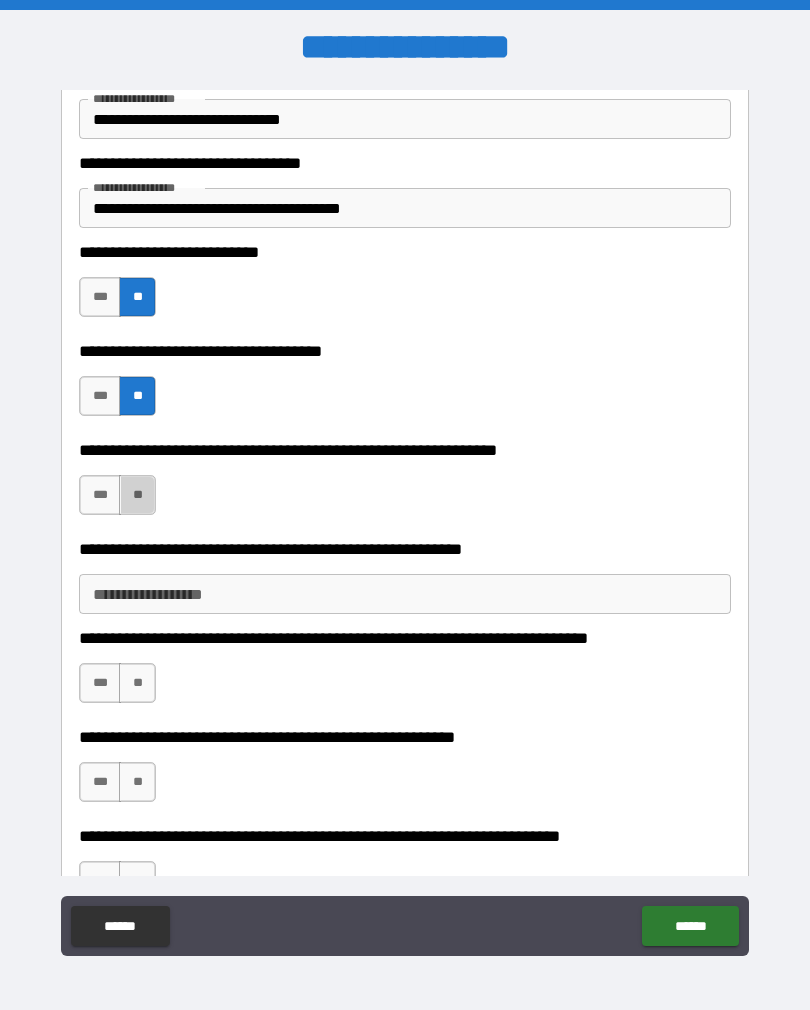 click on "**" at bounding box center (137, 495) 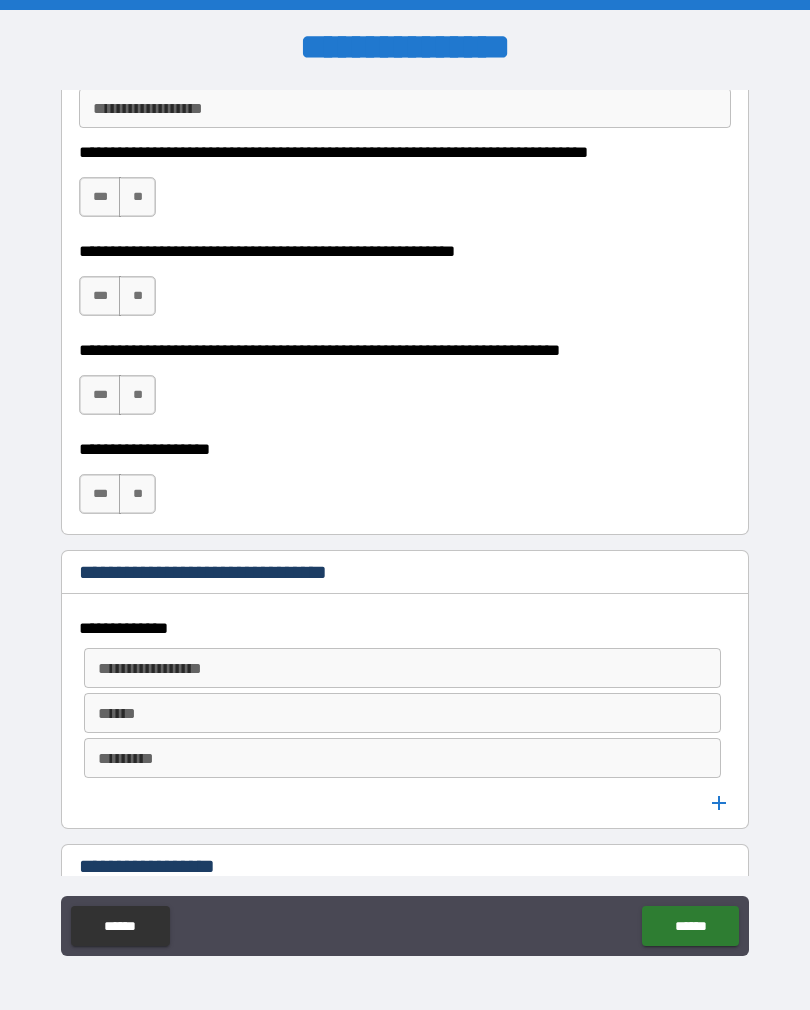 scroll, scrollTop: 973, scrollLeft: 0, axis: vertical 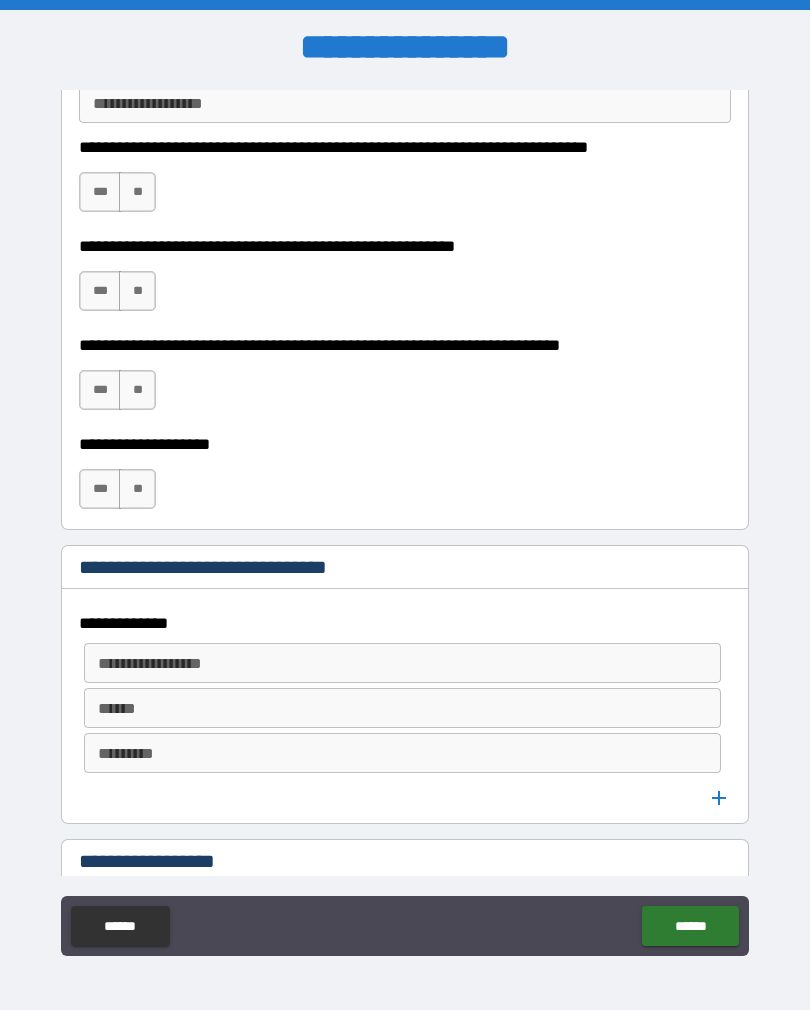 click on "**" at bounding box center [137, 192] 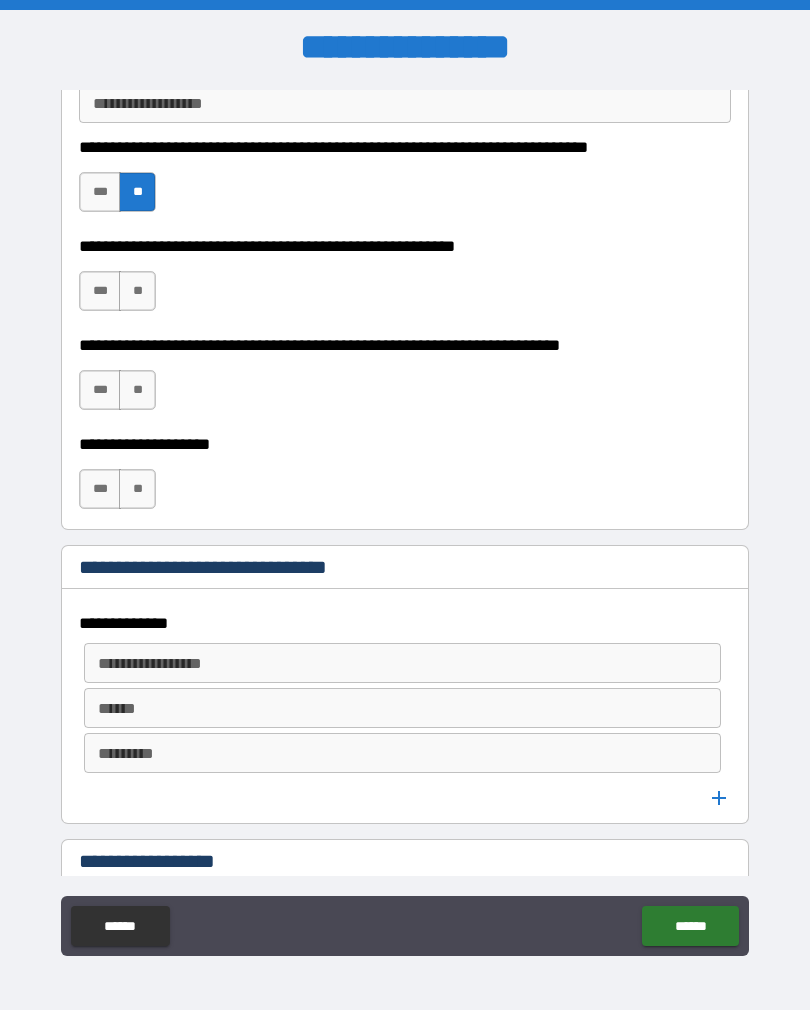 click on "**" at bounding box center (137, 291) 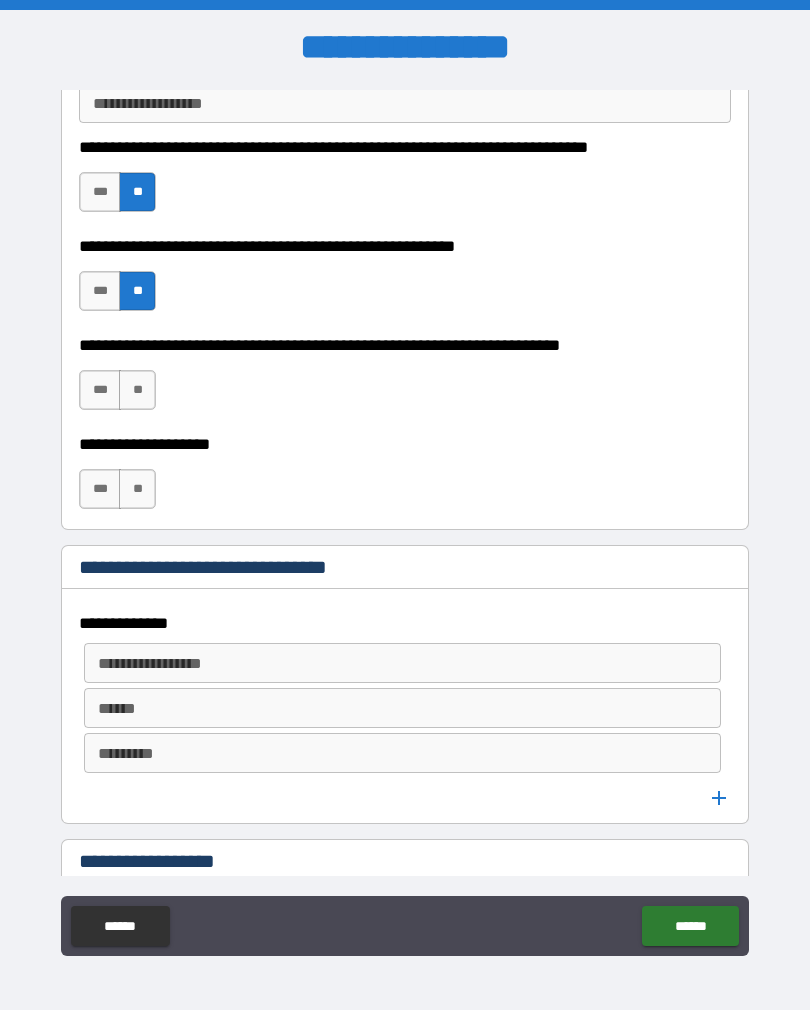 click on "**" at bounding box center [137, 390] 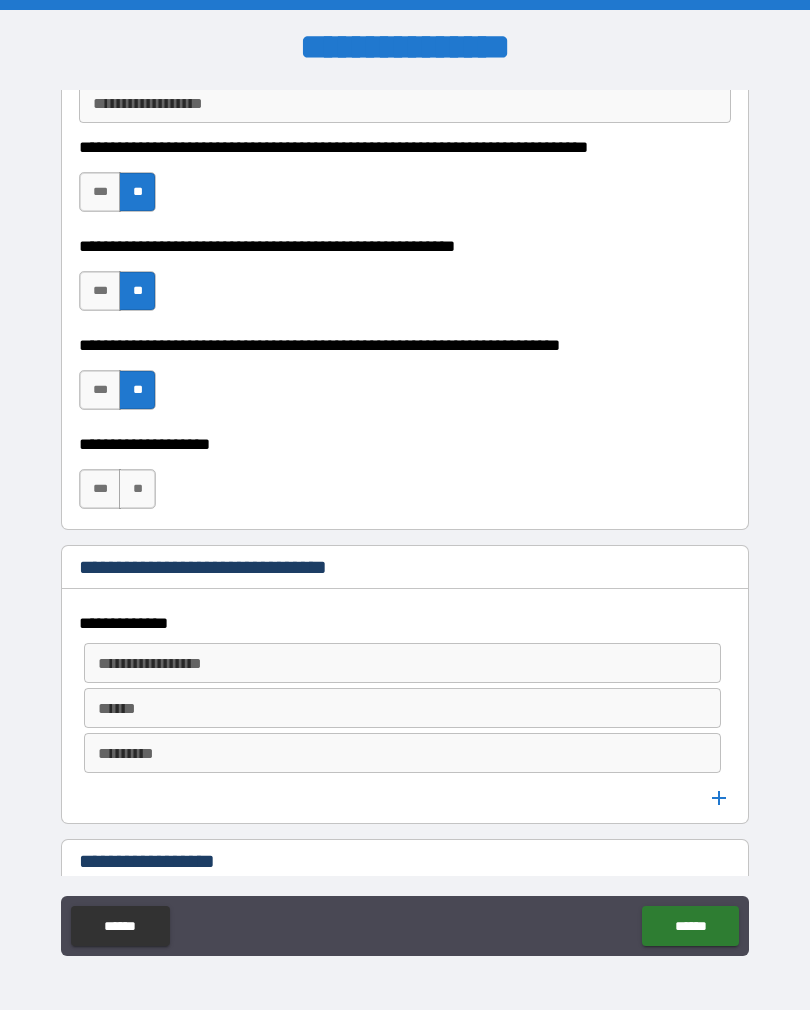 click on "**" at bounding box center [137, 489] 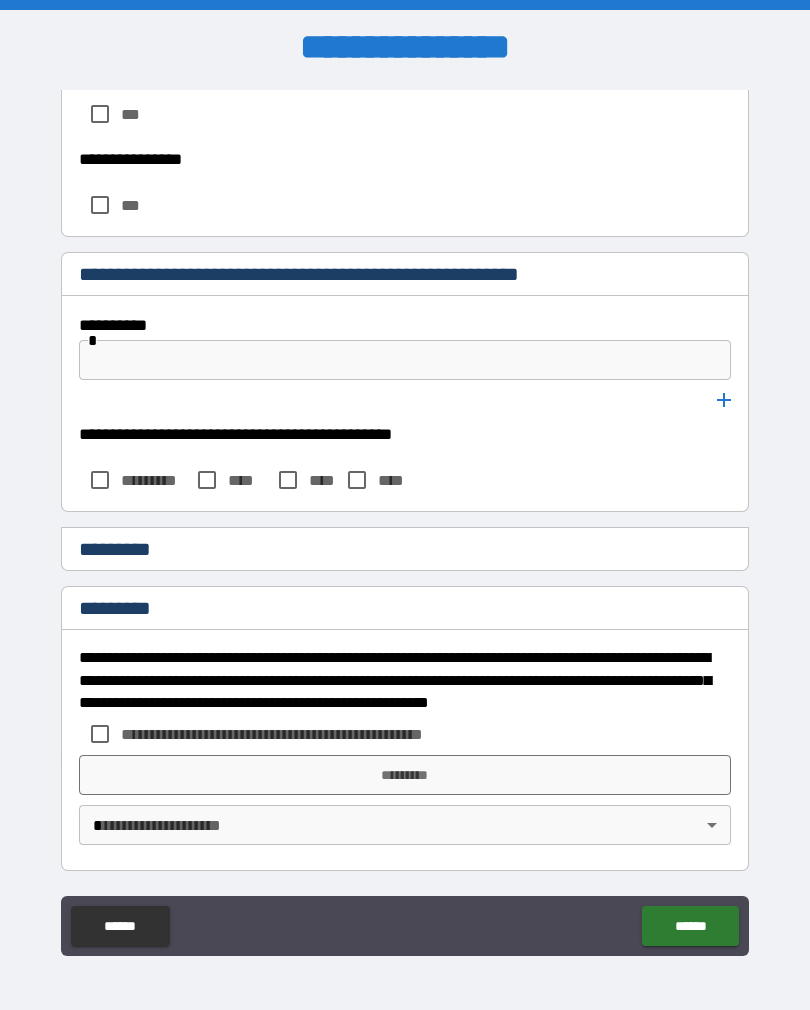 scroll, scrollTop: 9804, scrollLeft: 0, axis: vertical 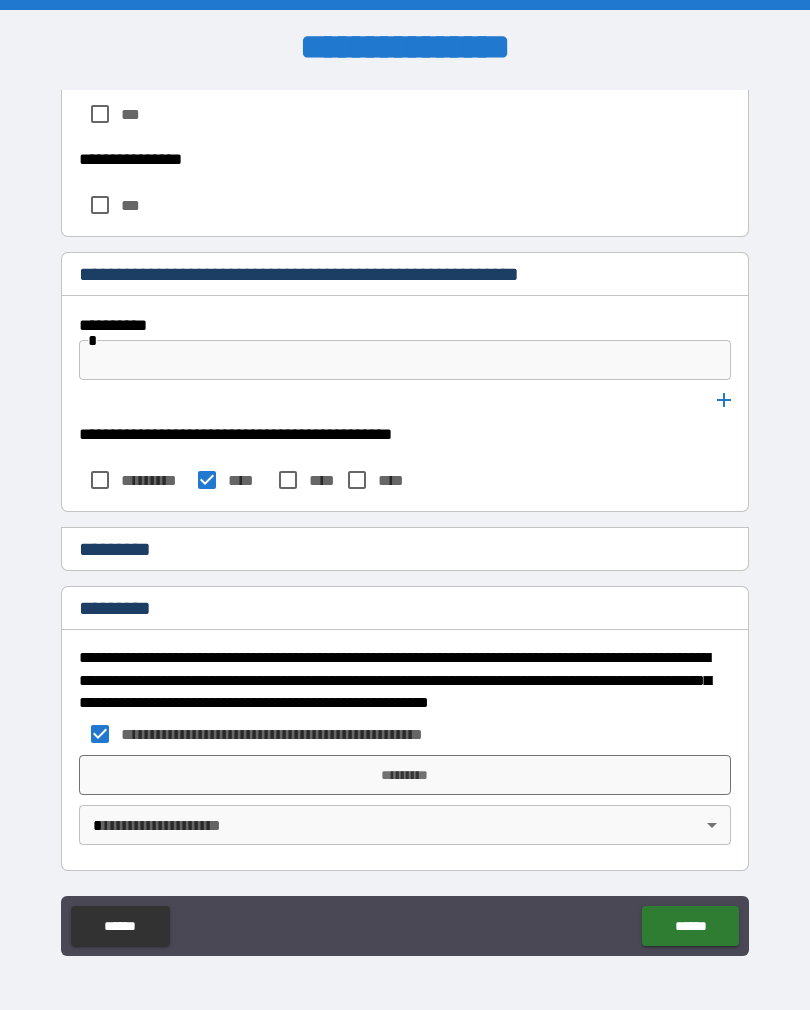 click on "*********" at bounding box center (405, 775) 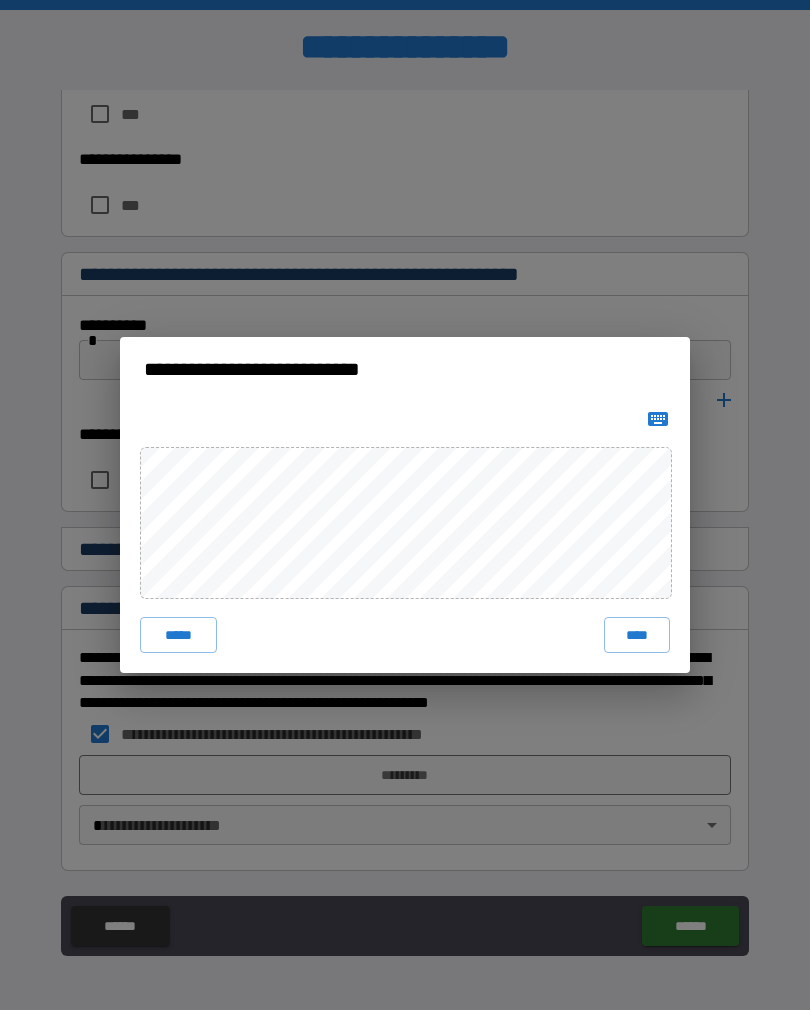 click 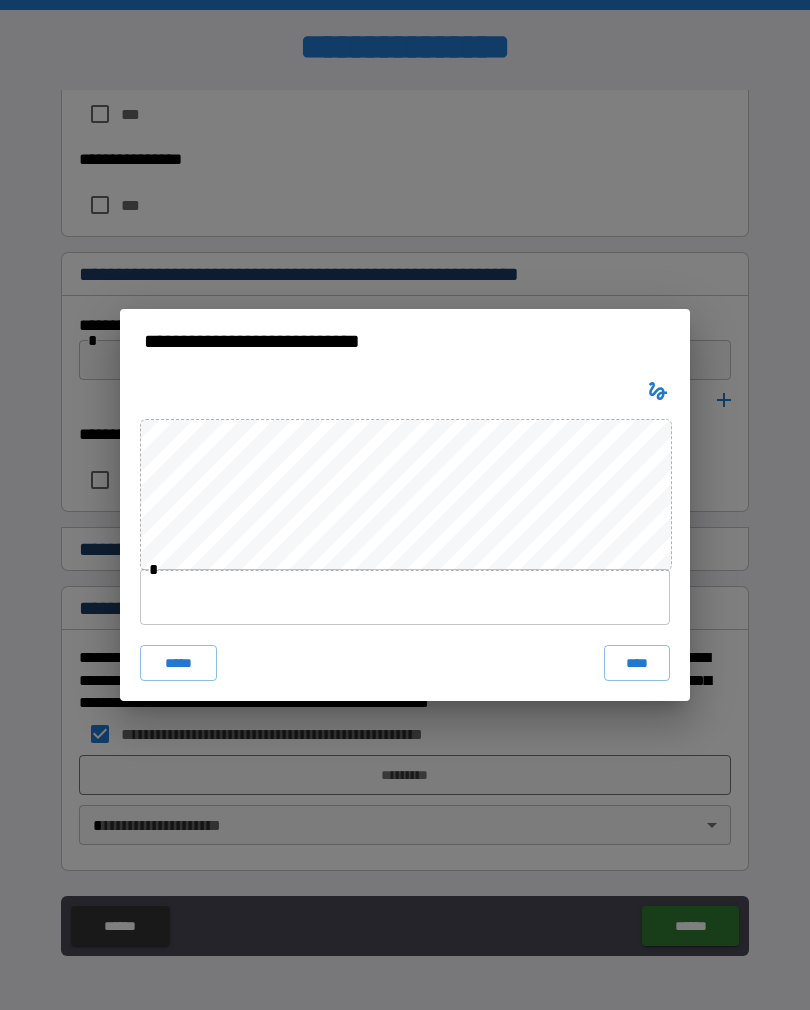 click at bounding box center (405, 597) 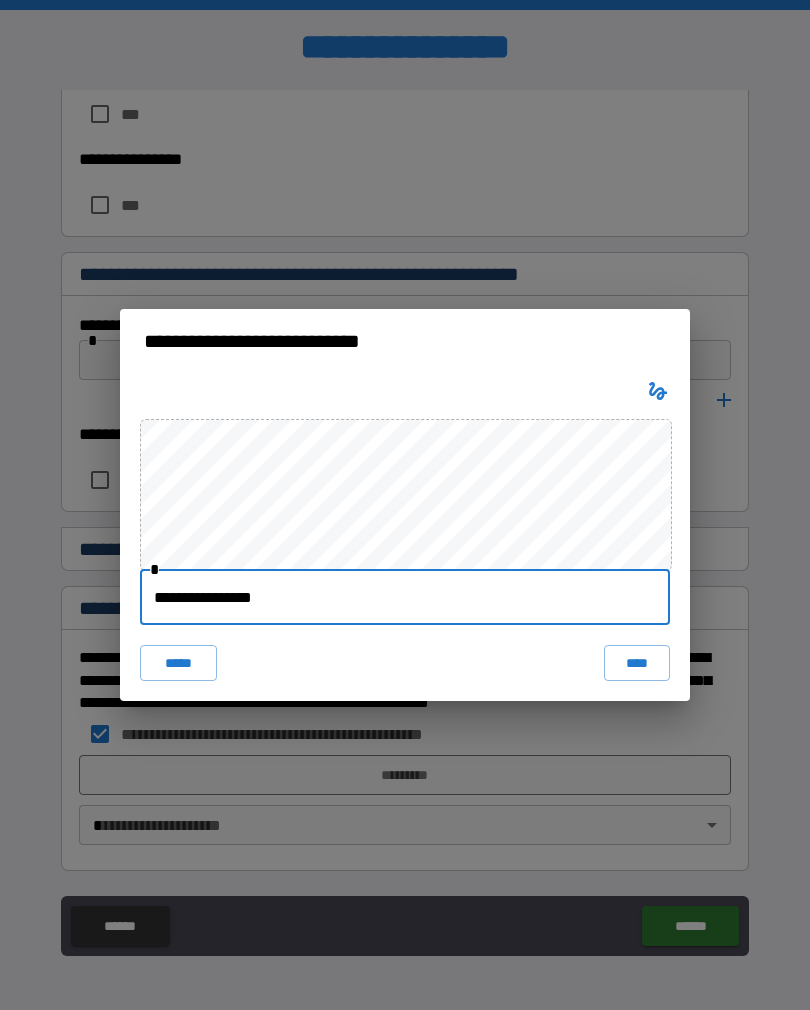 type on "**********" 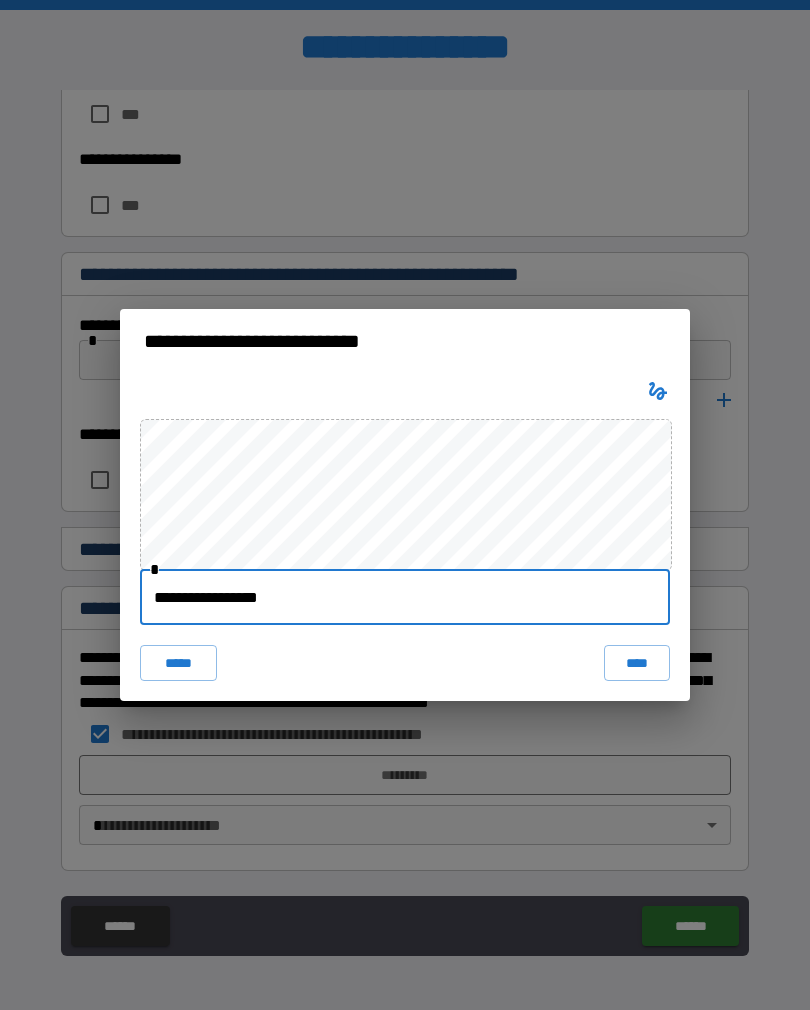 click on "****" at bounding box center [637, 663] 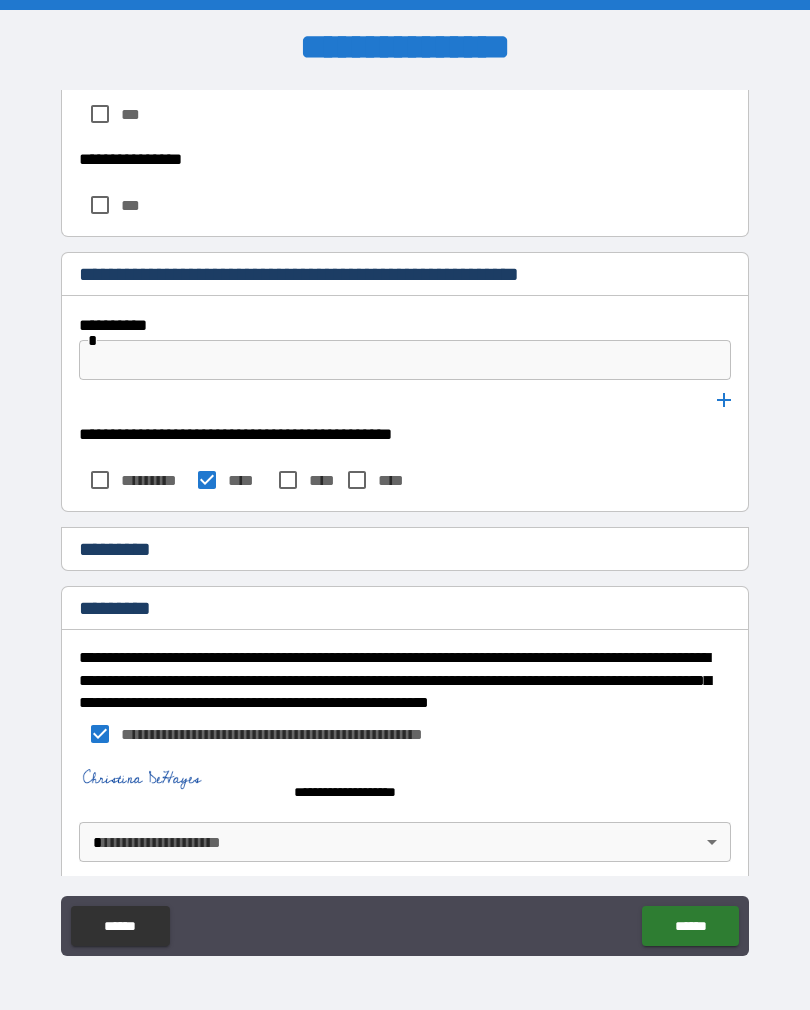 scroll, scrollTop: 9794, scrollLeft: 0, axis: vertical 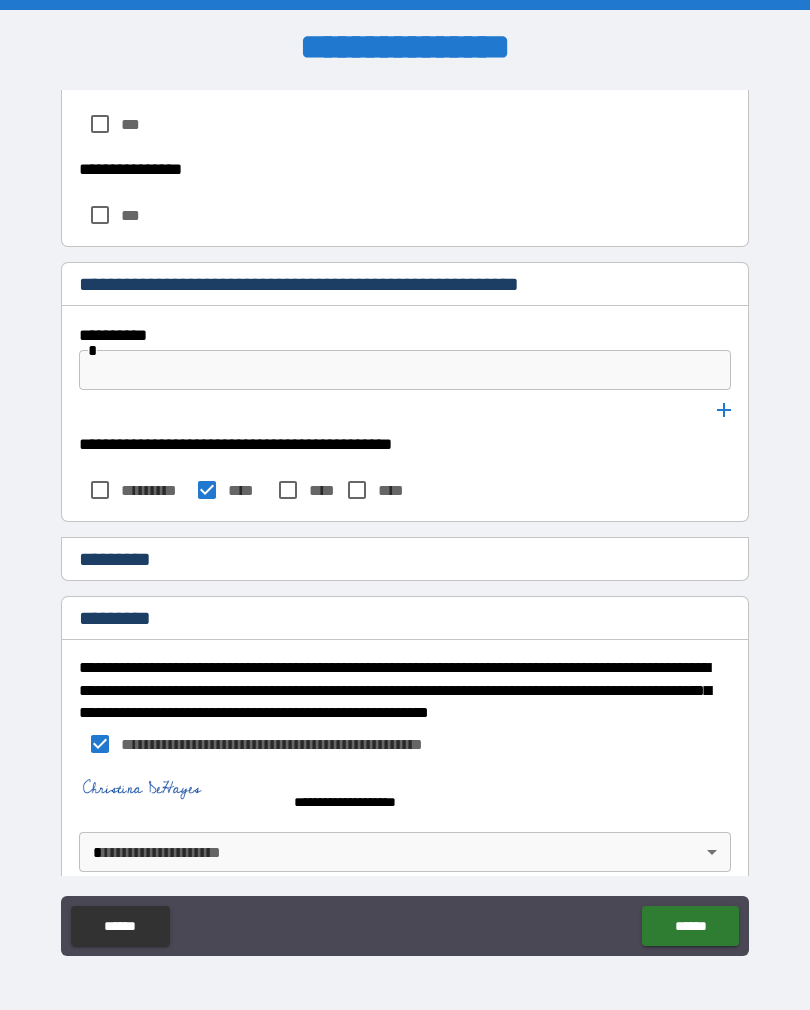 click on "**********" at bounding box center [405, 520] 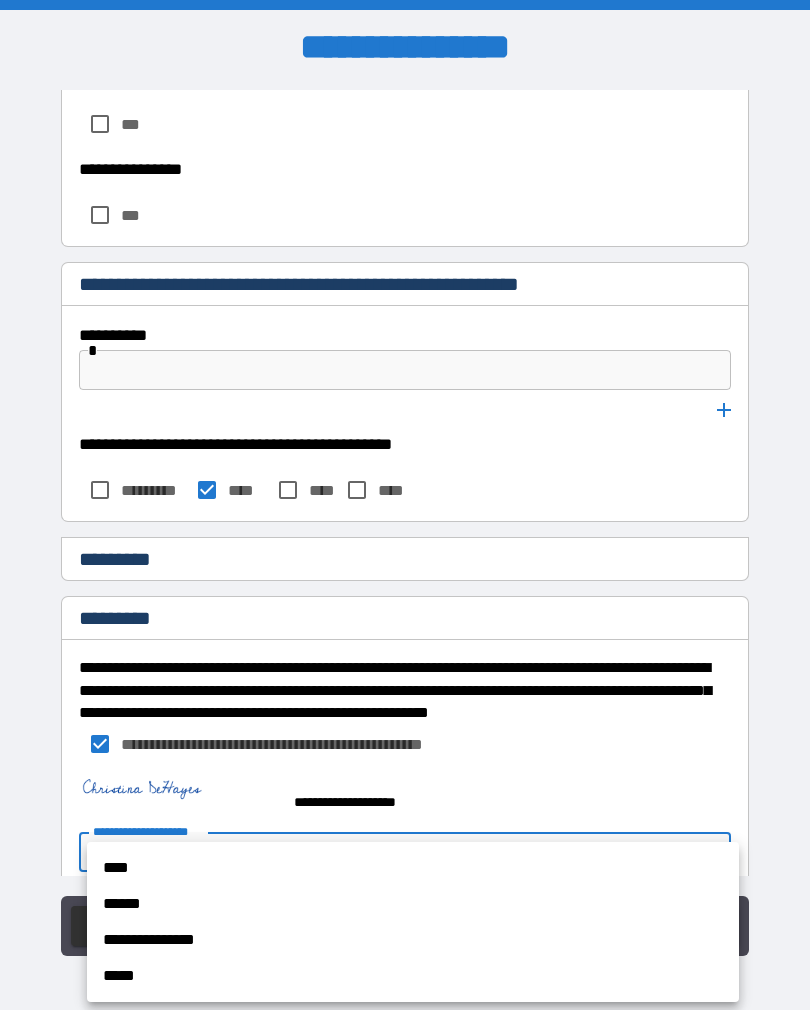 click on "****" at bounding box center [413, 868] 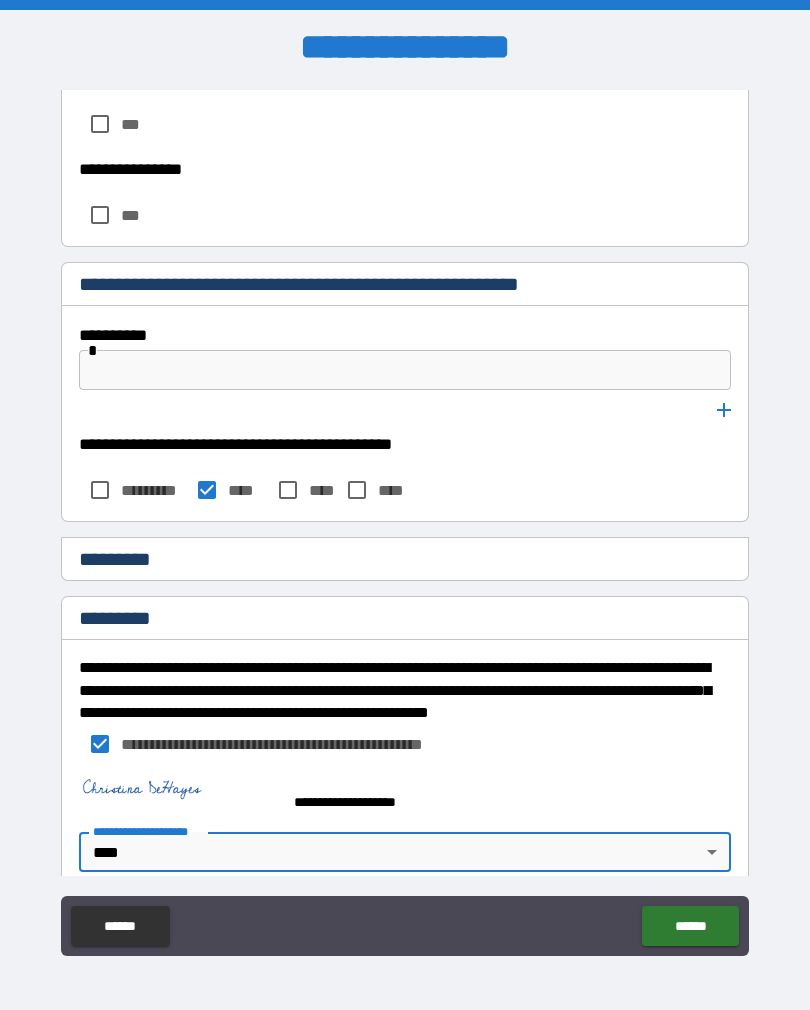 type on "****" 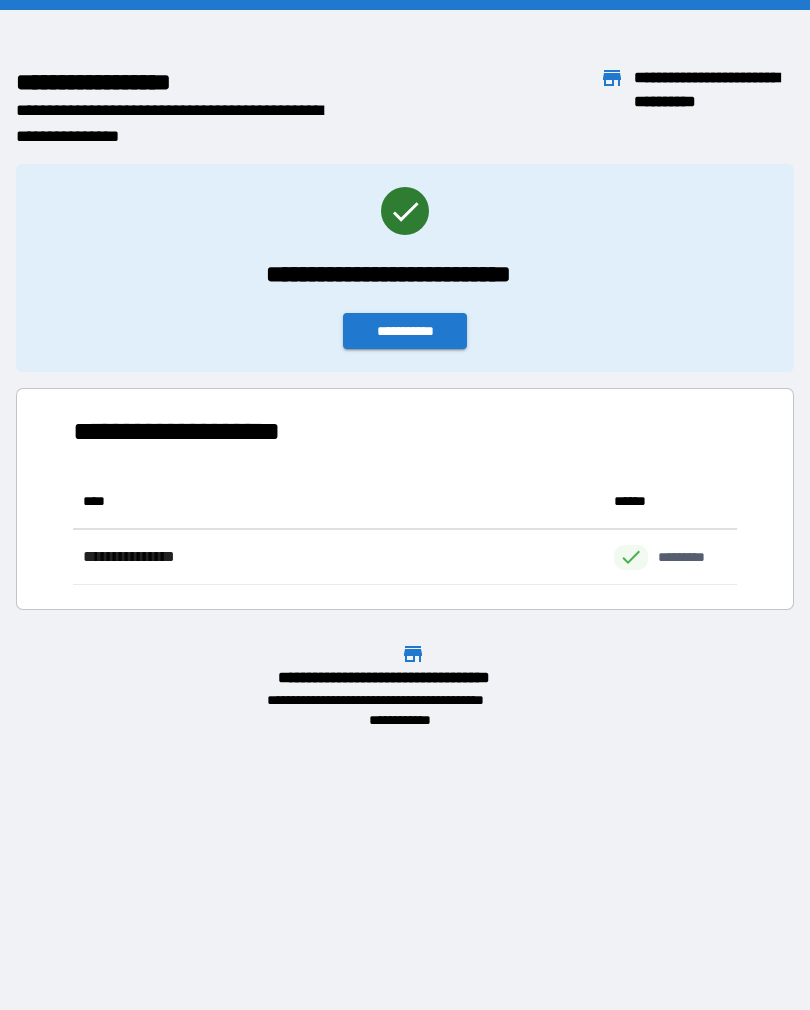 scroll, scrollTop: 111, scrollLeft: 664, axis: both 